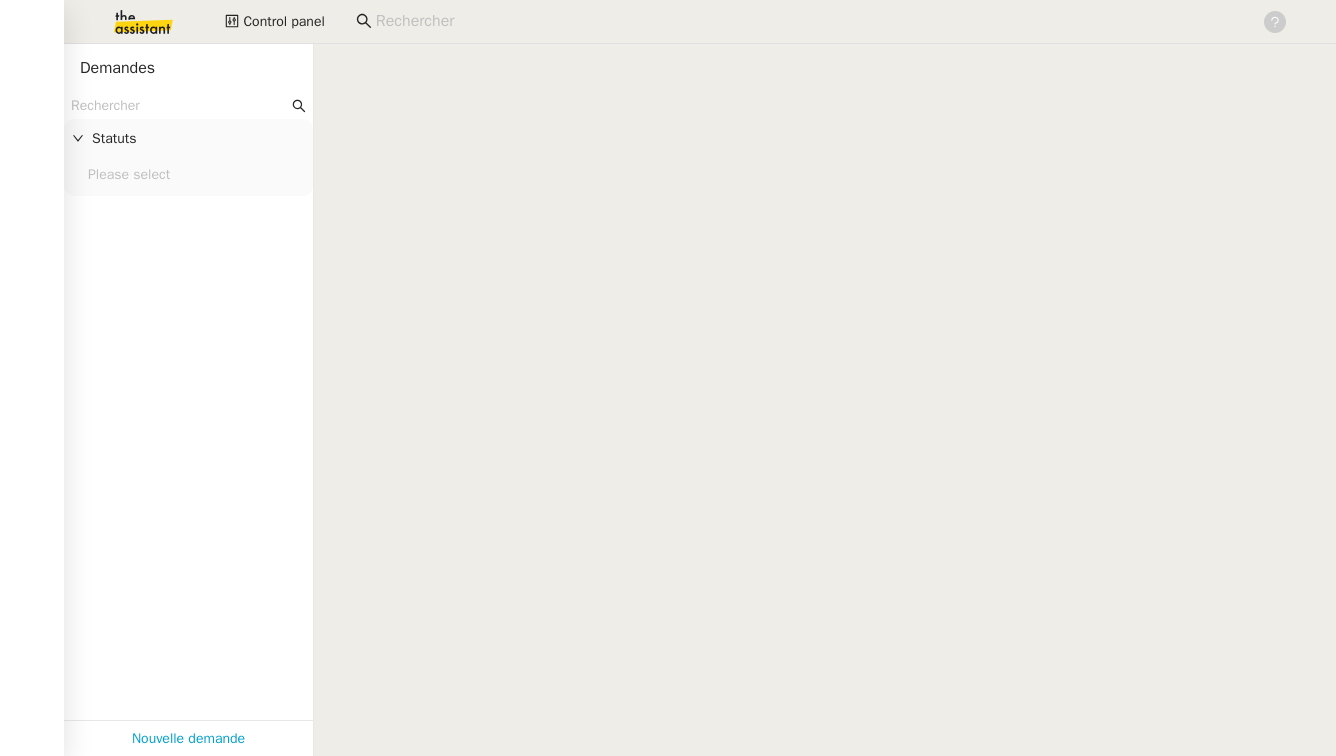 scroll, scrollTop: 0, scrollLeft: 0, axis: both 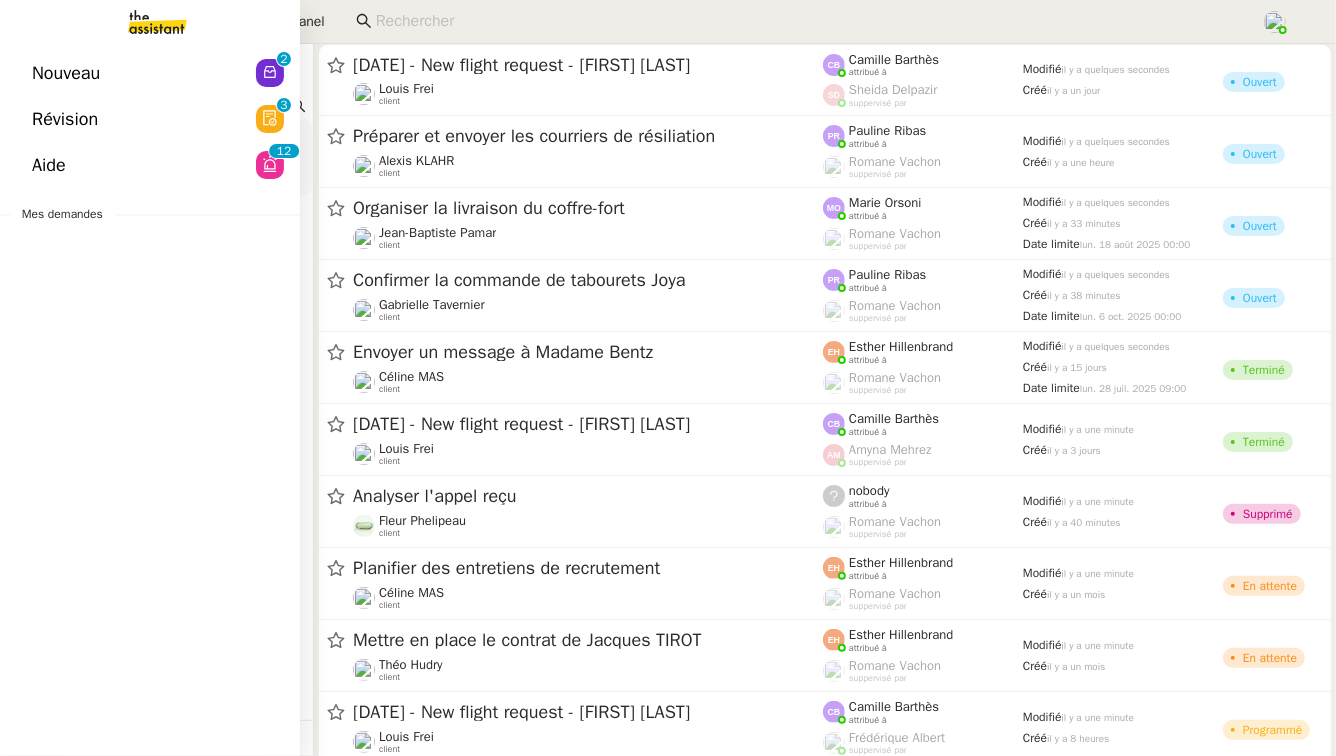 click on "Aide  0   1   2   3   4   5   6   7   8   9   0   1   2   3   4   5   6   7   8   9" 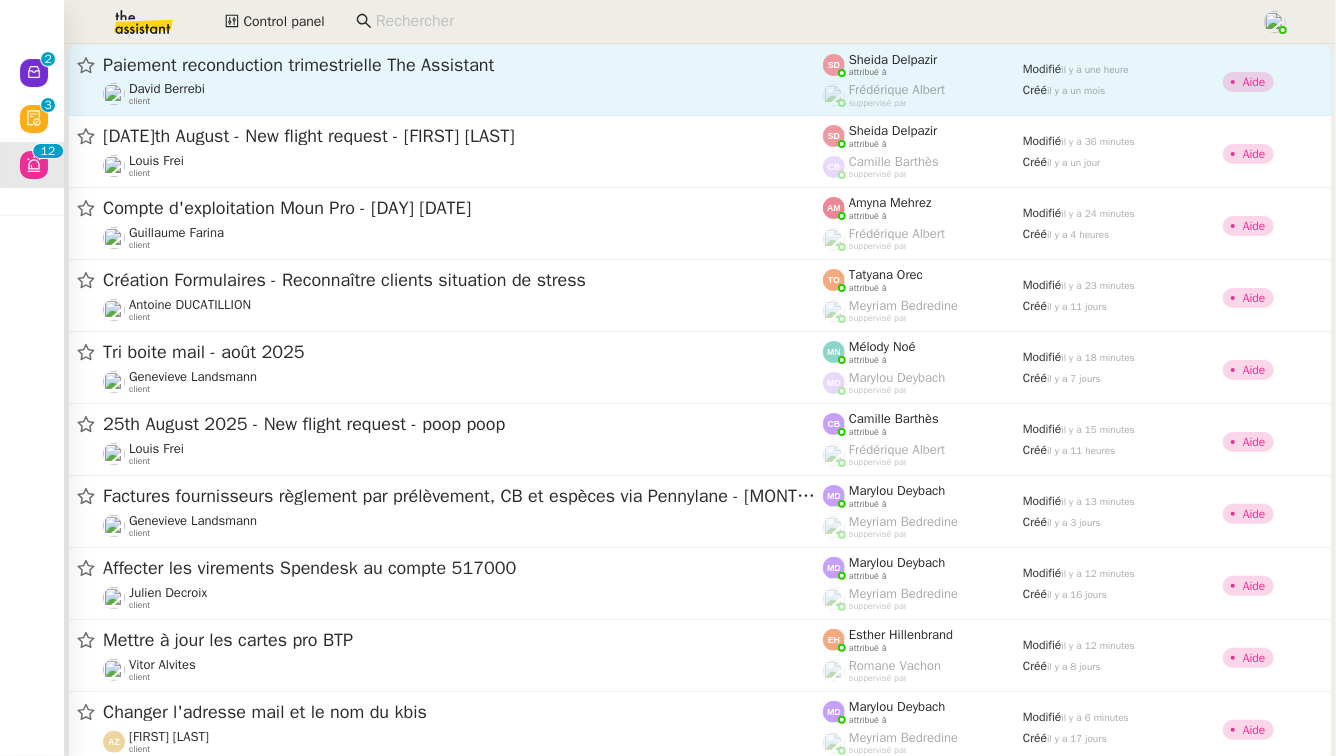click on "Paiement reconduction trimestrielle The Assistant" 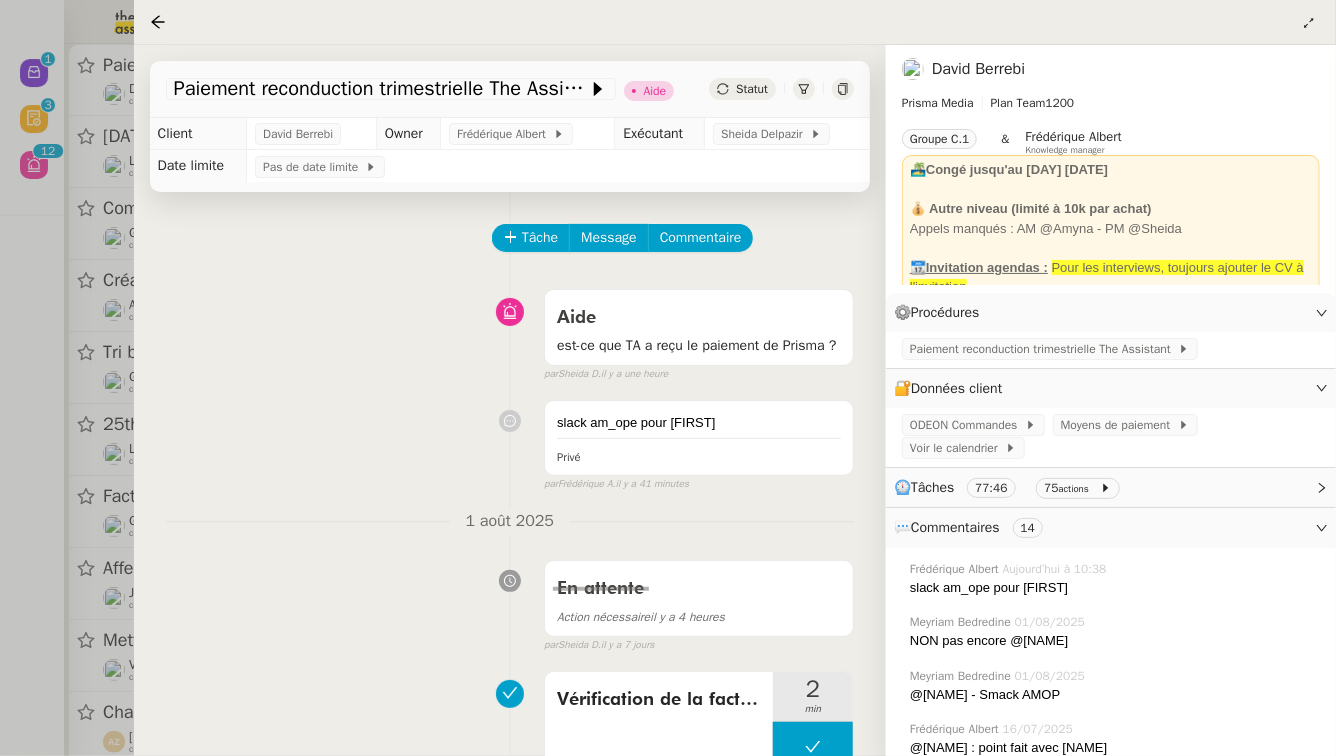 click at bounding box center [668, 378] 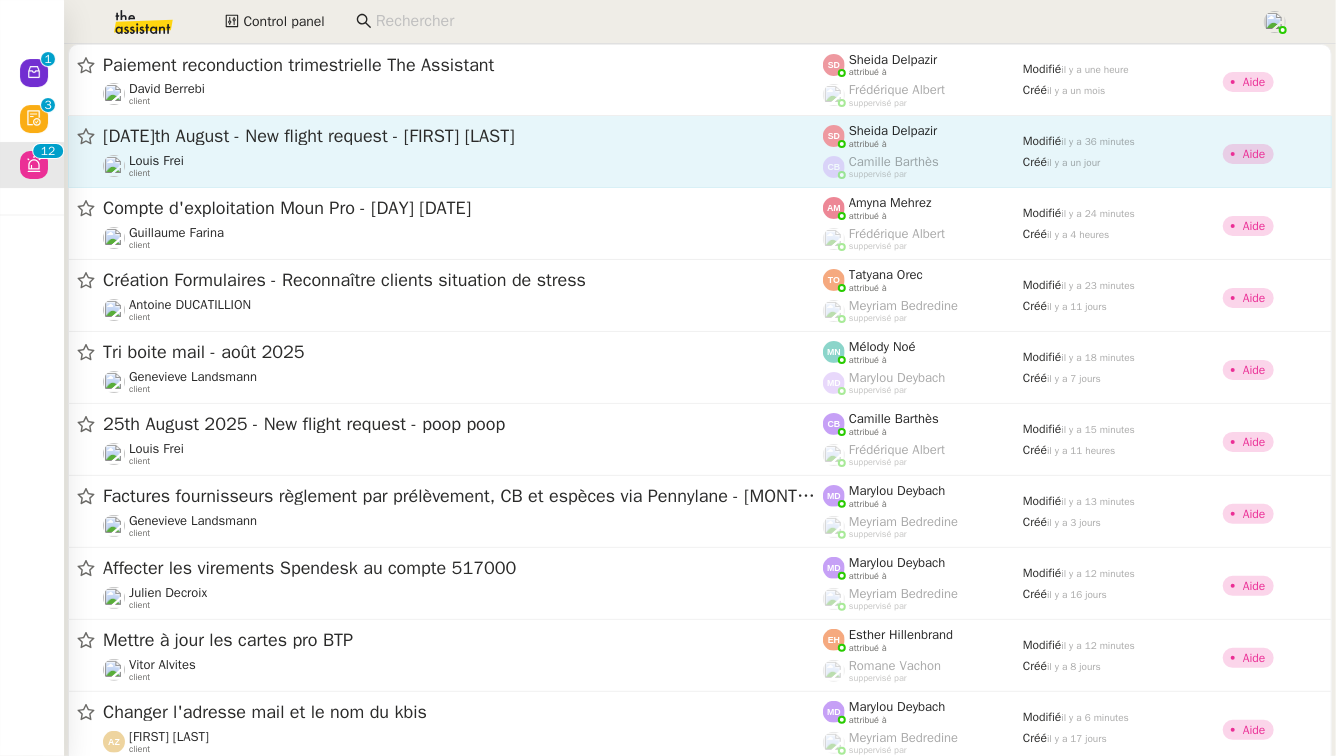 click on "14th August  - New flight request - Nicolas Minot" 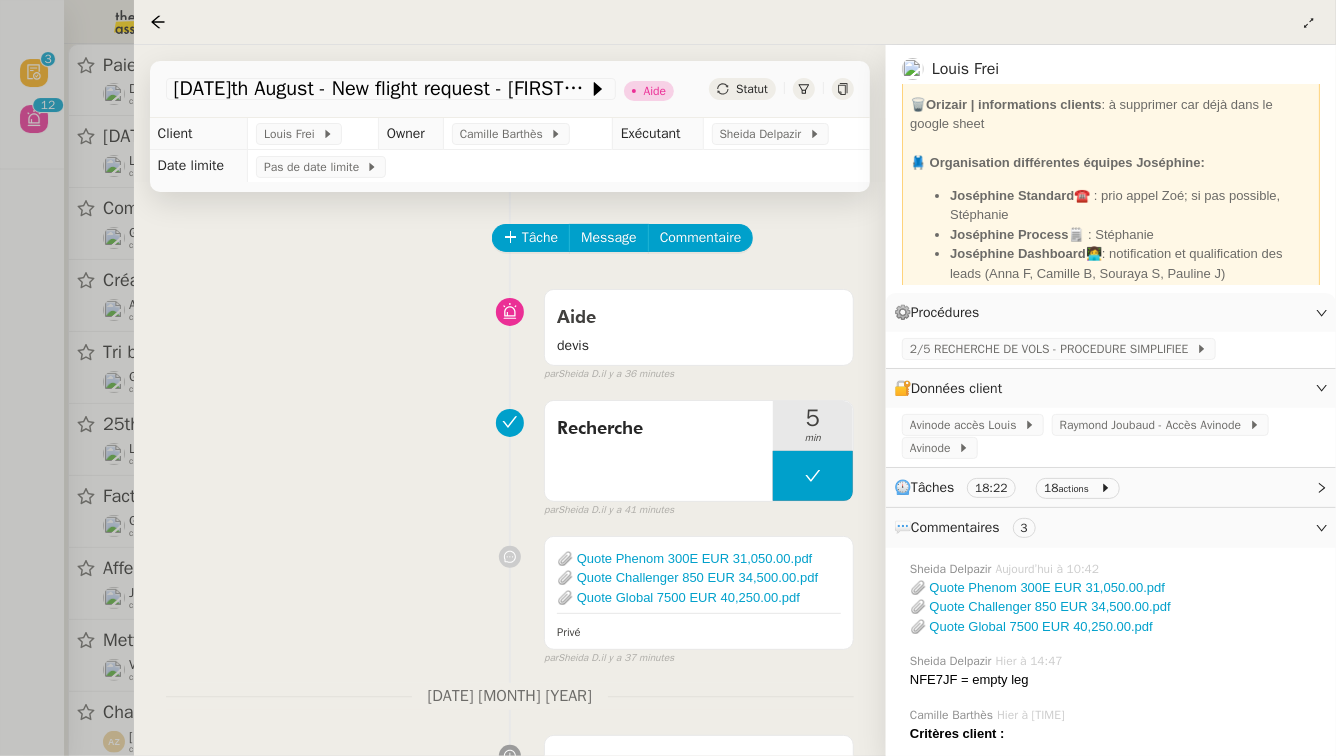 scroll, scrollTop: 359, scrollLeft: 0, axis: vertical 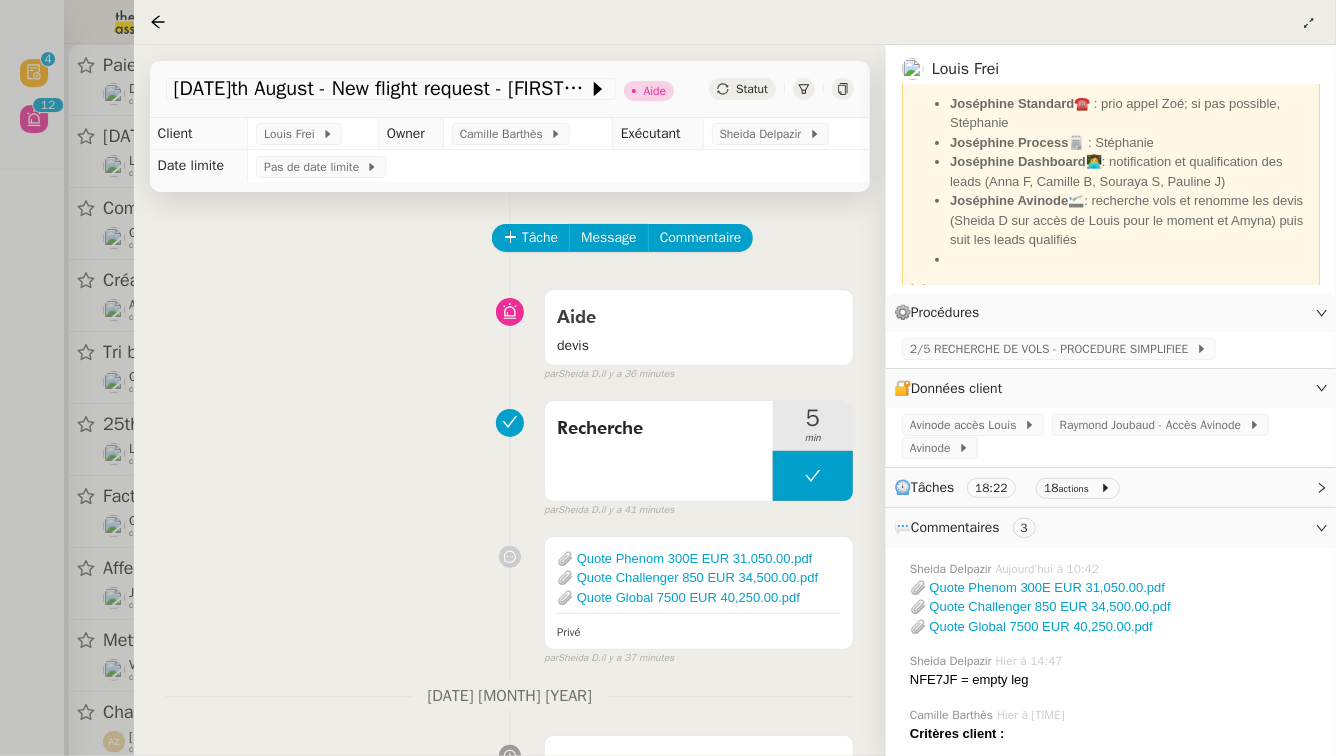 click on "Camille Barthès" 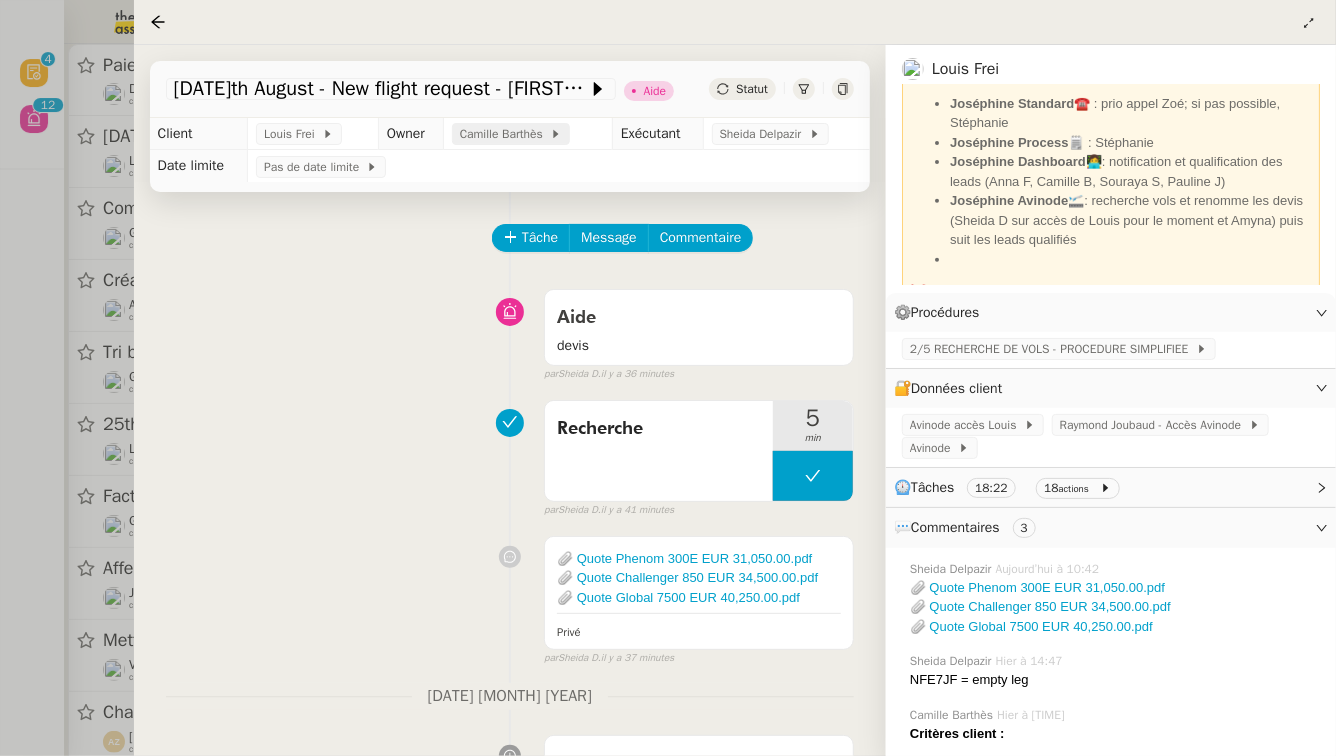 click on "Camille Barthès" 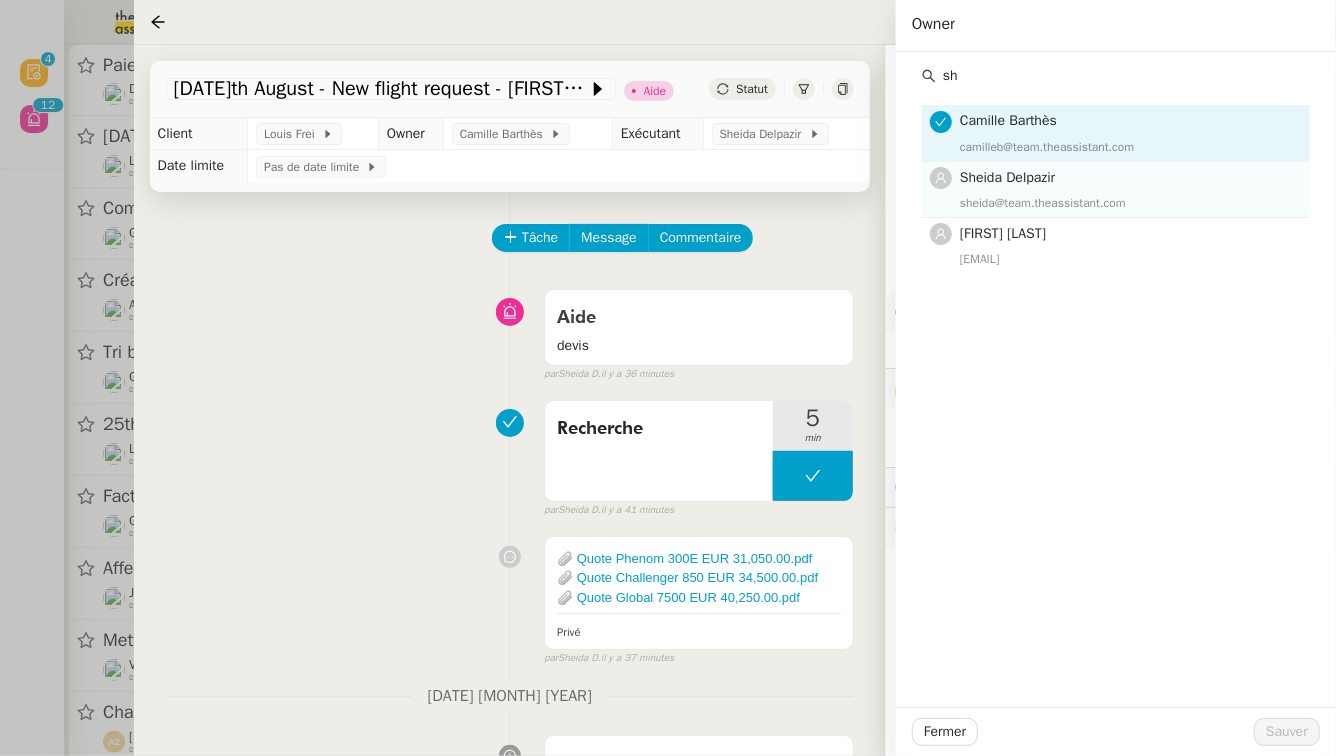 type on "sh" 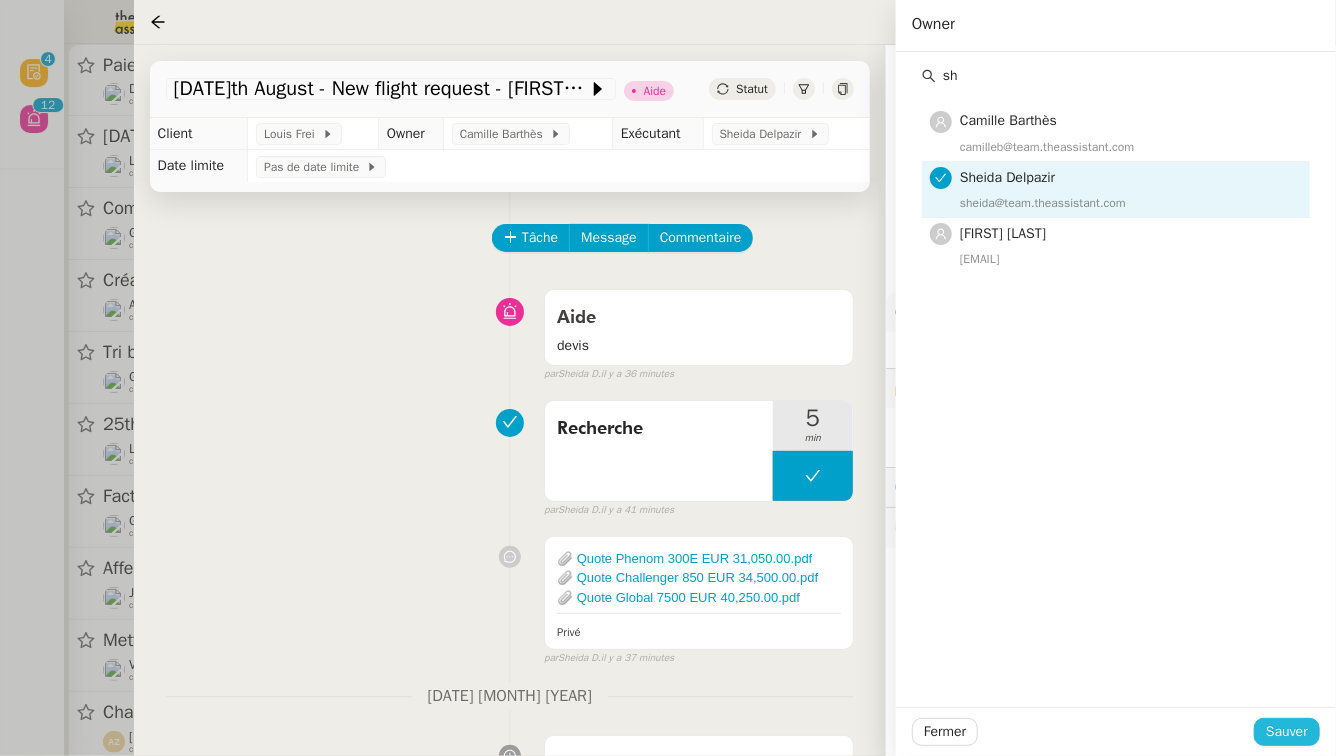click on "Sauver" 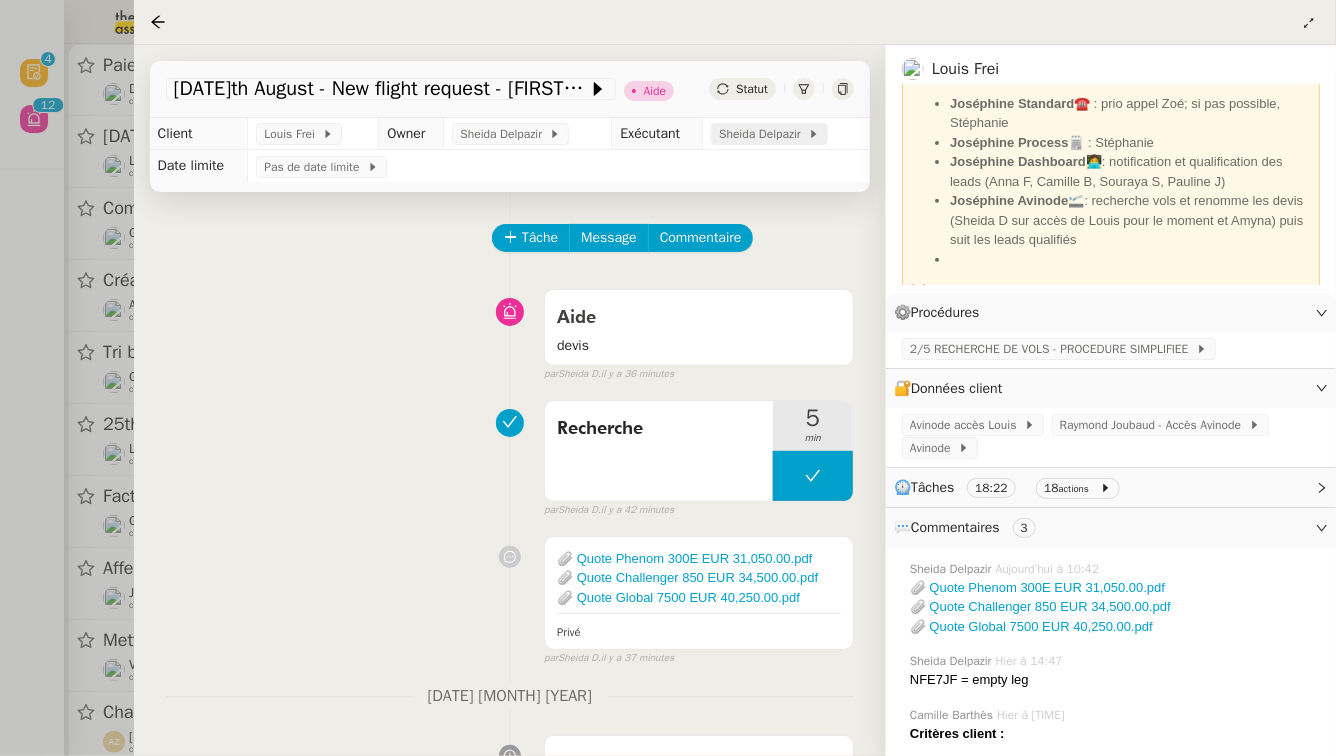 click on "Sheida Delpazir" 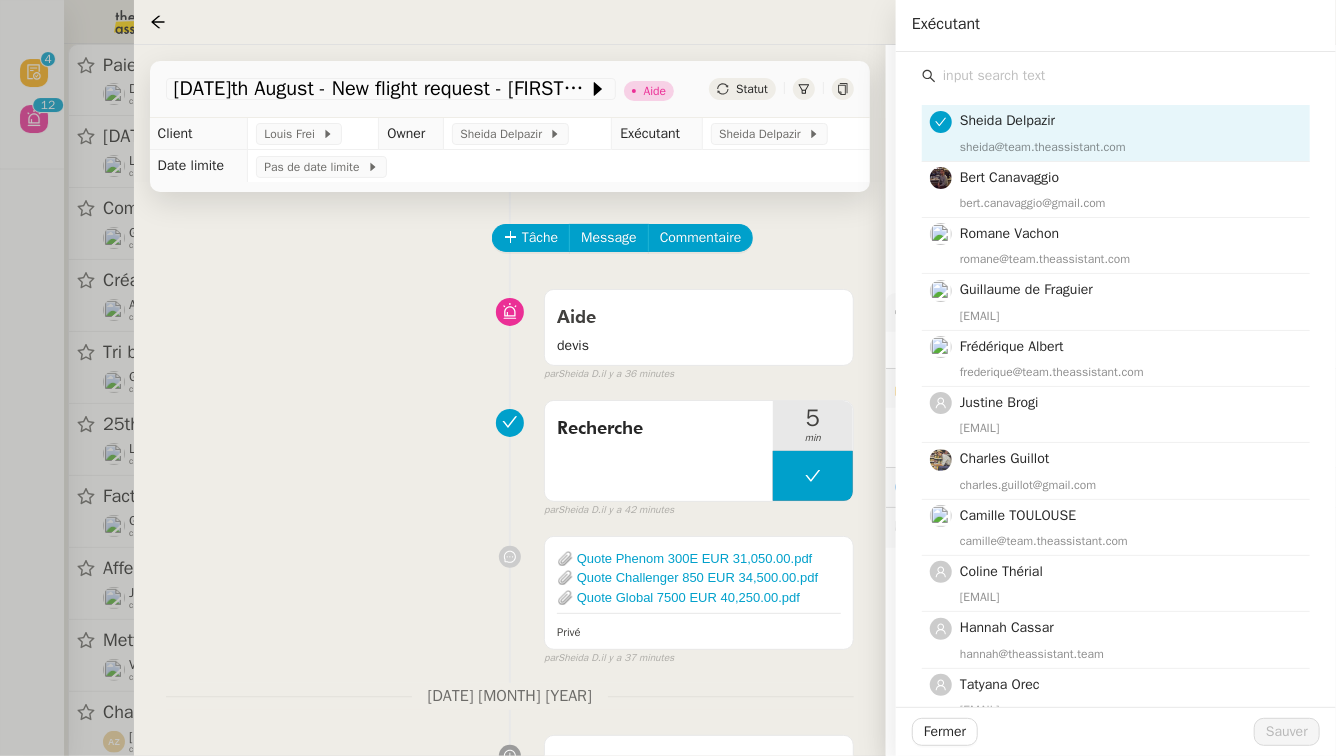 click 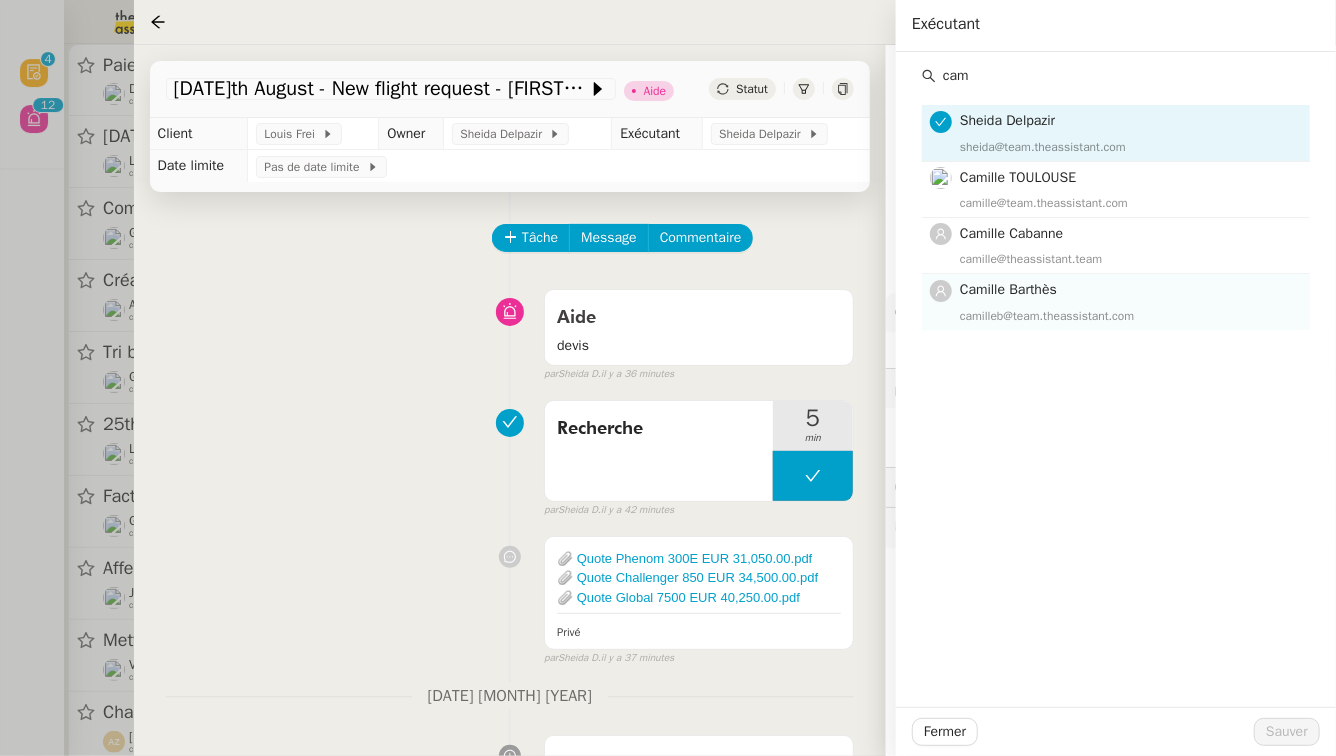 type on "cam" 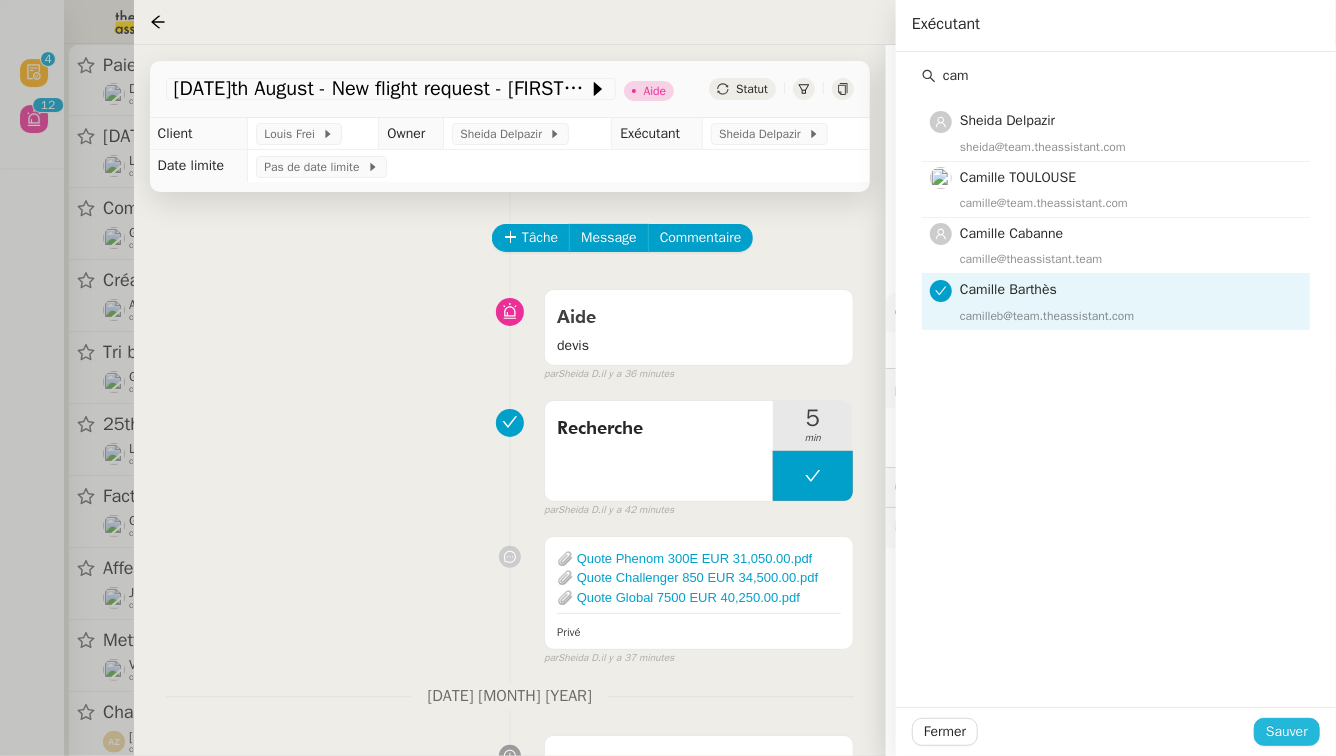 click on "Sauver" 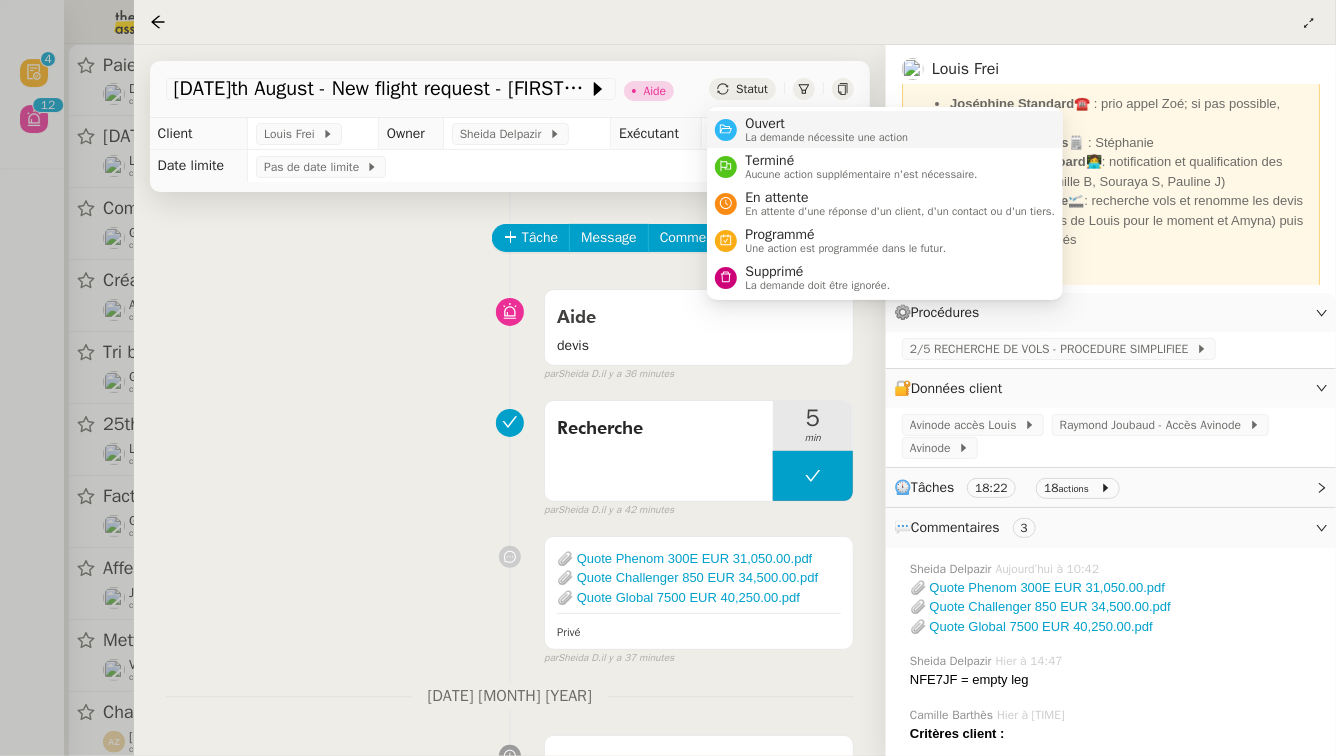 click on "La demande nécessite une action" at bounding box center [826, 137] 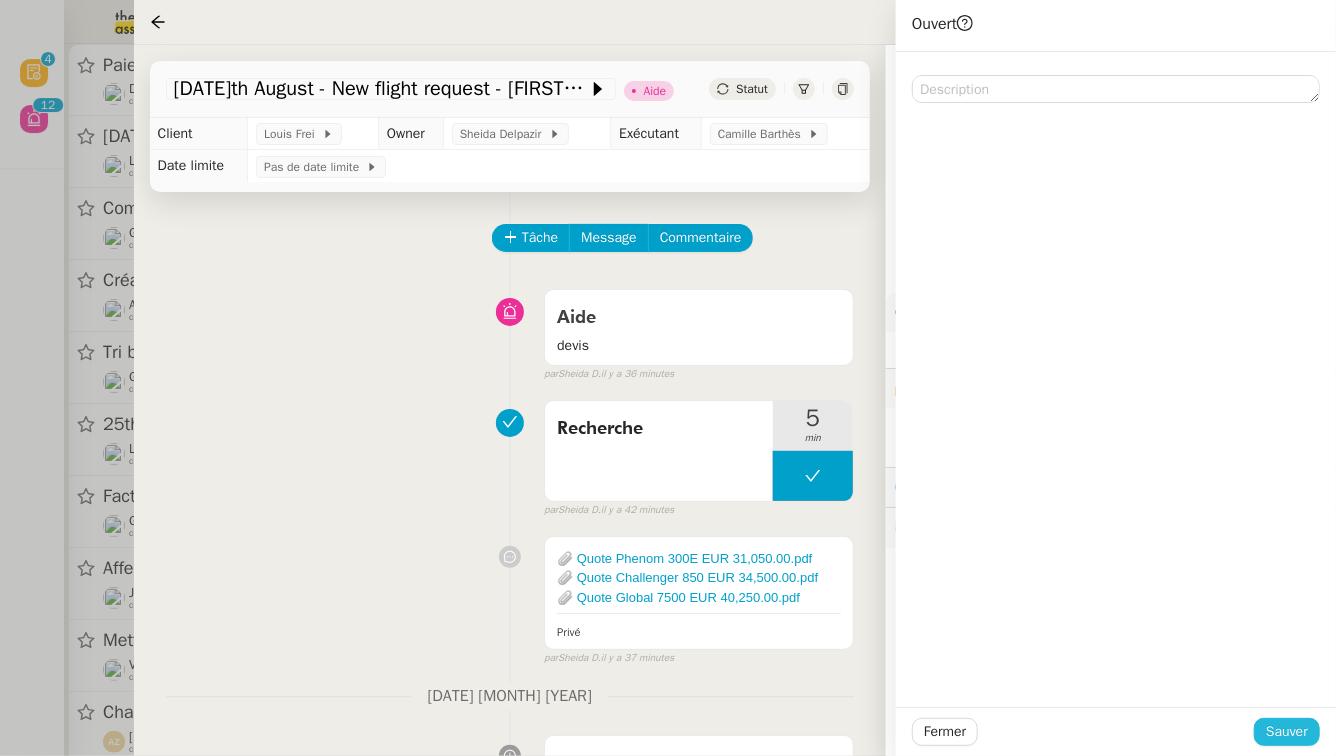 click on "Sauver" 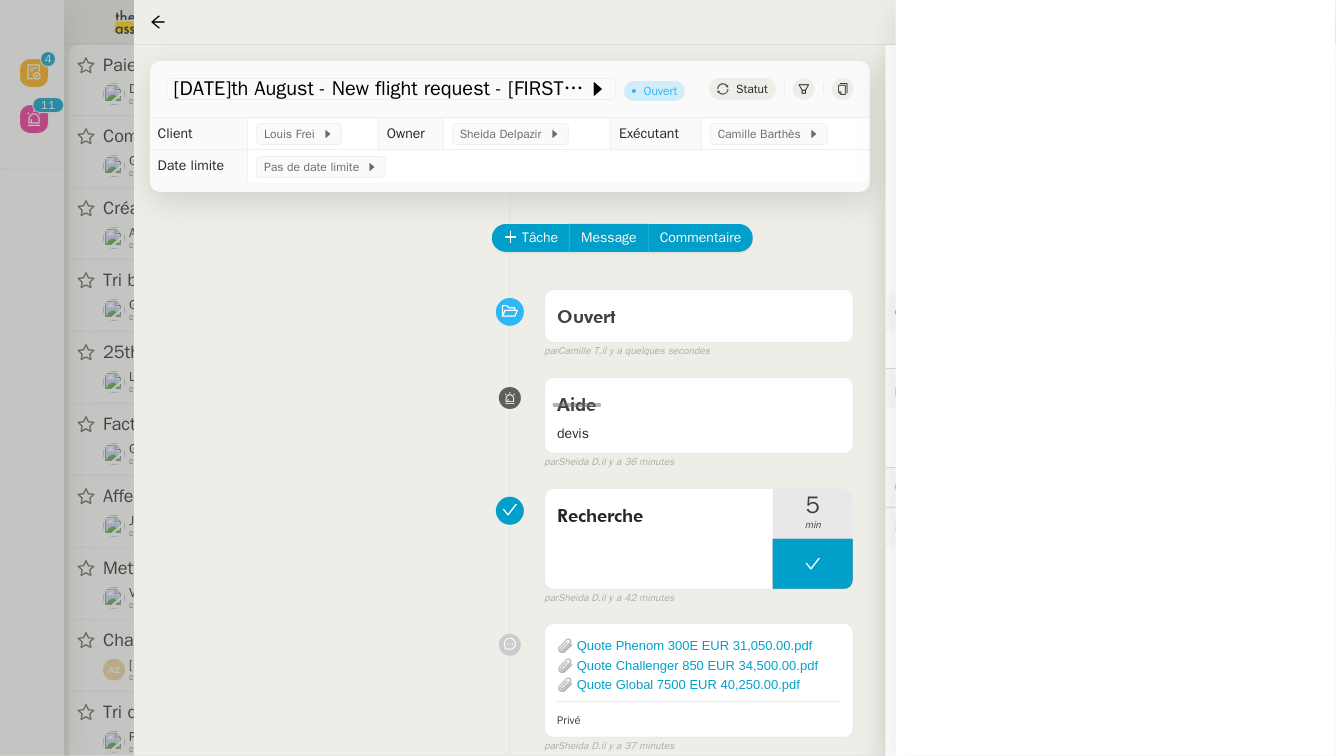 click at bounding box center (668, 378) 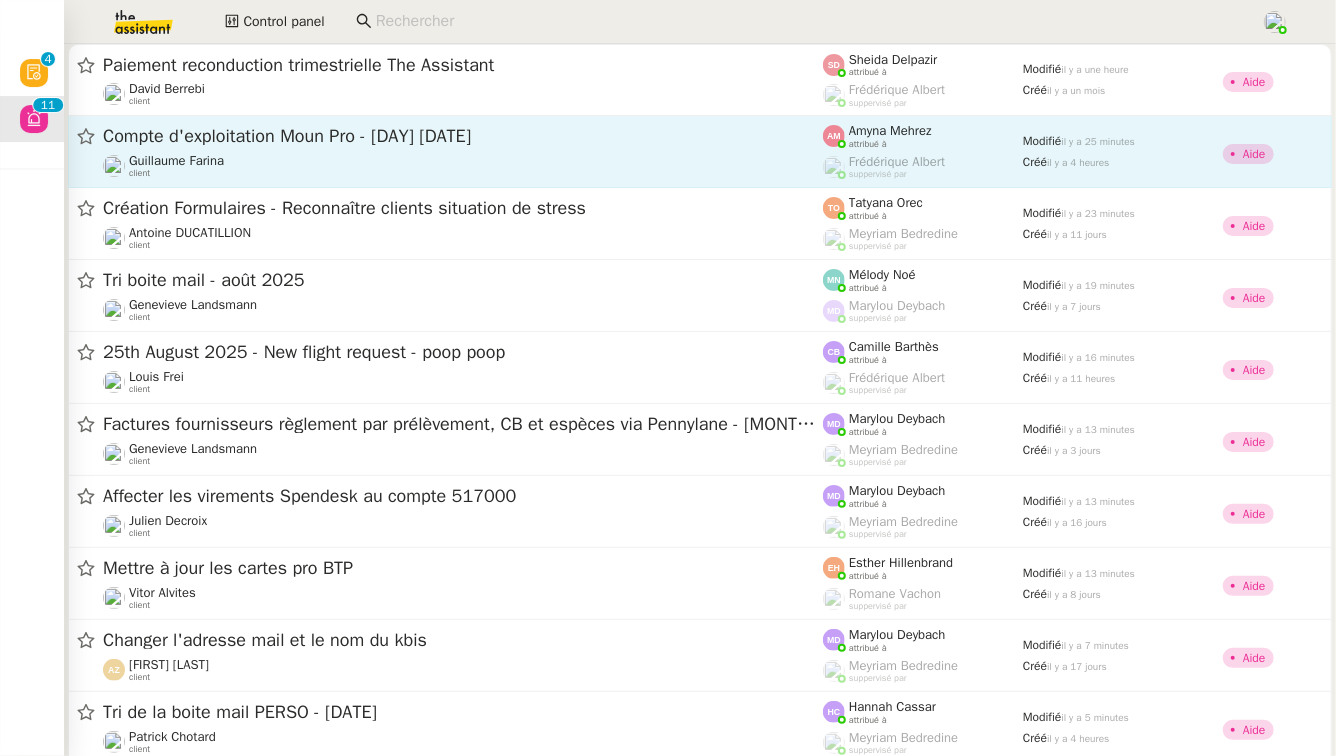 click on "Guillaume Farina" 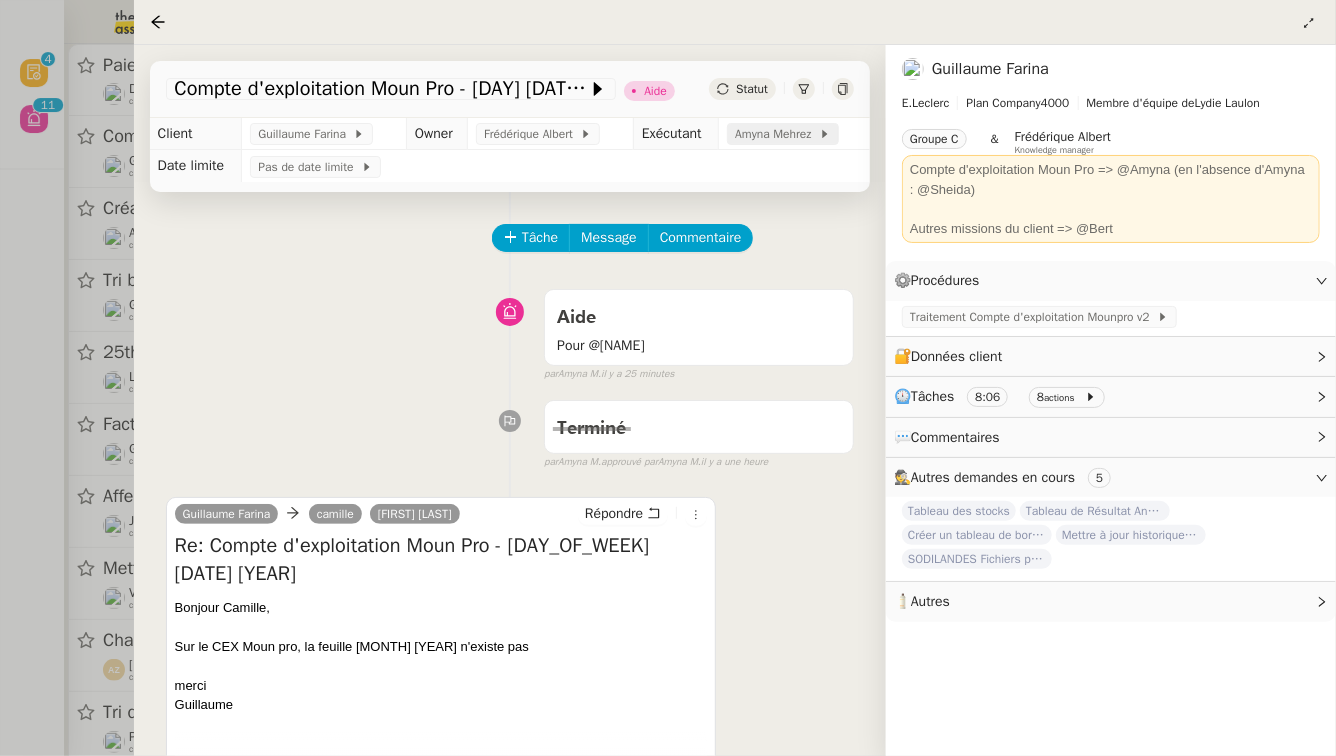 click on "Amyna Mehrez" 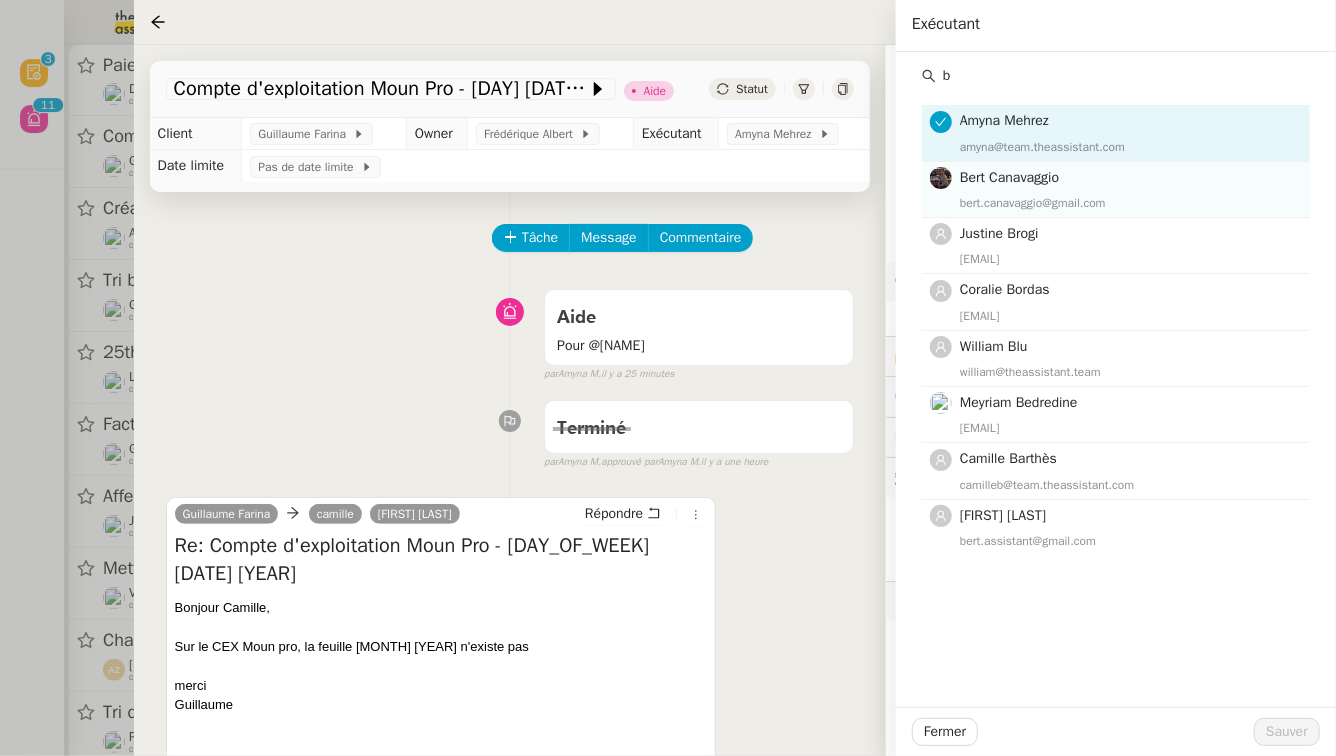 type on "b" 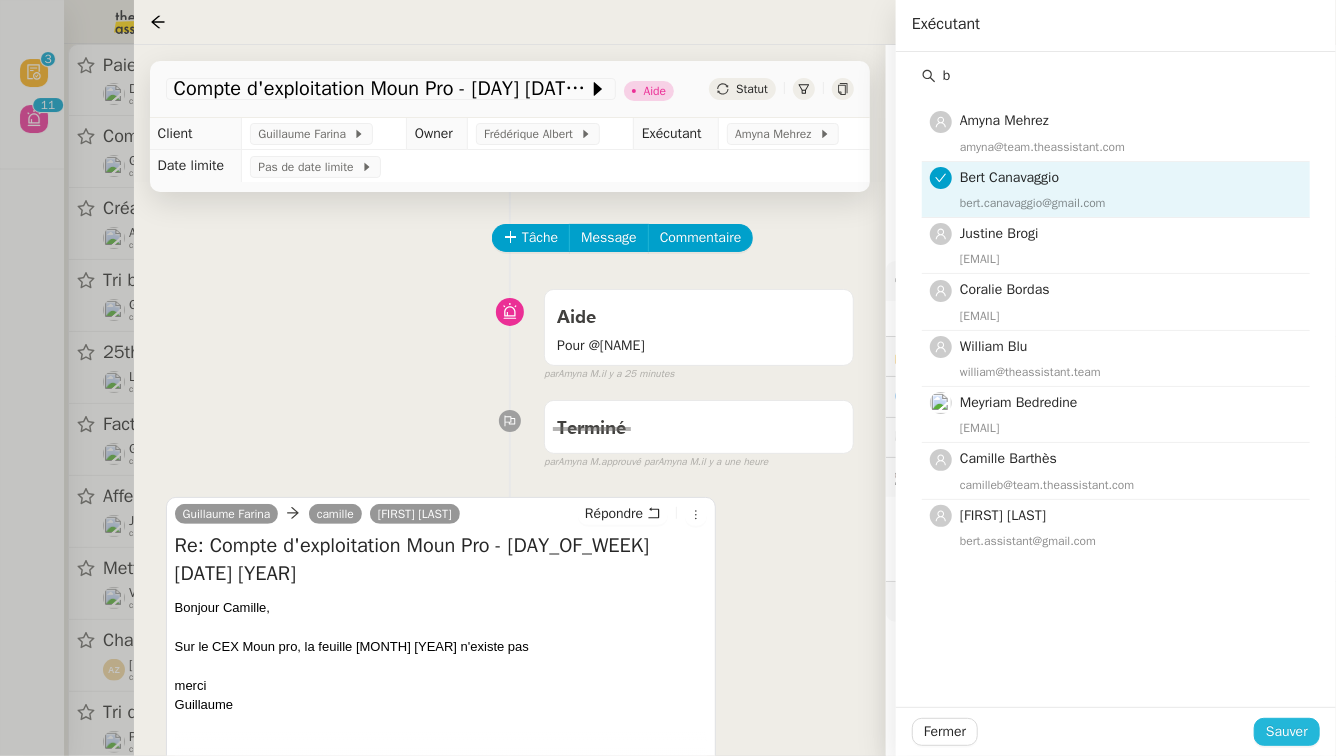 click on "Sauver" 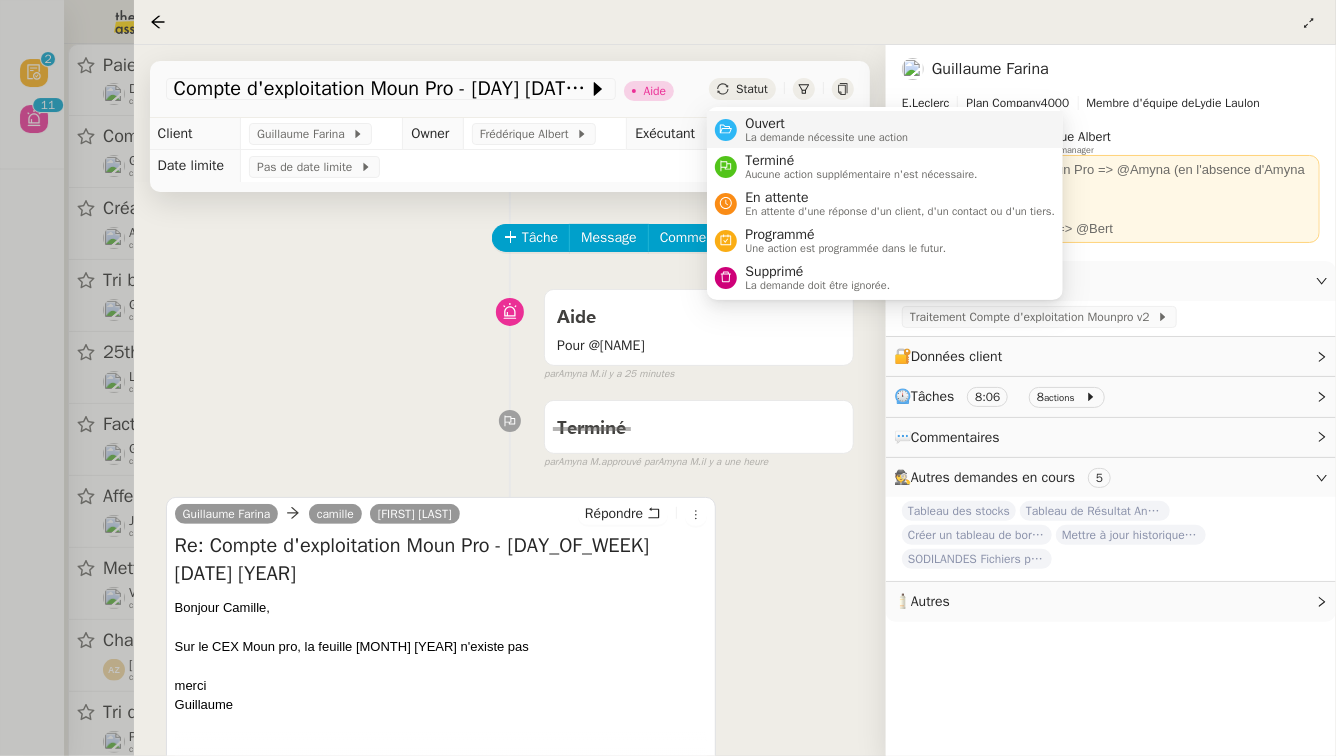 click on "Ouvert" at bounding box center (826, 124) 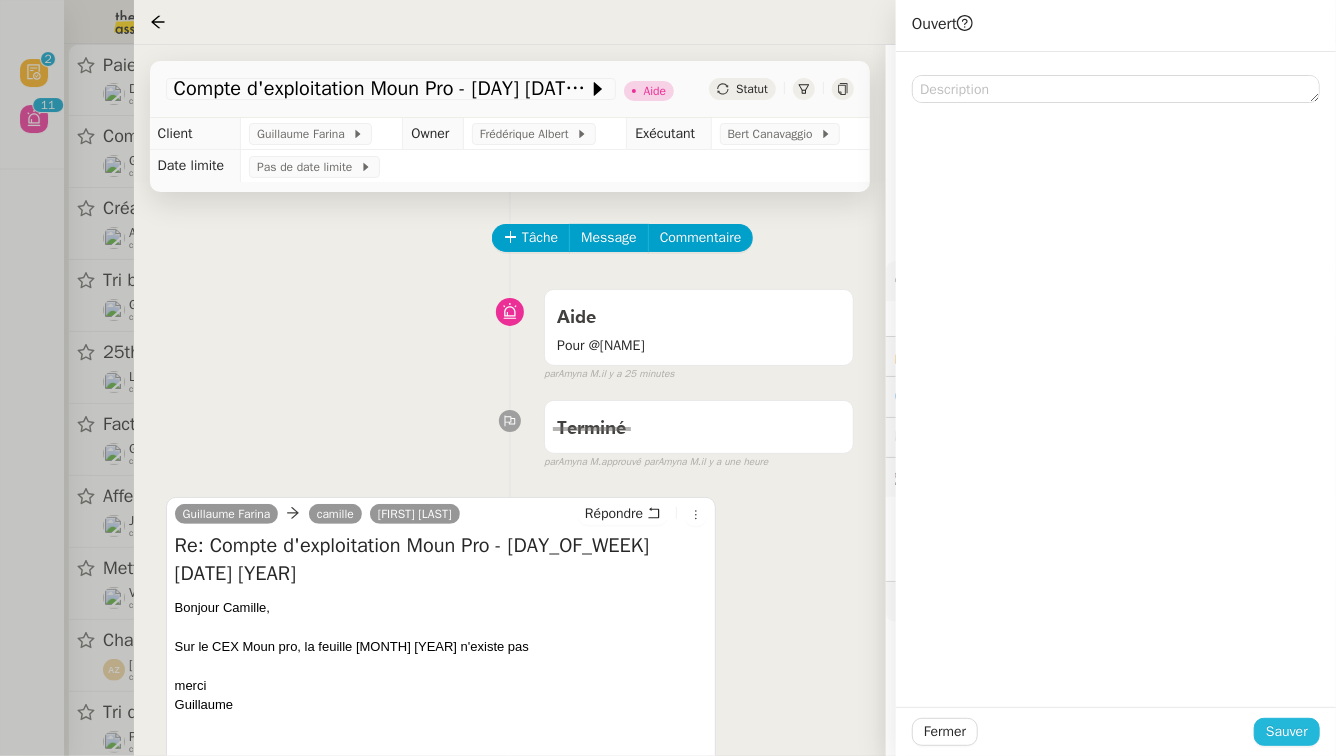 click on "Sauver" 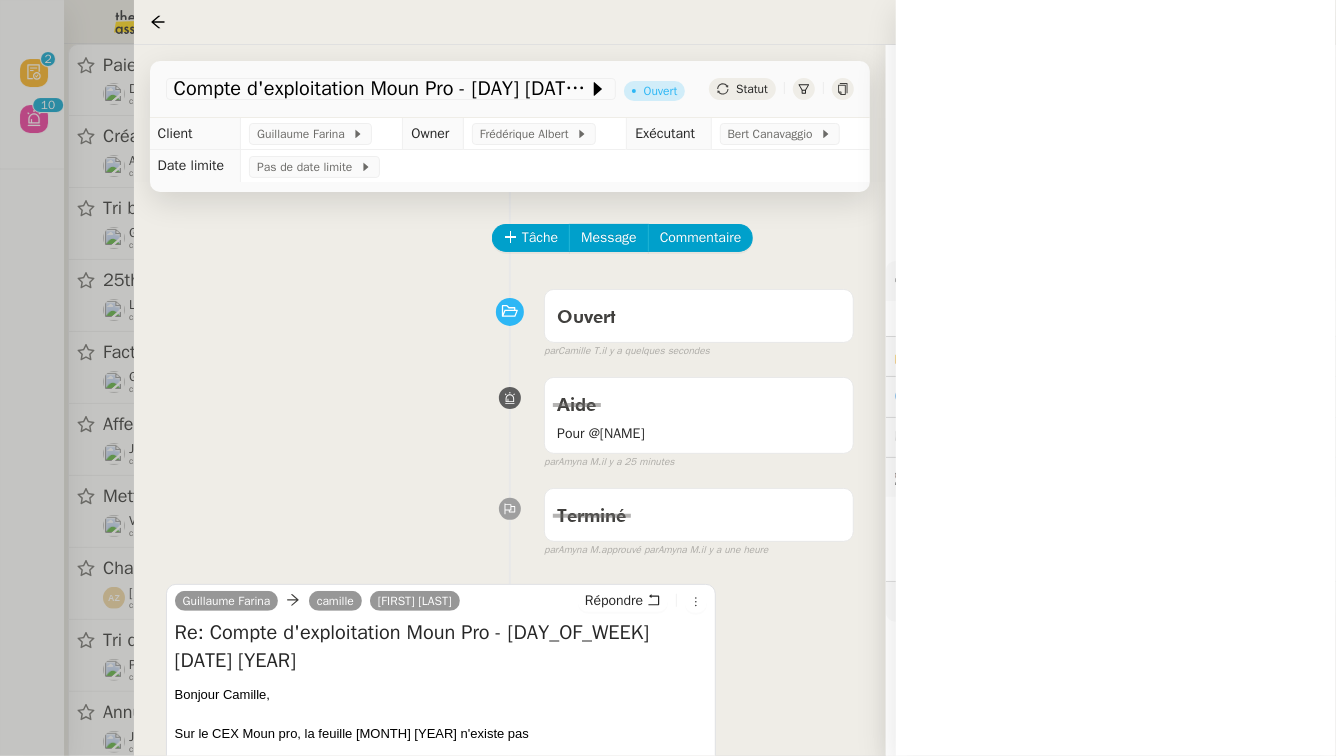 click 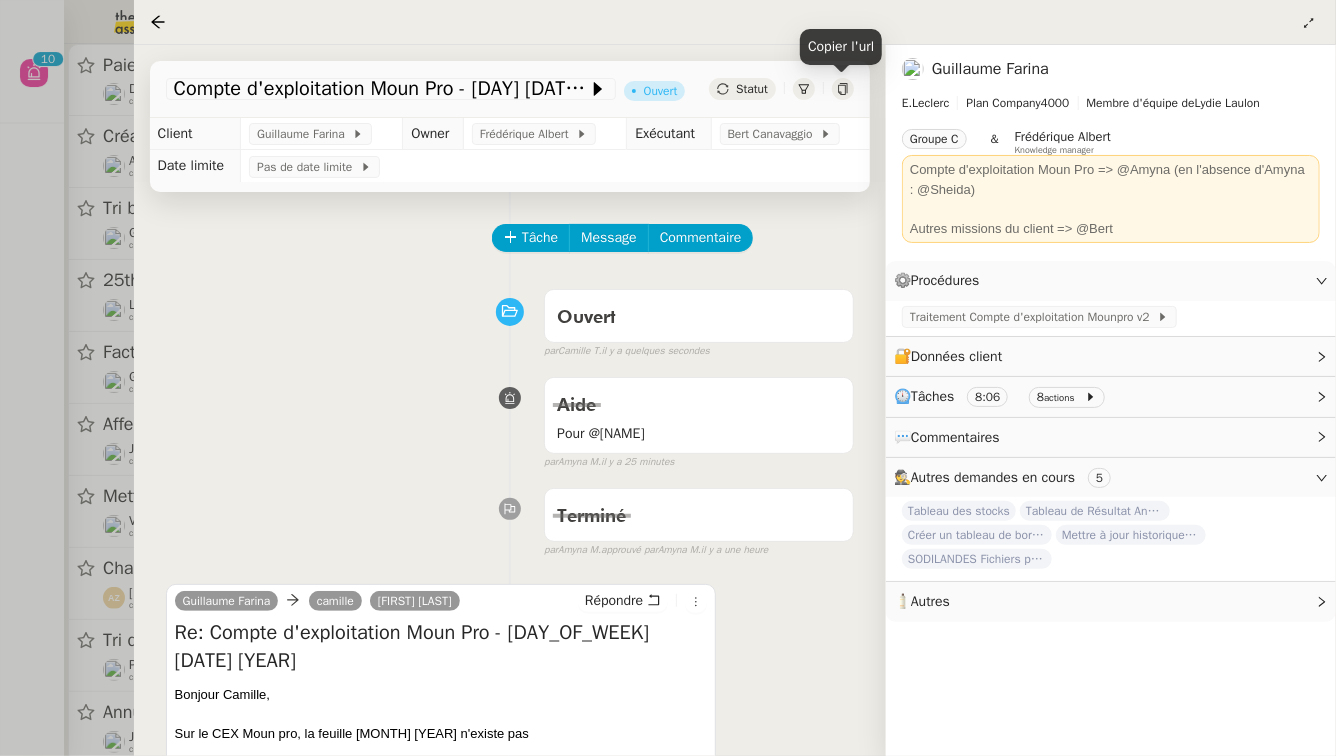 click at bounding box center (668, 378) 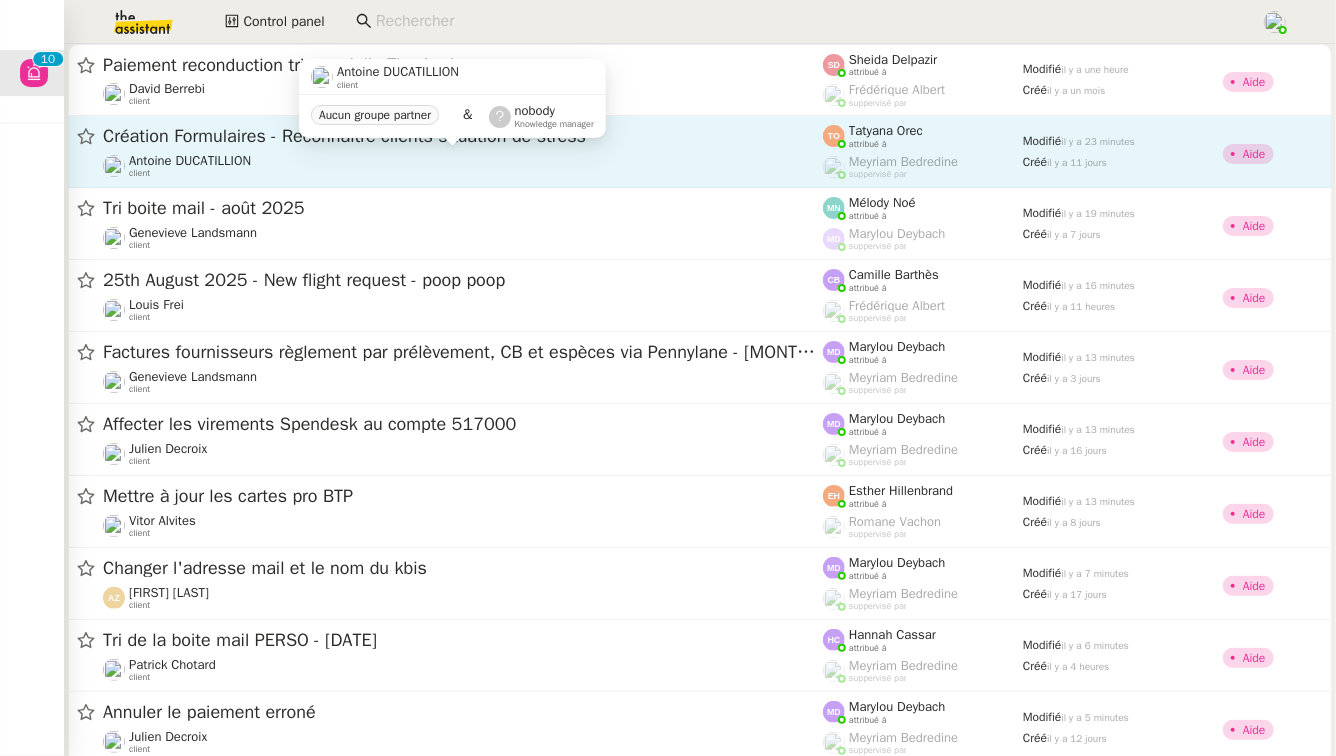 click on "Antoine DUCATILLION    client" 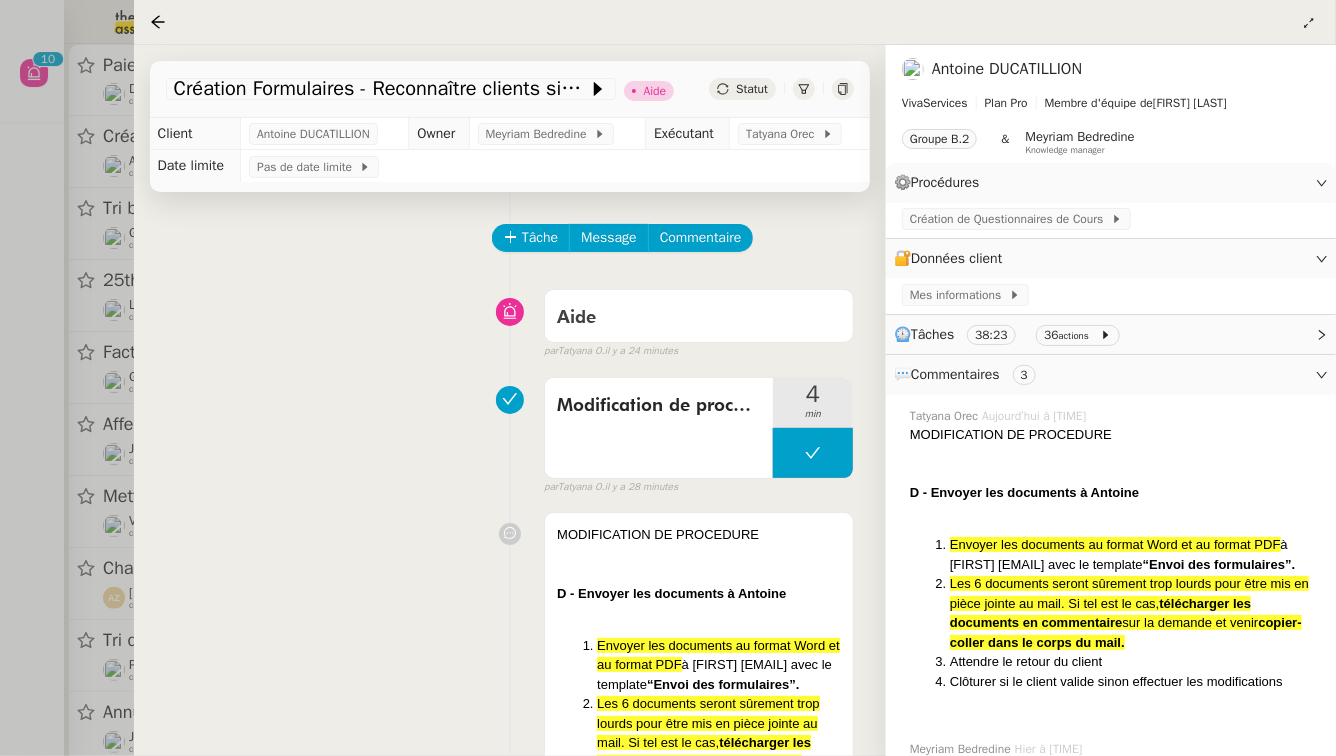 scroll, scrollTop: 36, scrollLeft: 0, axis: vertical 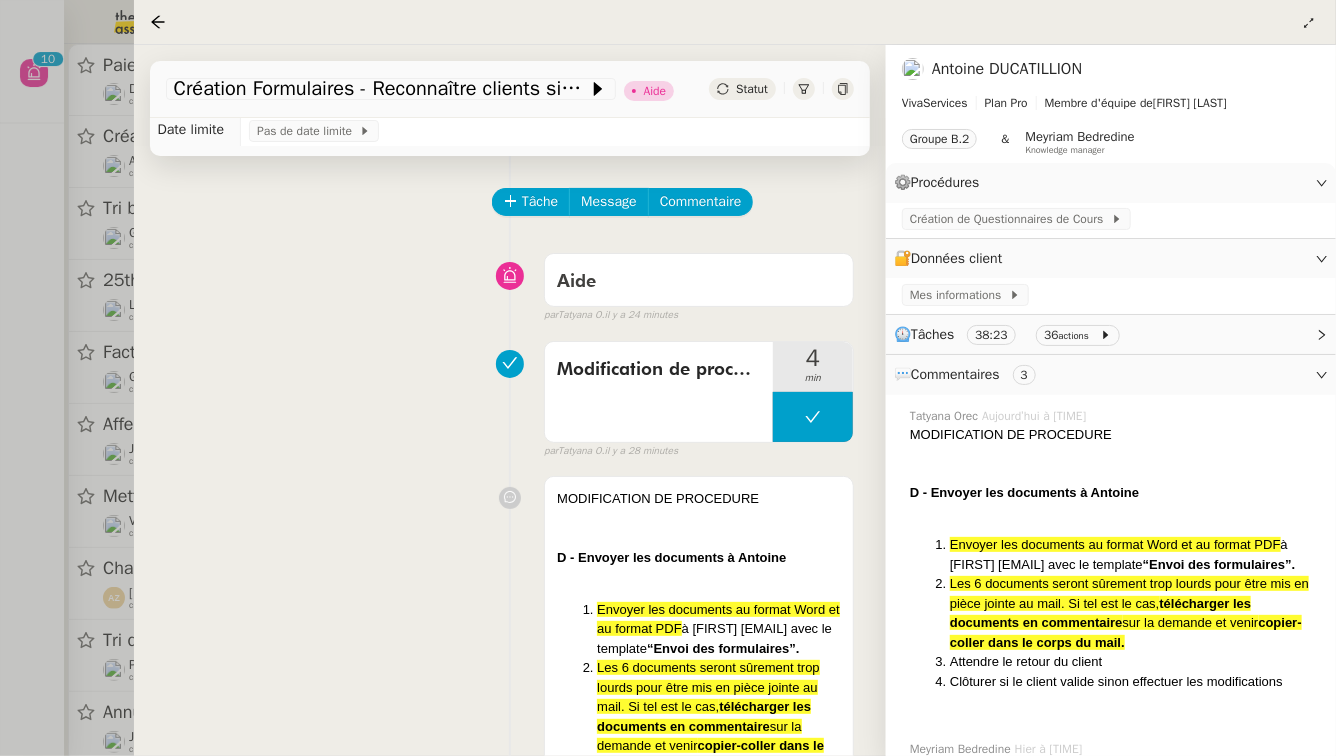 click at bounding box center (668, 378) 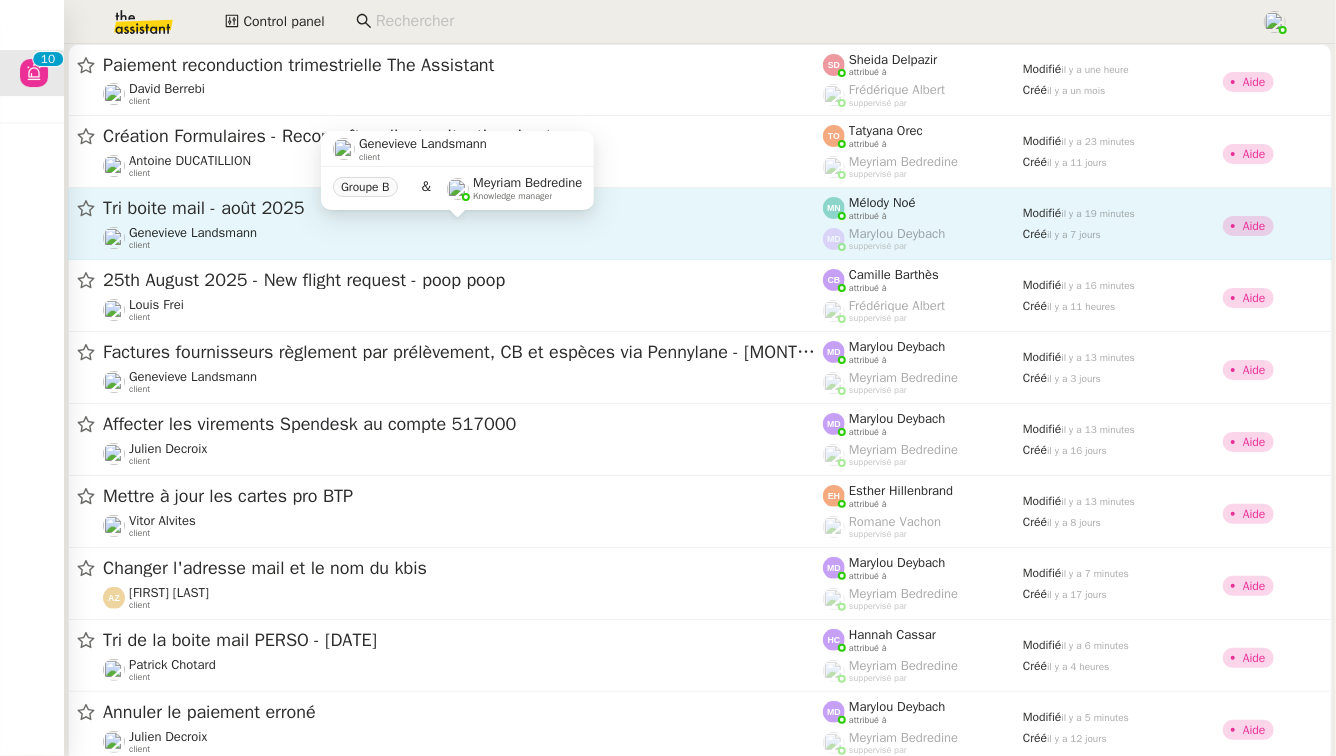 click on "Genevieve Landsmann    client" 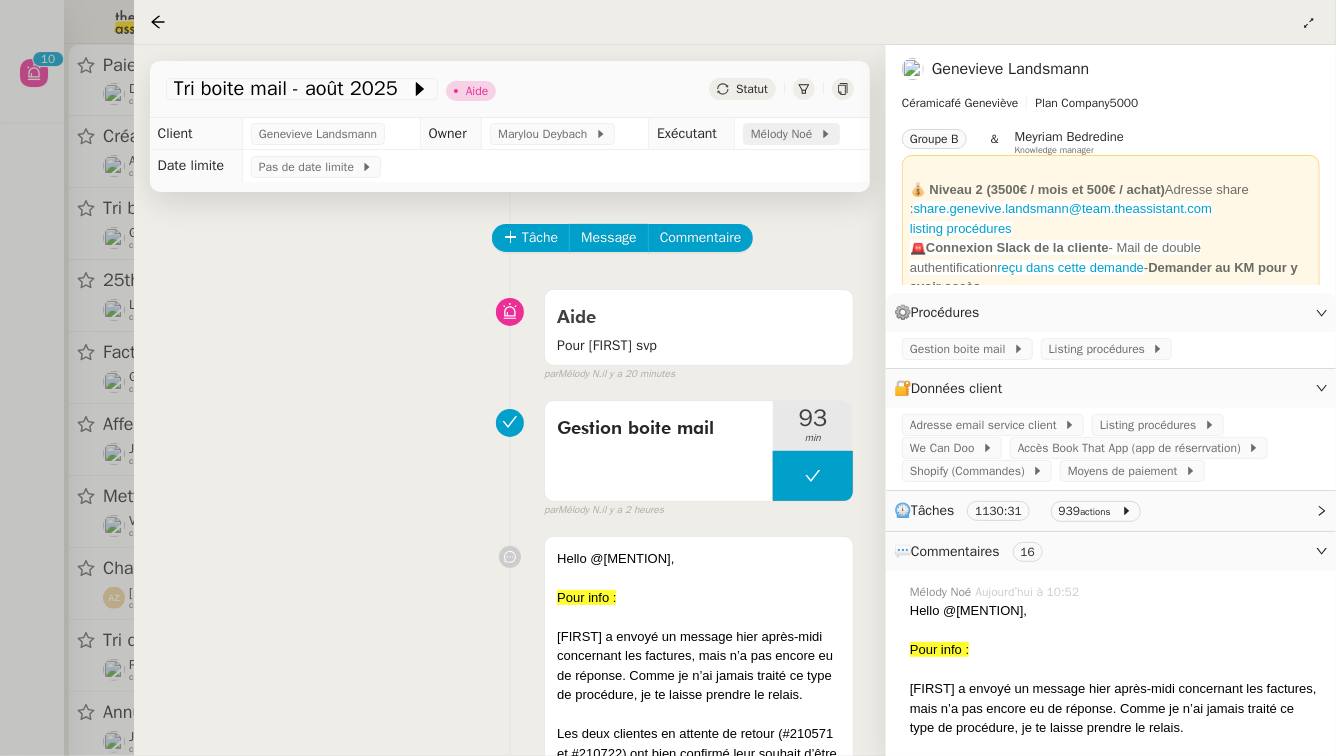 click on "Mélody Noé" 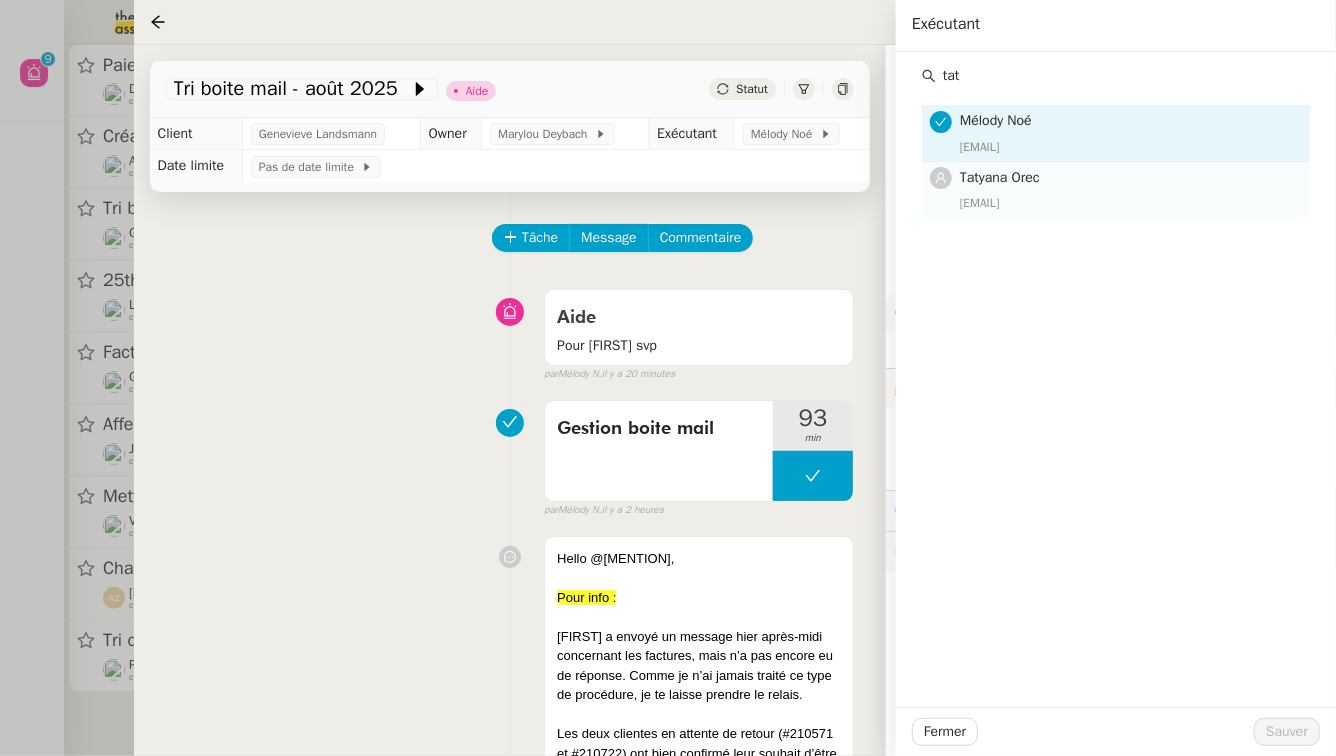type on "tat" 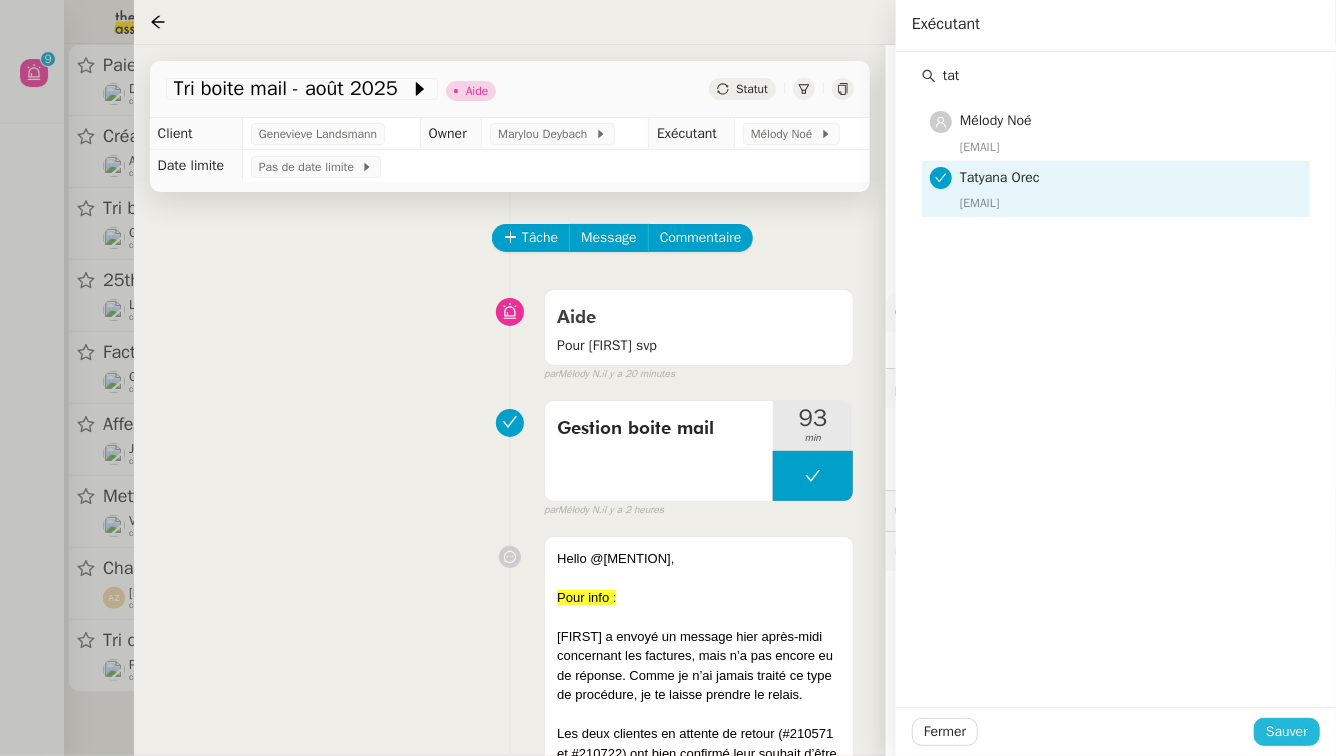 click on "Sauver" 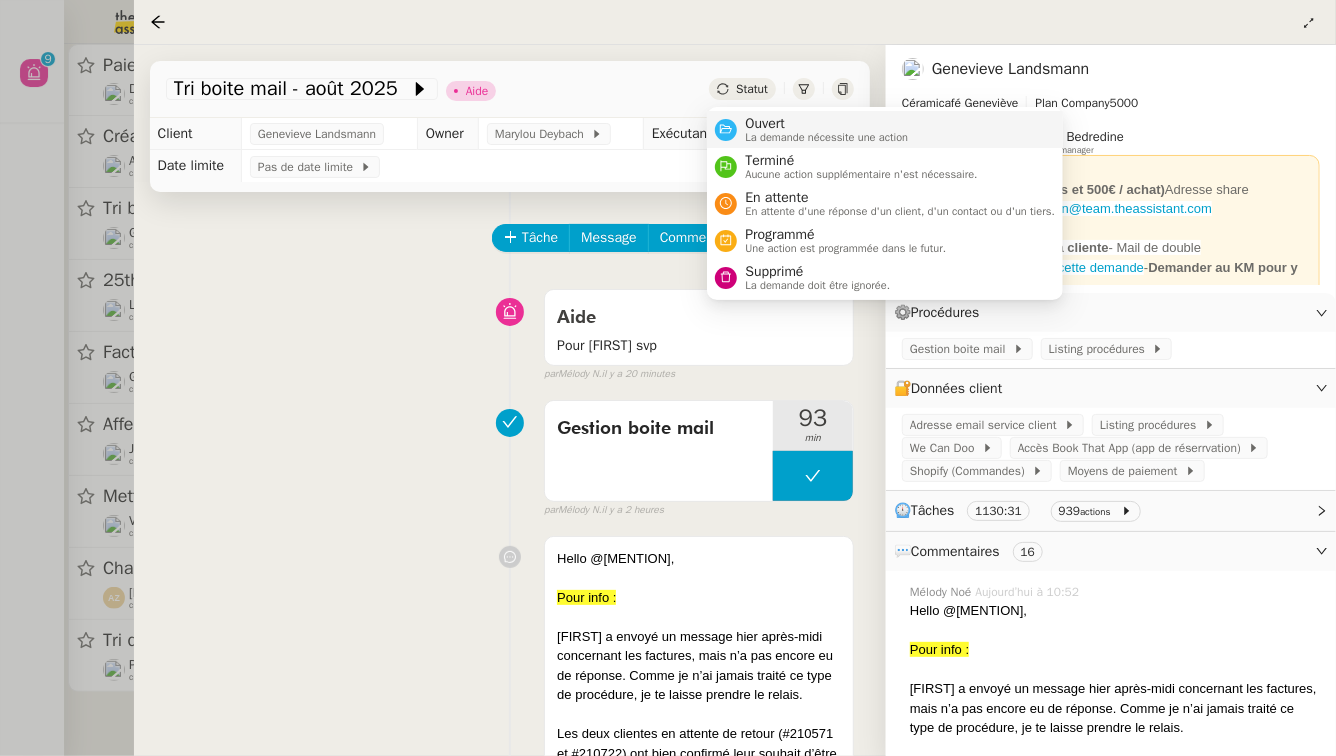 click on "Ouvert" at bounding box center [826, 124] 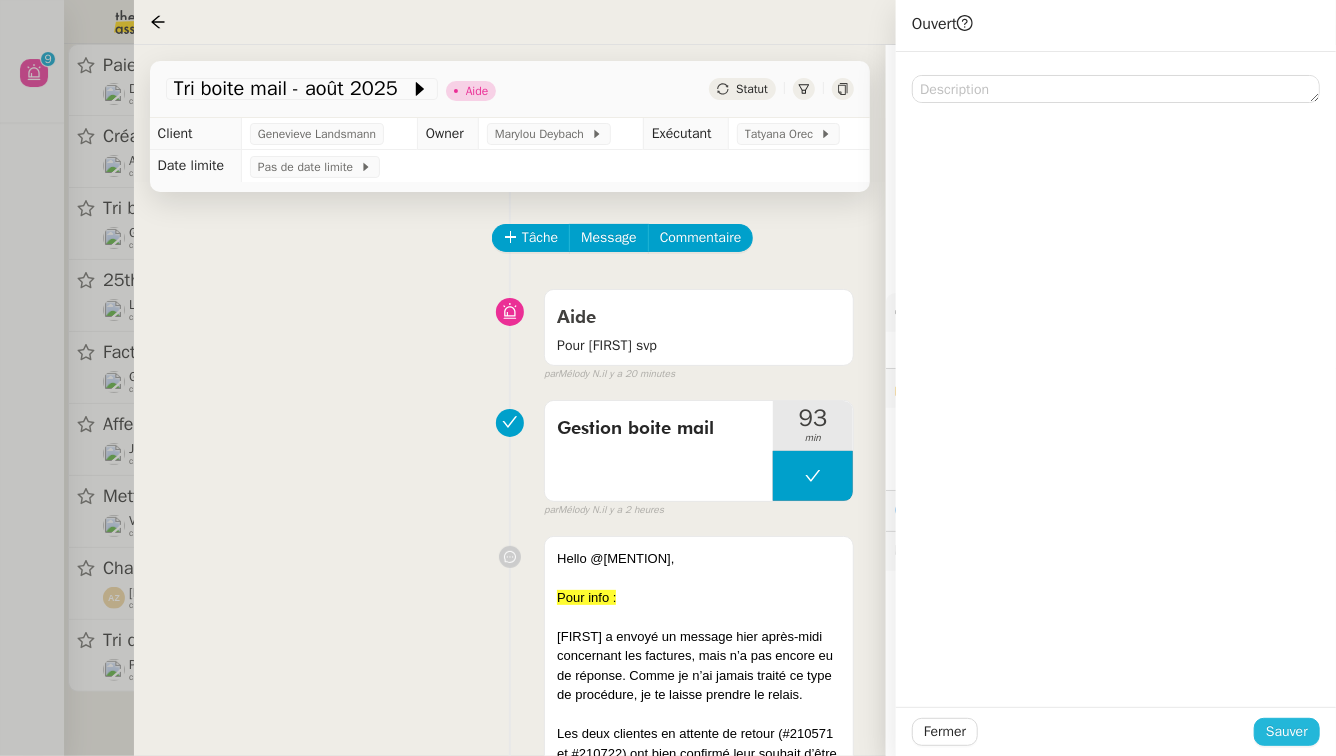 click on "Sauver" 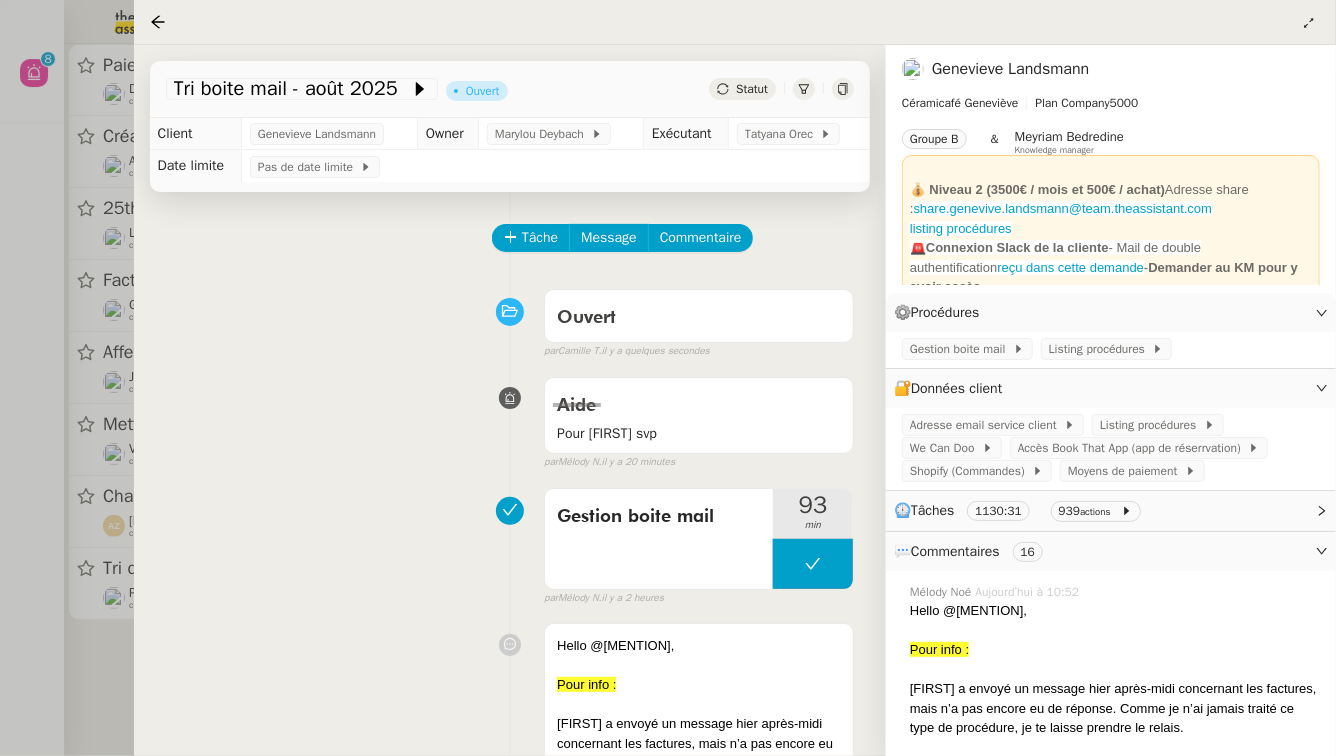 click at bounding box center (668, 378) 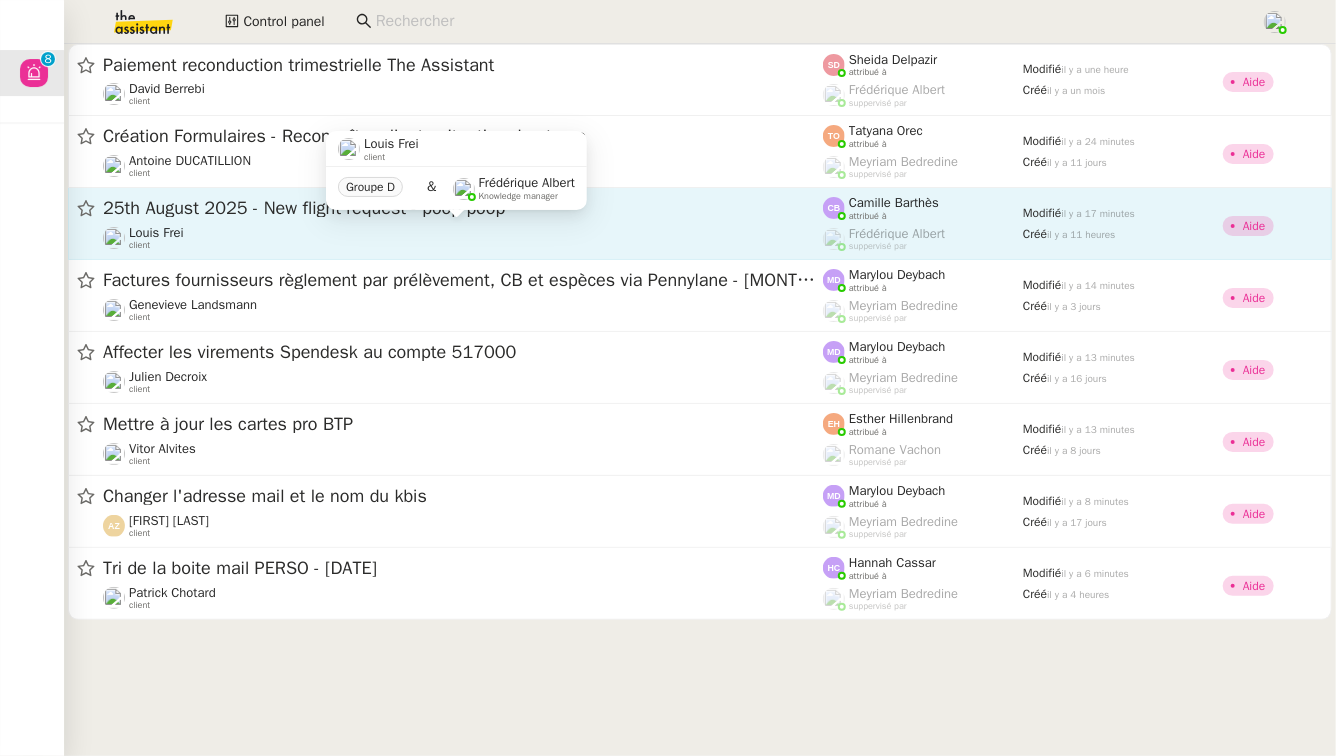 click on "Louis Frei    client" 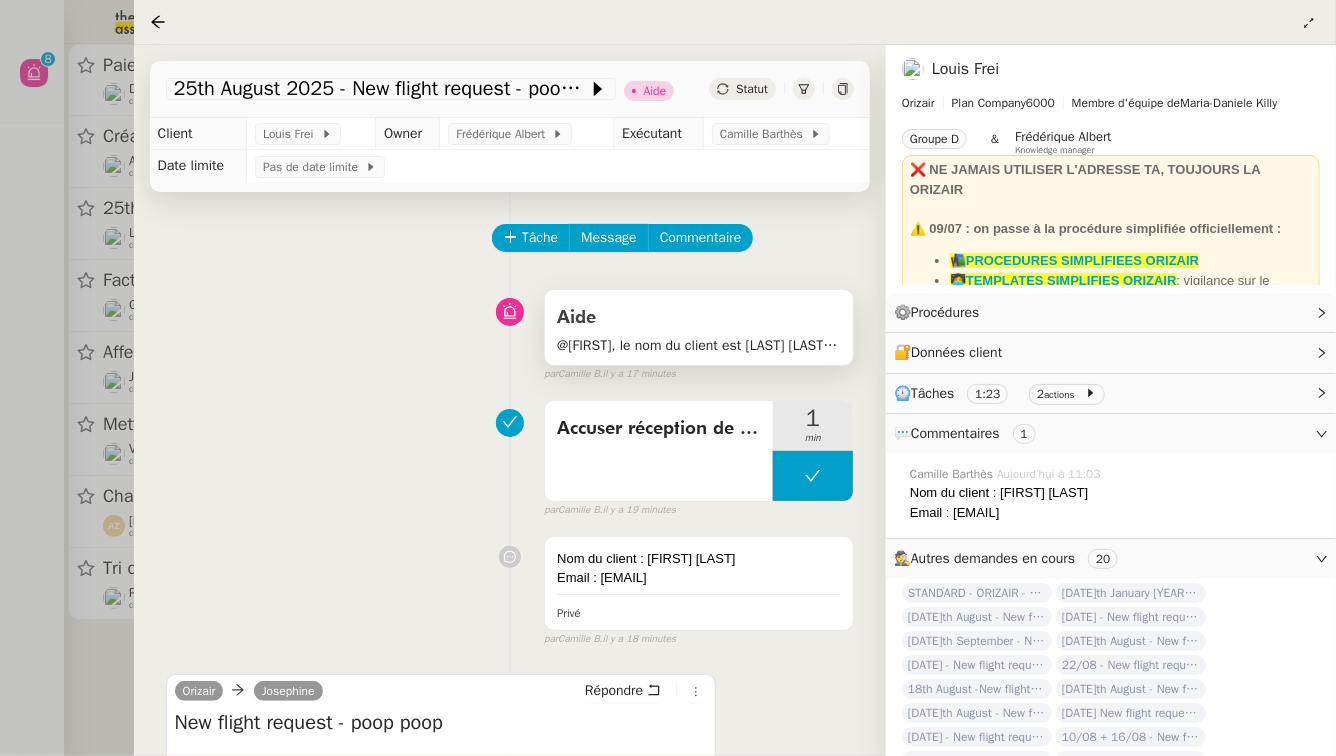 click on "Aide" at bounding box center [699, 318] 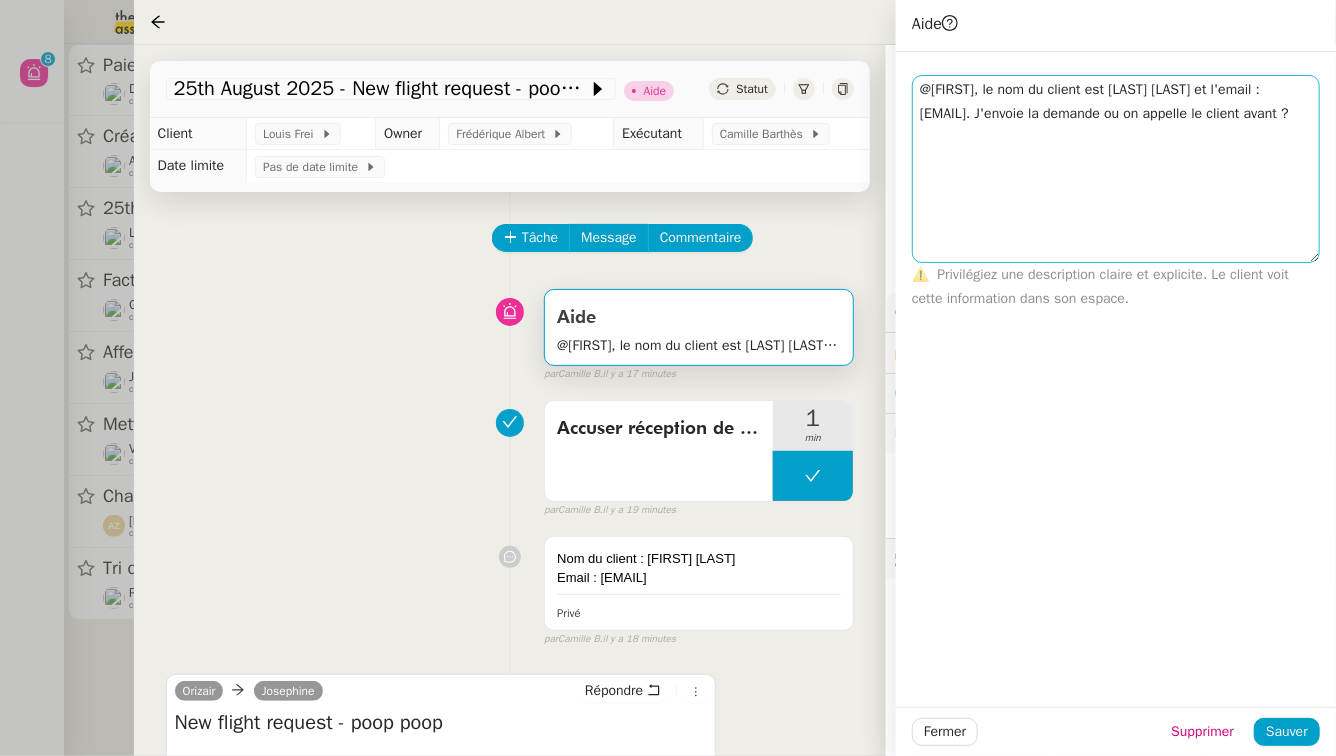 drag, startPoint x: 1308, startPoint y: 96, endPoint x: 1303, endPoint y: 256, distance: 160.07811 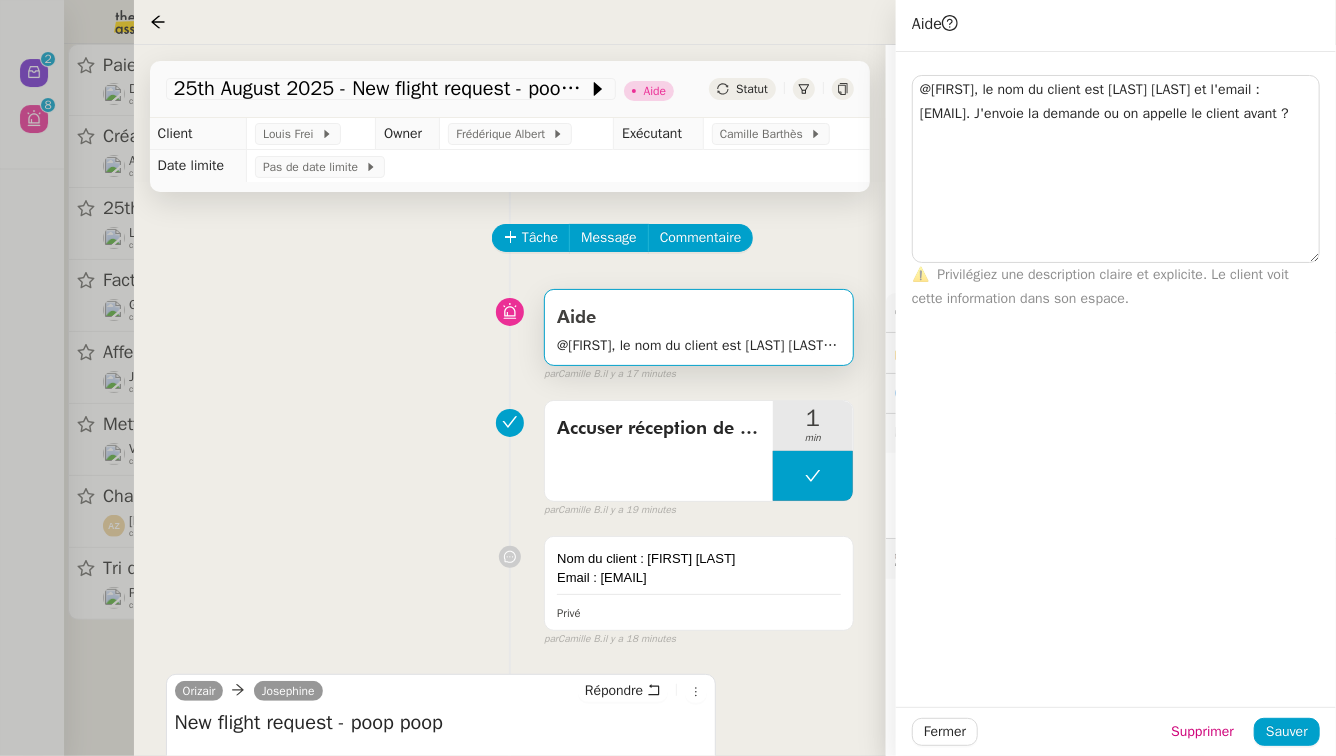 click on "Aide @Frédérique, le nom du client est Poop Poop et l'email : email@gmail.com. J'envoie la demande ou on appelle le client avant ?    false par   Camille B.   il y a 17 minutes" at bounding box center [510, 331] 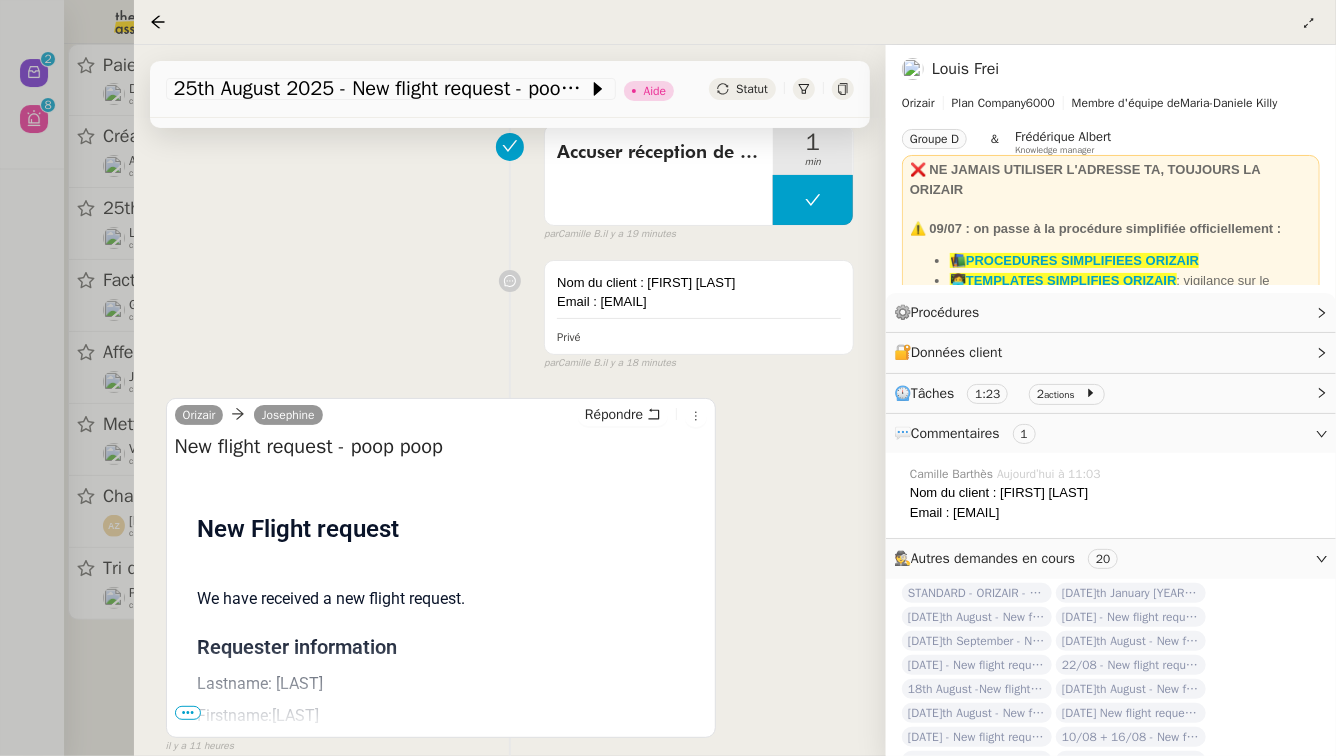 scroll, scrollTop: 370, scrollLeft: 0, axis: vertical 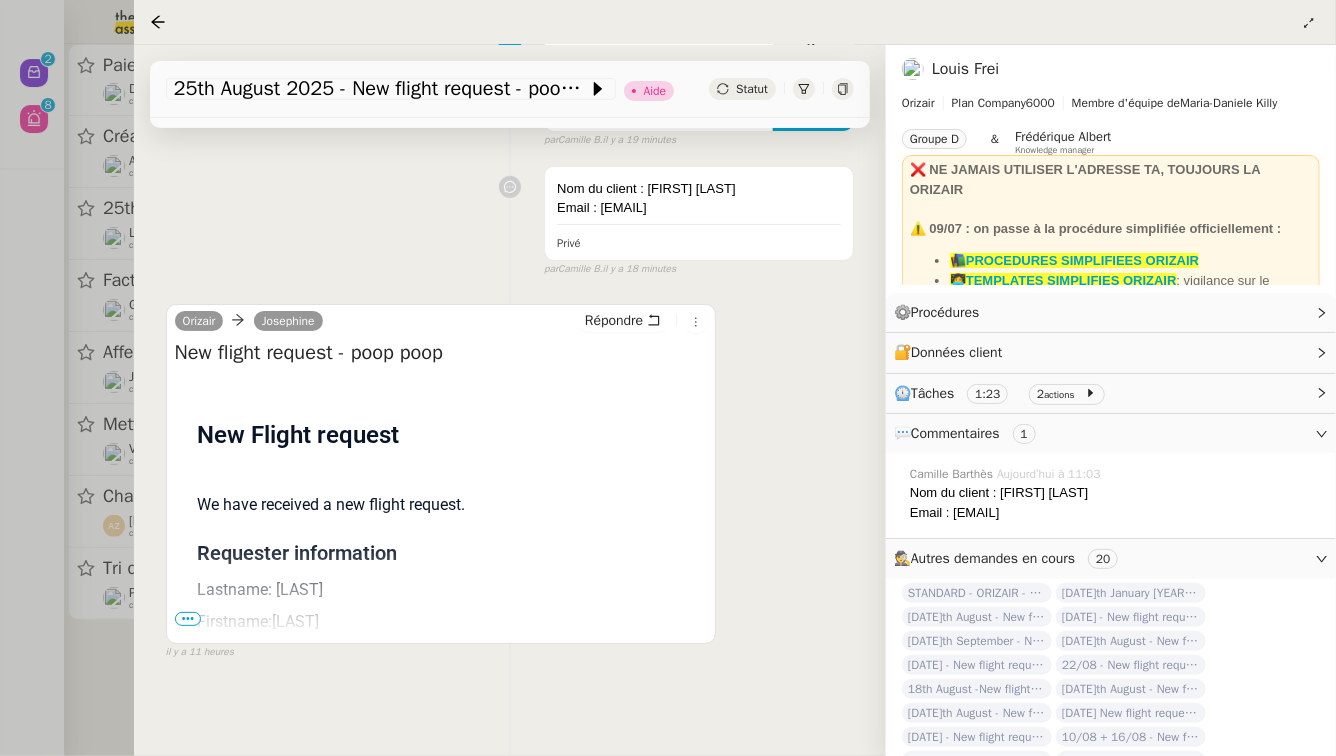 click on "Flight request created by poop poop  New Flight request  We have received a new flight request.  Requester information Lastname: poop  Firstname:poop  Phone:  +33541818502   Email:  email@gmail.com   Trip 1: Departure: Manchester Airport Arrival: Madeira International Airport Cristiano Ronaldo Date & Time: 25th August 2025 08:30 Passengers: 1 Adults - 0 Children - 0 Infants  Pets: 0 Small - 0 Large  Luggage: 0 Carry-on - 0 Hold - 0 Skis - 0 Golf - 0 Others  Trip 2: Departure: Madeira International Airport Cristiano Ronaldo Arrival: Manchester Airport Date & Time: 29th August 2025 21:00 Passengers: 1 Adults - 0 Children - 0 Infants  Pets: 0 Small - 0 Large  Luggage: 0 Carry-on - 0 Hold - 0 Skis - 0 Golf - 0 Others  Sent by Orizair  Flying responsibly, leading sustainably" at bounding box center [441, 822] 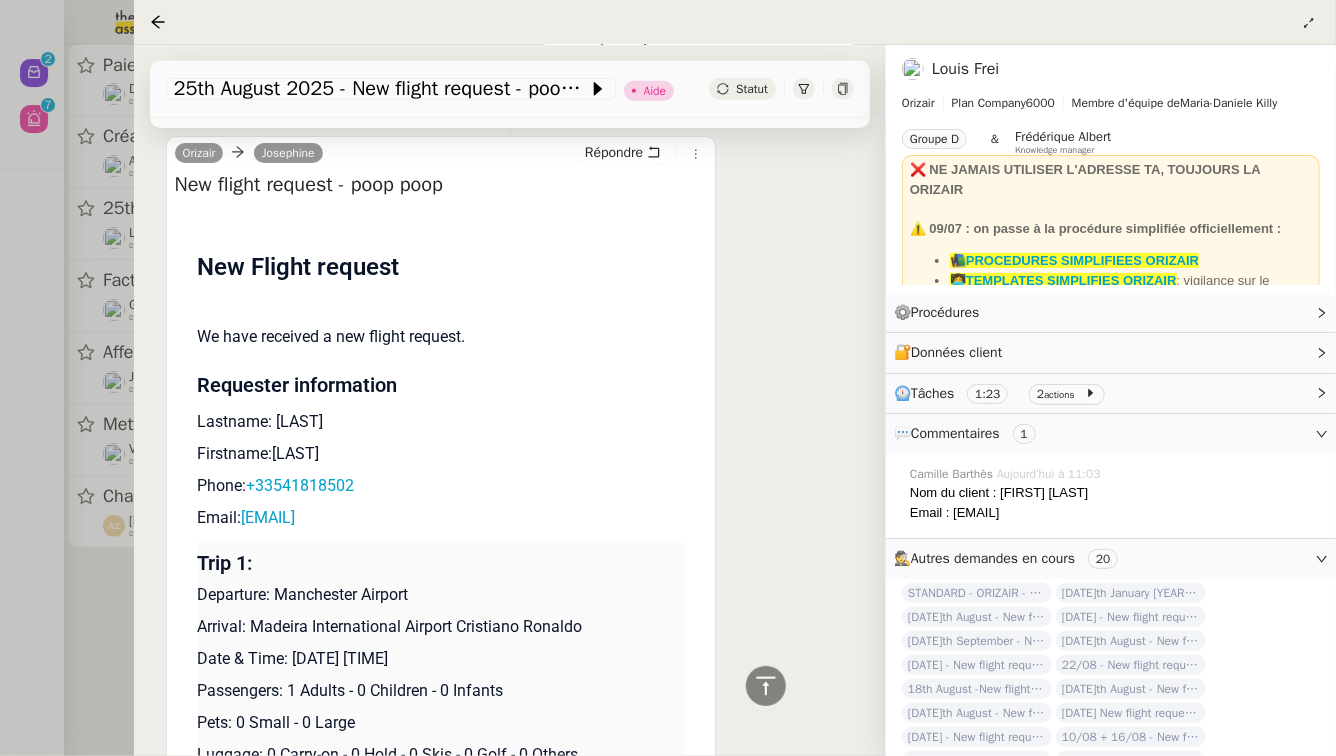 scroll, scrollTop: 0, scrollLeft: 0, axis: both 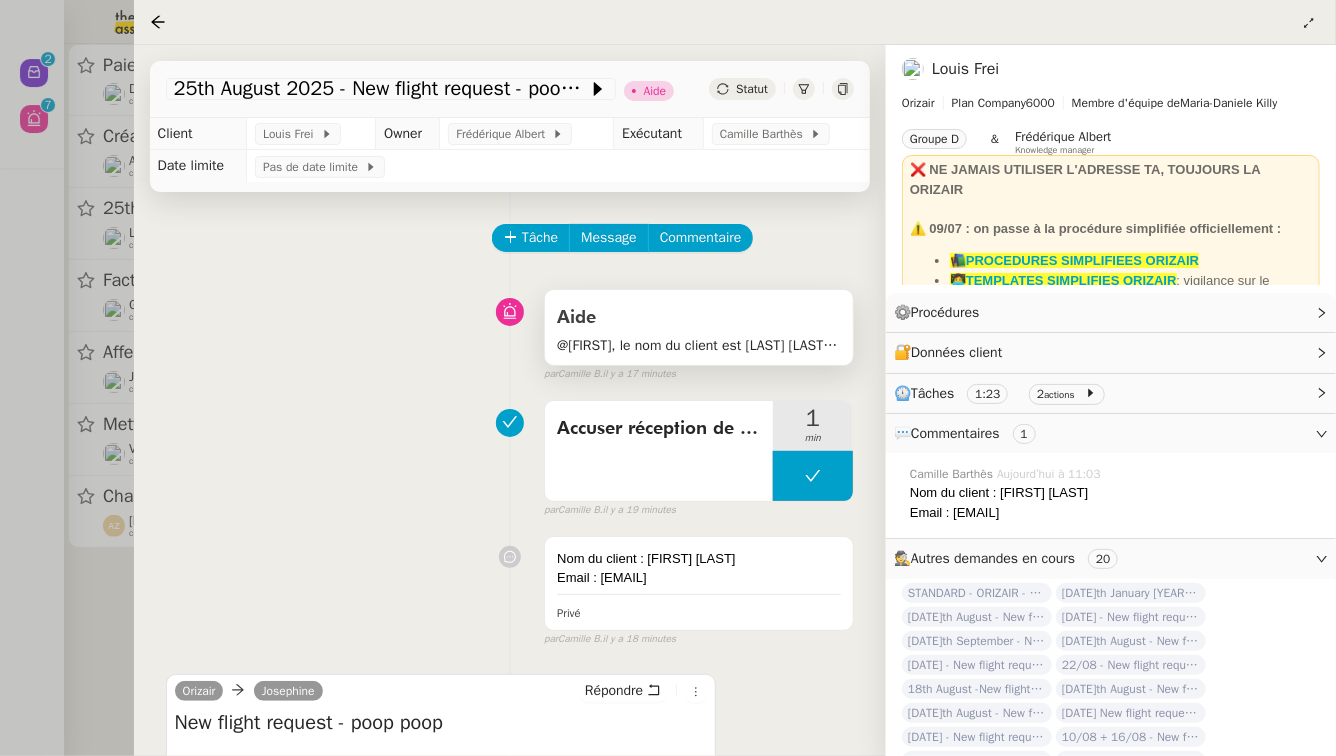 click on "@Frédérique, le nom du client est Poop Poop et l'email : email@gmail.com. J'envoie la demande ou on appelle le client avant ?" at bounding box center [699, 345] 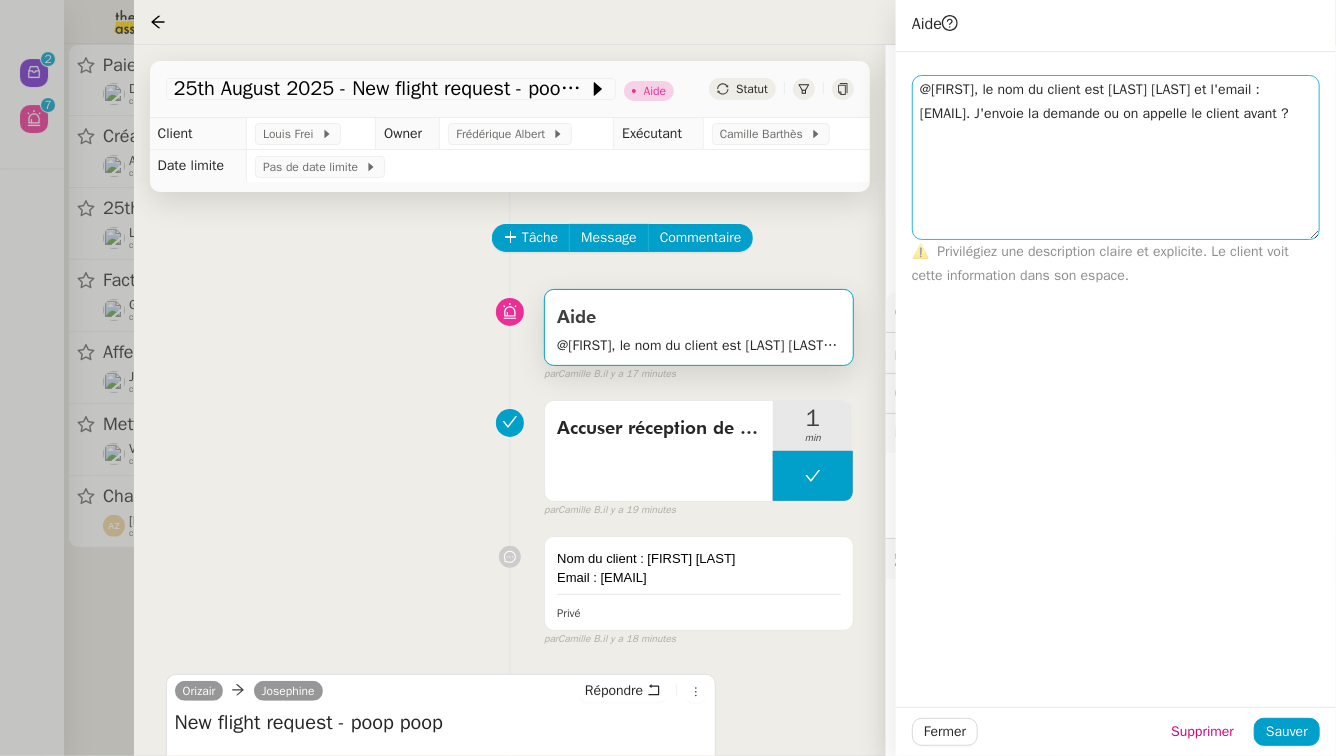 drag, startPoint x: 1306, startPoint y: 99, endPoint x: 1308, endPoint y: 236, distance: 137.0146 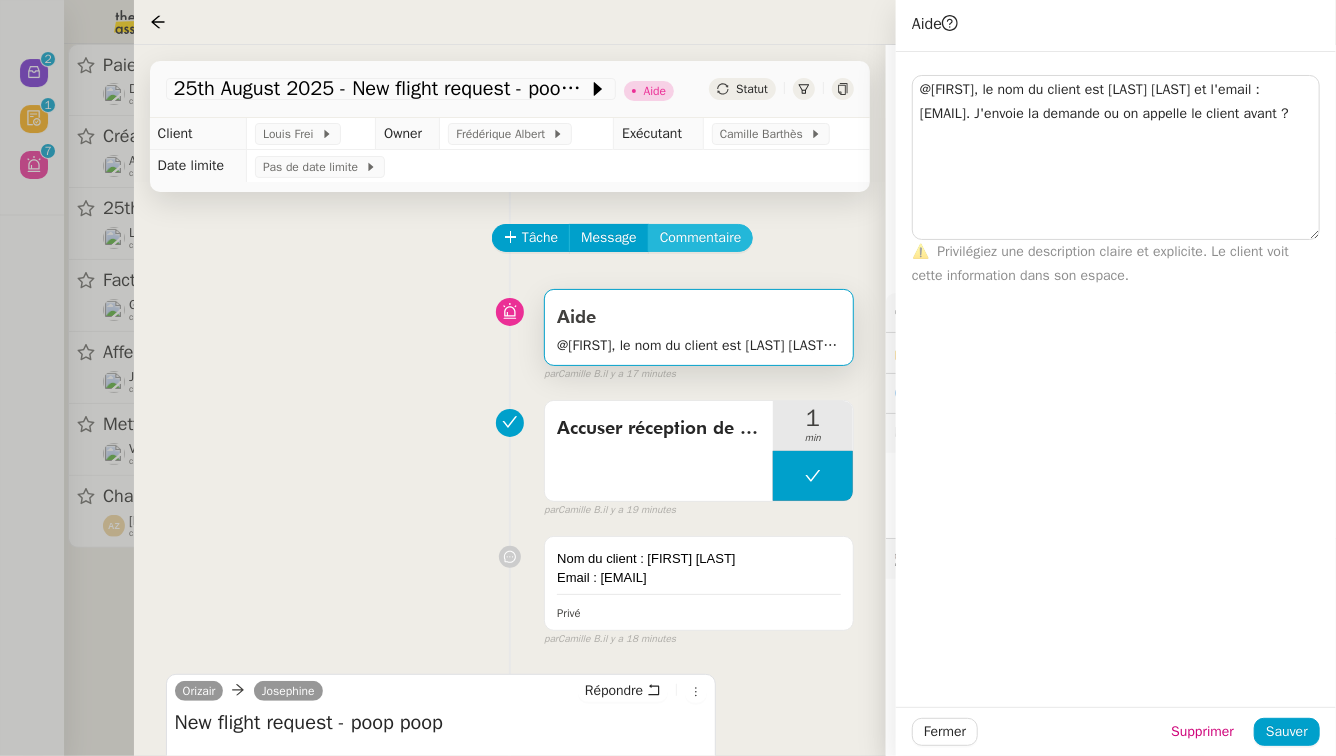 click on "Commentaire" 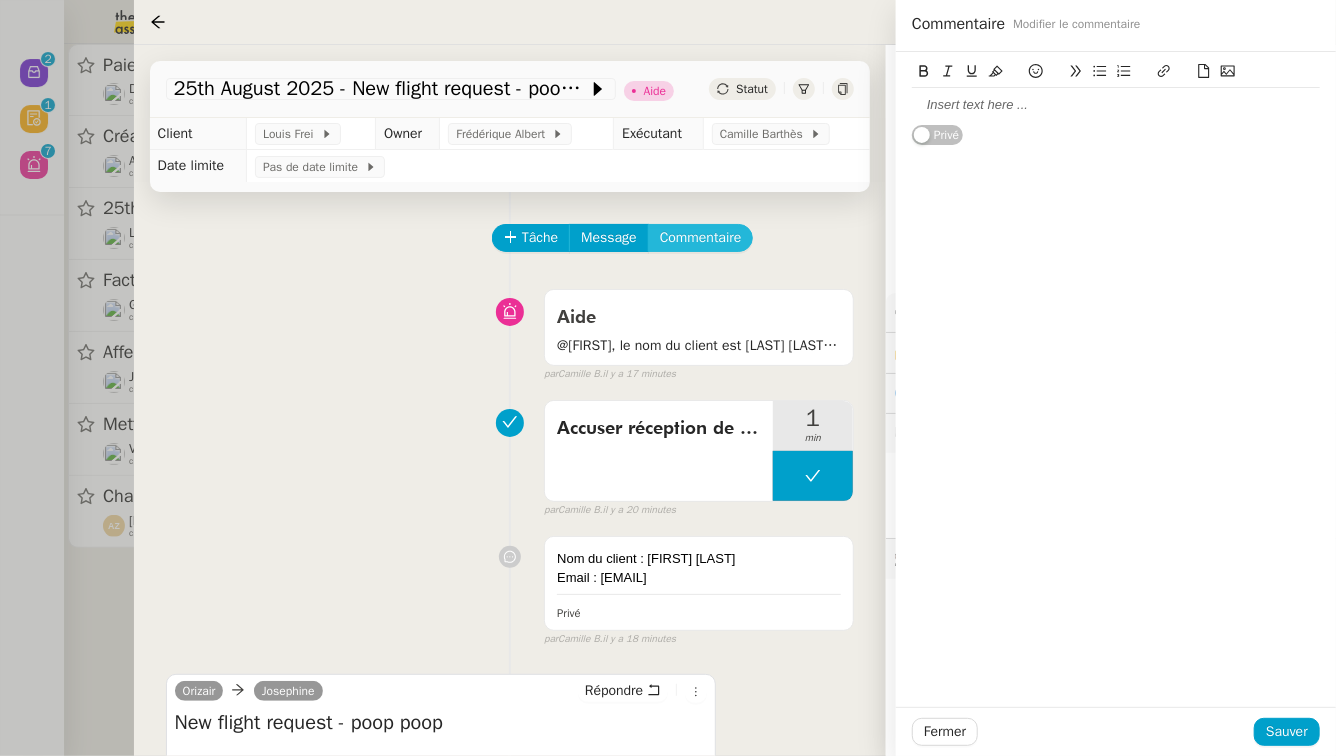 type 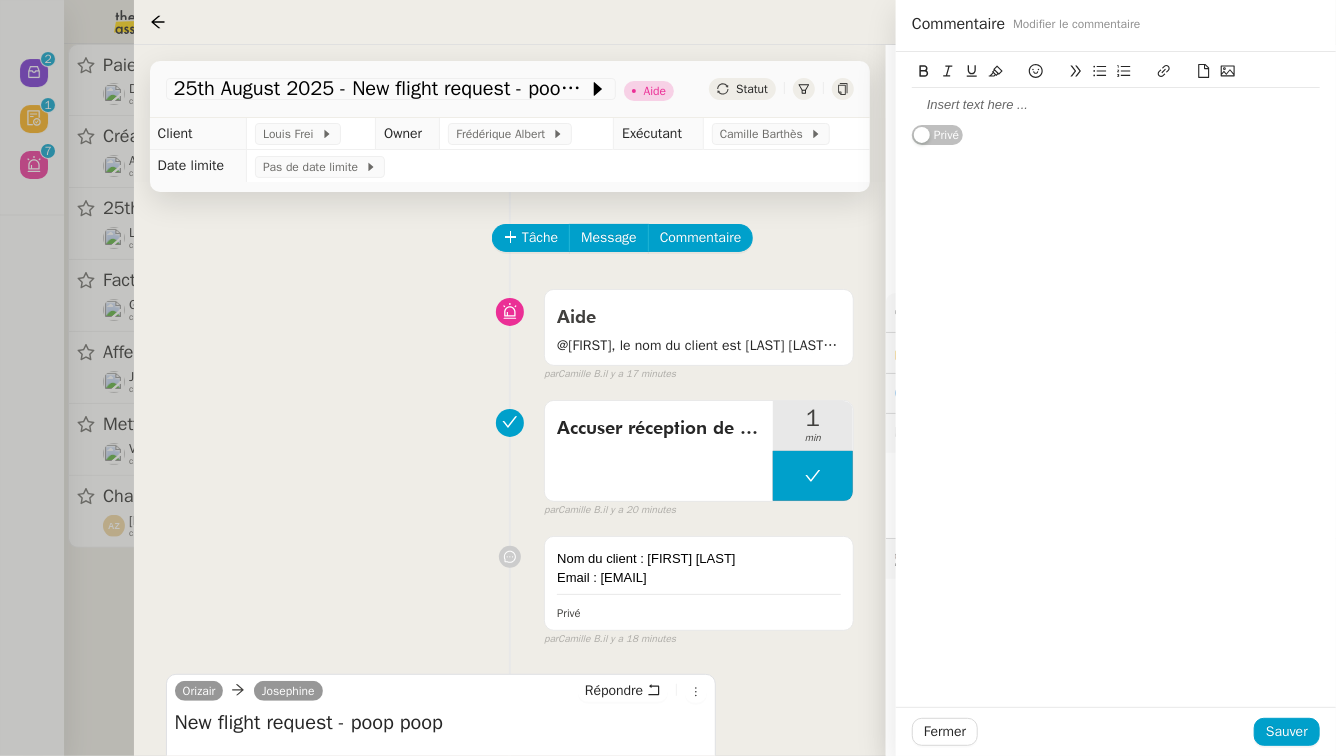 click 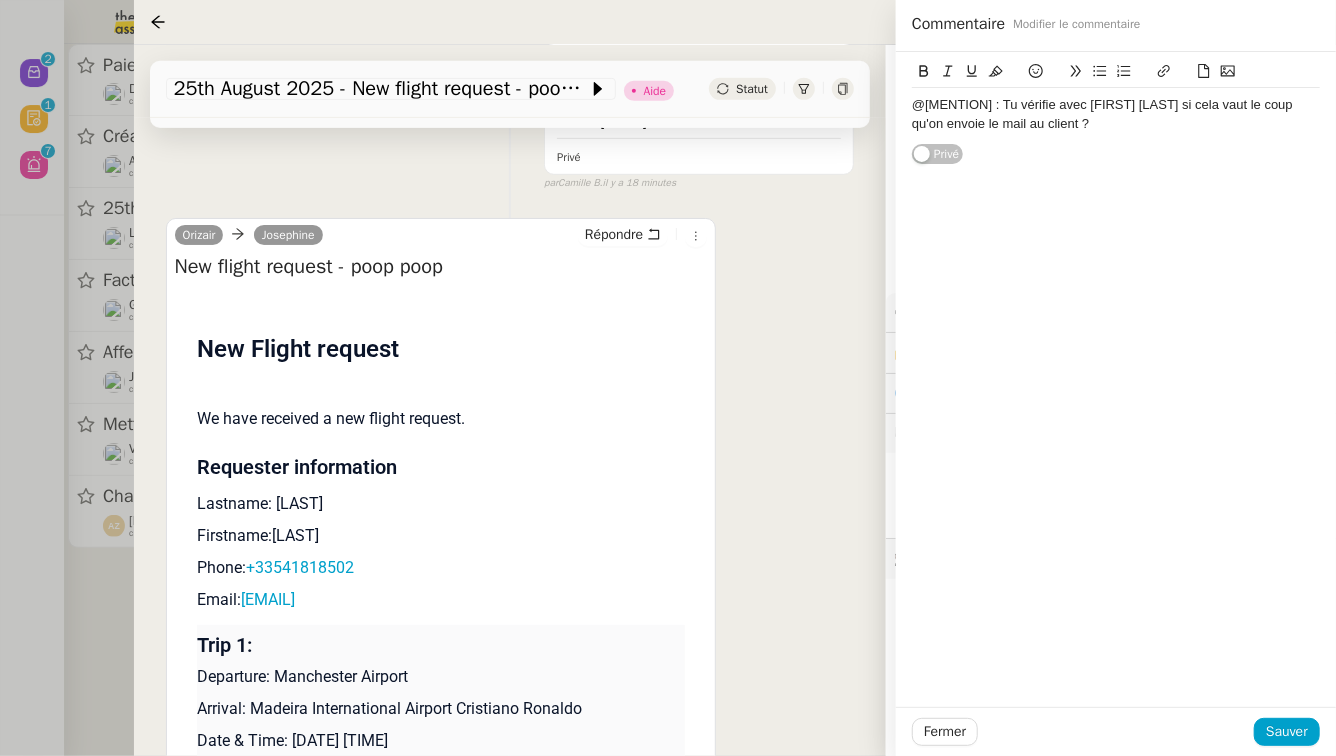 scroll, scrollTop: 492, scrollLeft: 0, axis: vertical 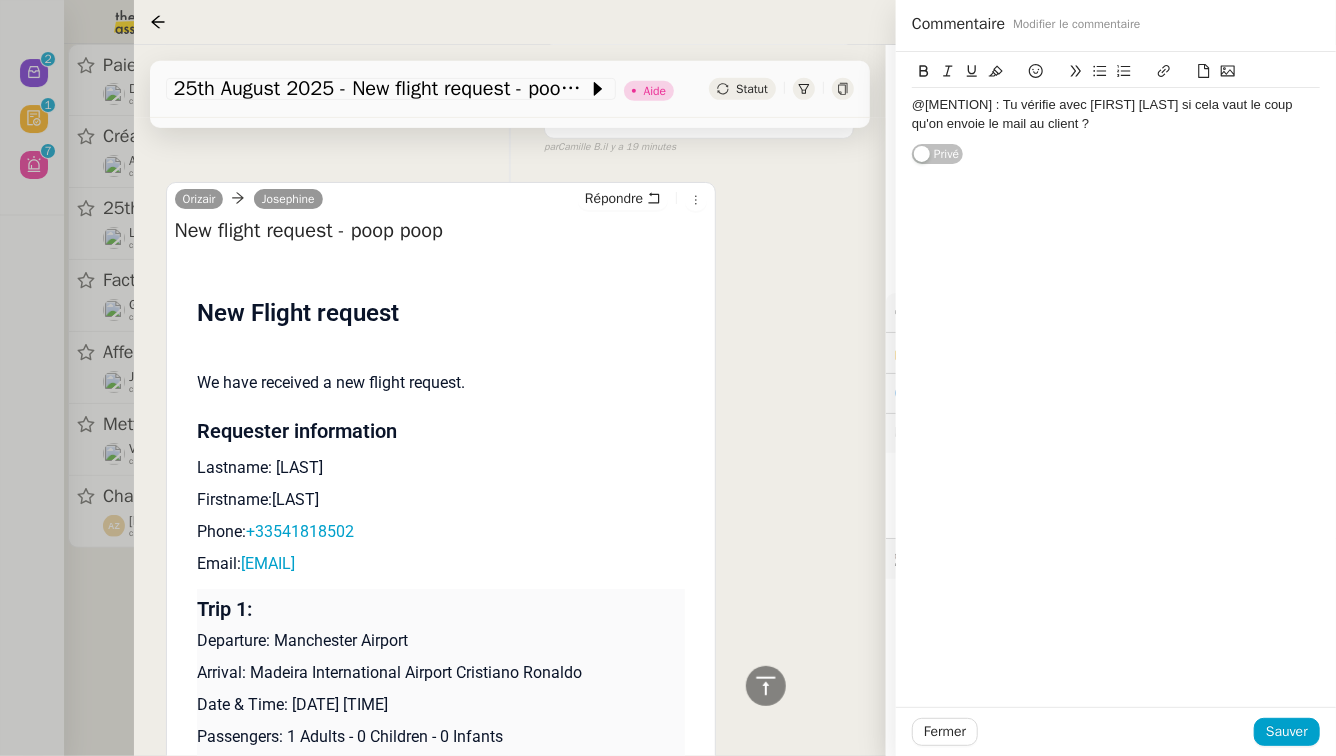 click on "@Zoé : Tu vérifie avec Louis si cela vaut le coup qu'on envoie le mail au client ?" 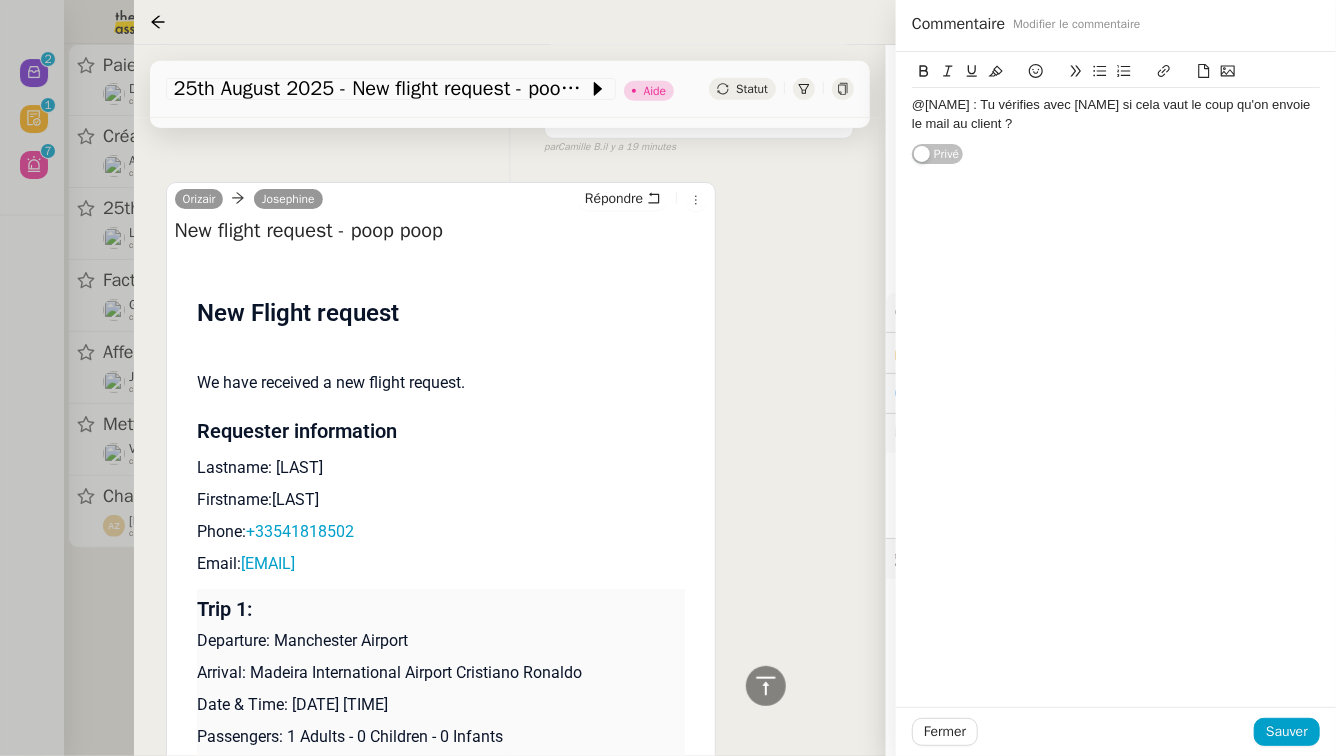click on "@Zoé : Tu vérifies avec Louis si cela vaut le coup qu'on envoie le mail au client ?" 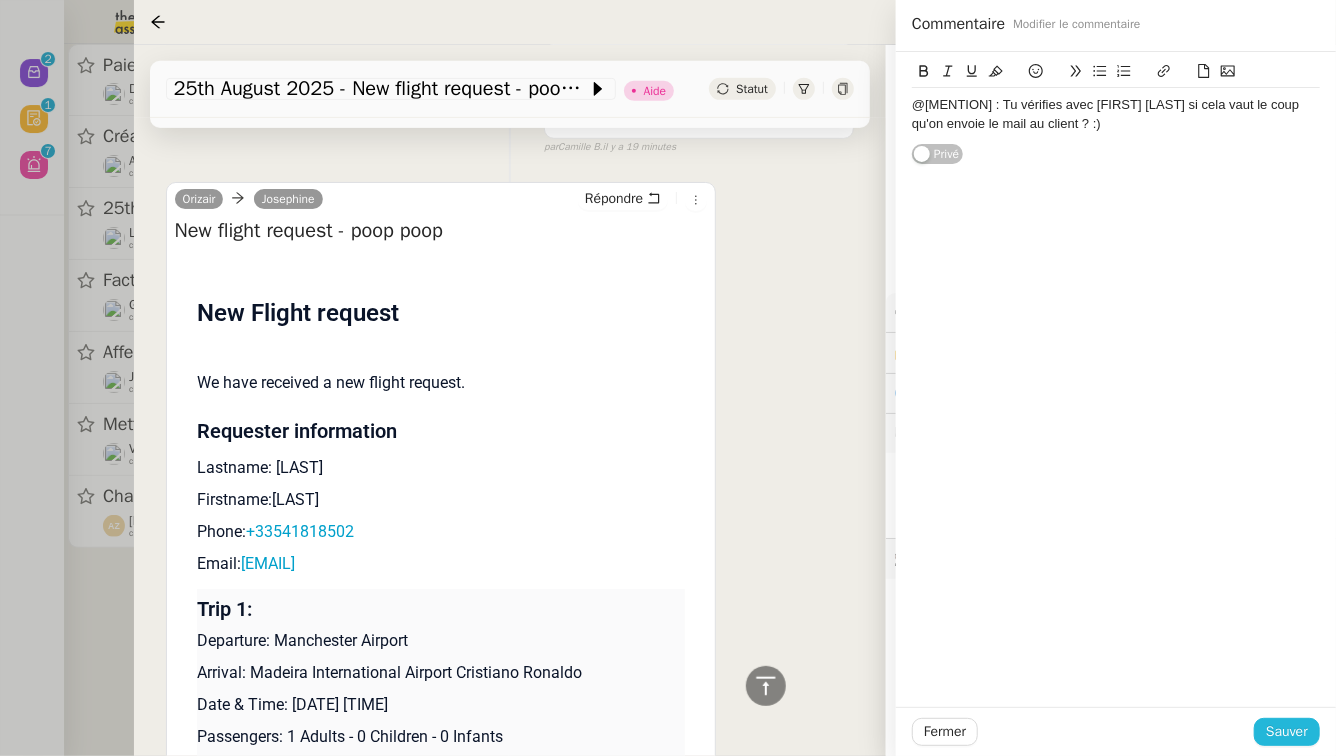 click on "Sauver" 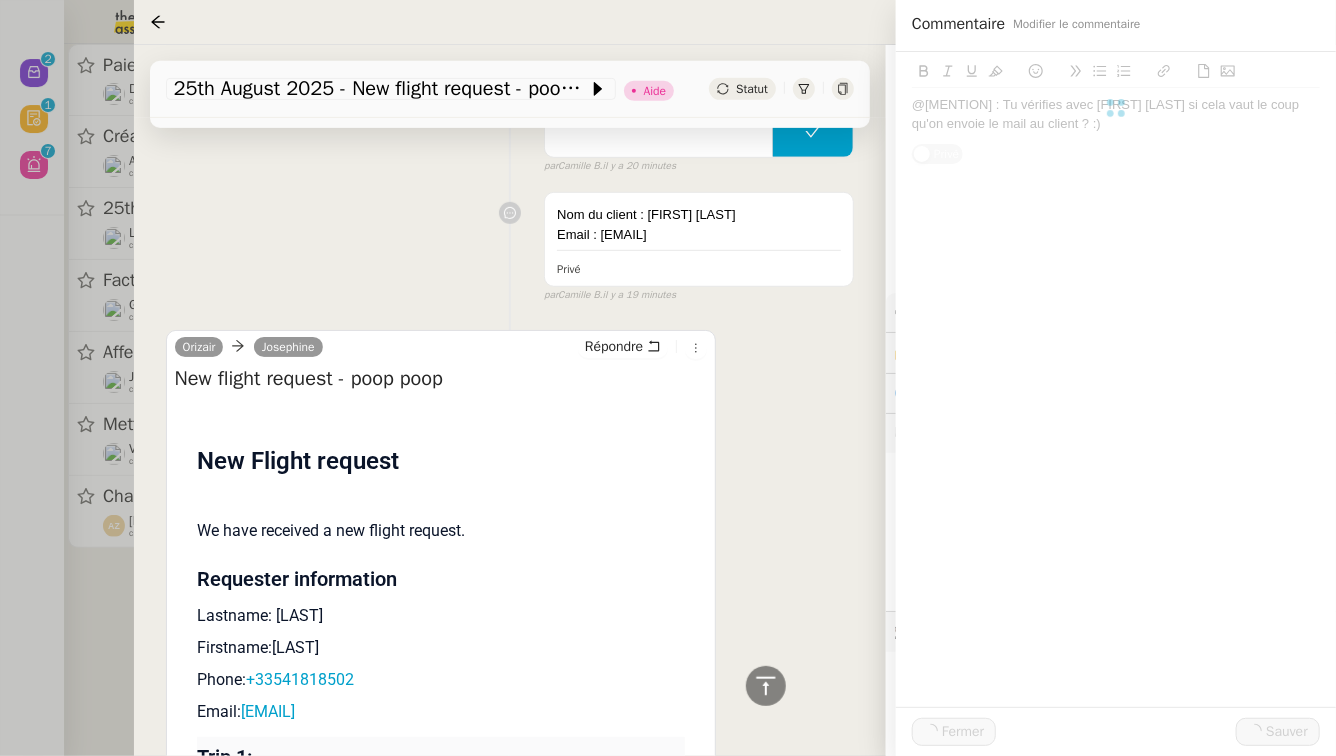 scroll, scrollTop: 621, scrollLeft: 0, axis: vertical 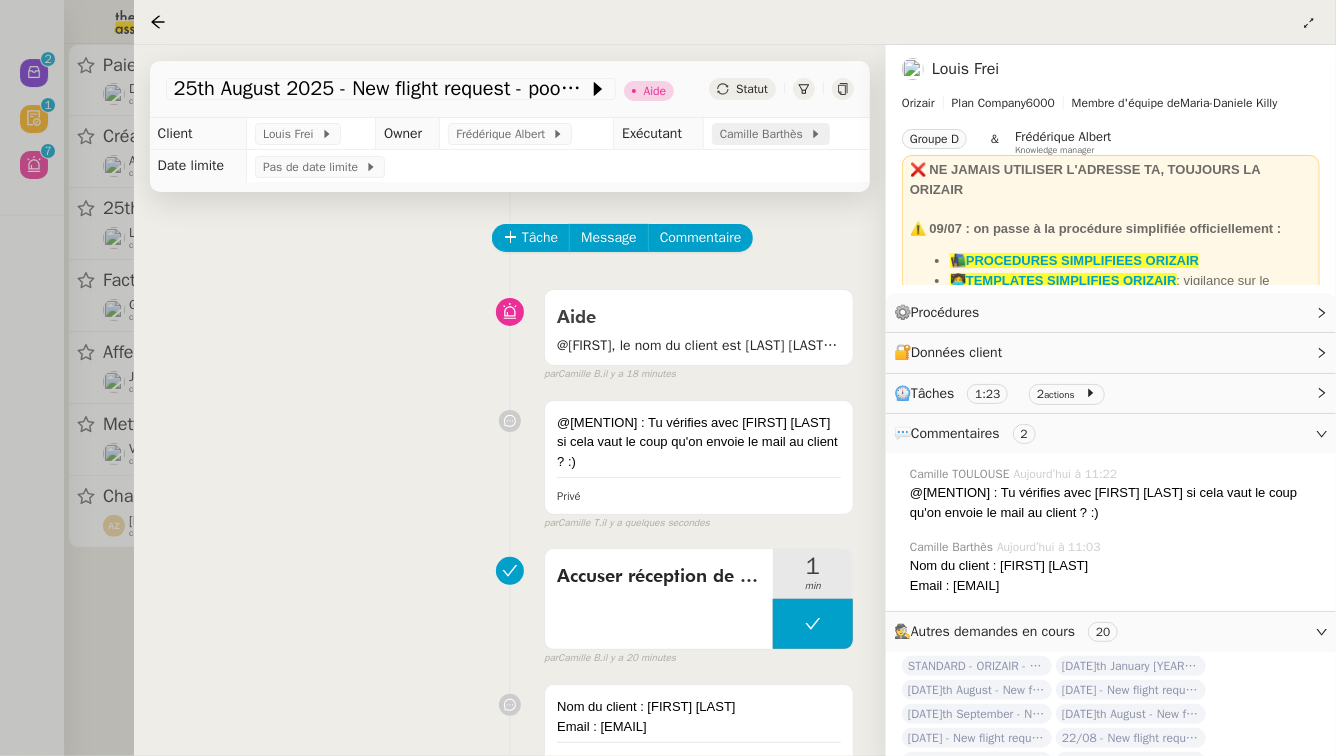 click on "Camille Barthès" 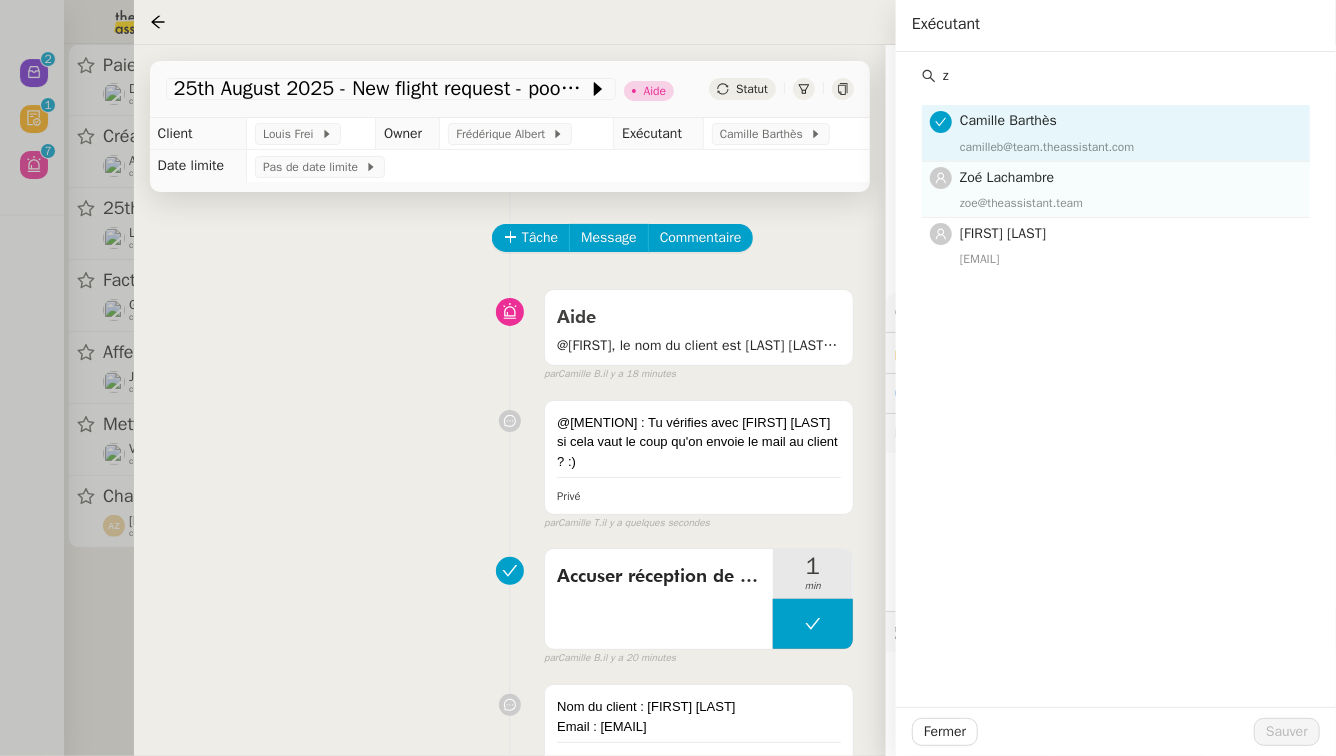 type on "z" 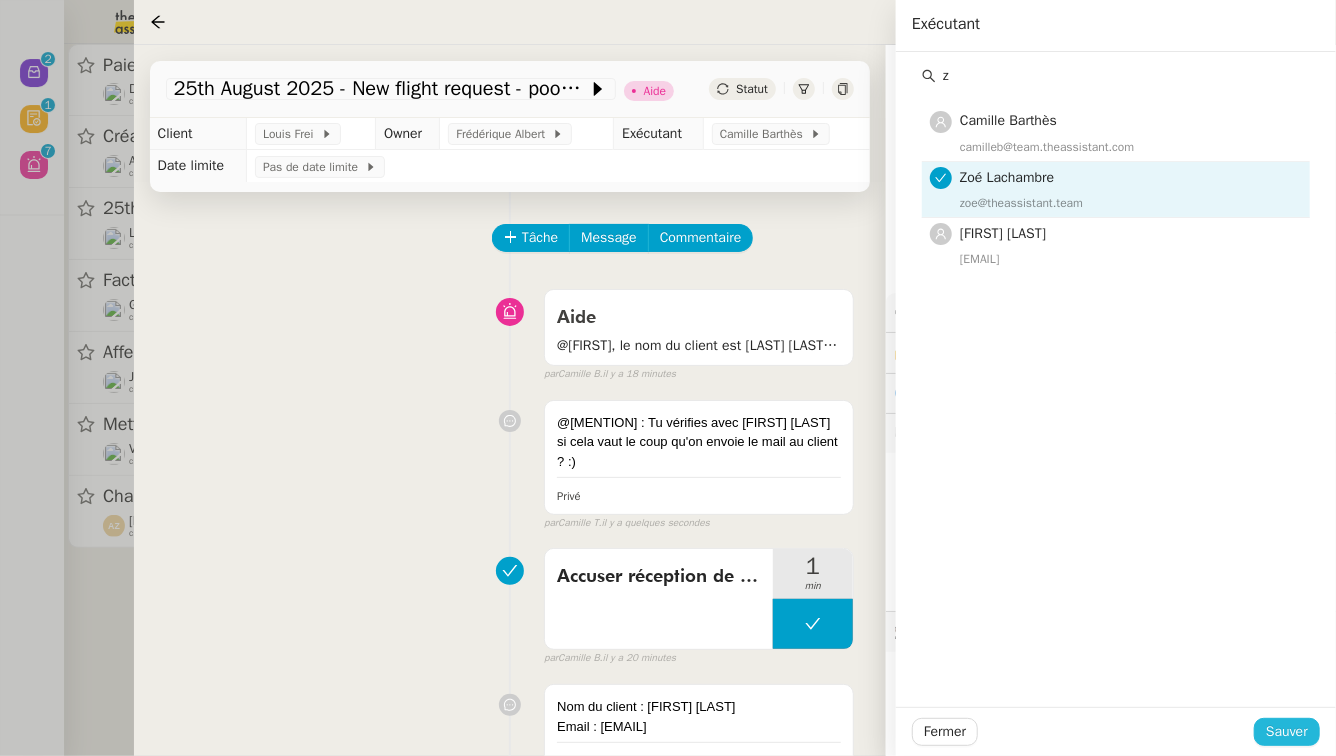 click on "Sauver" 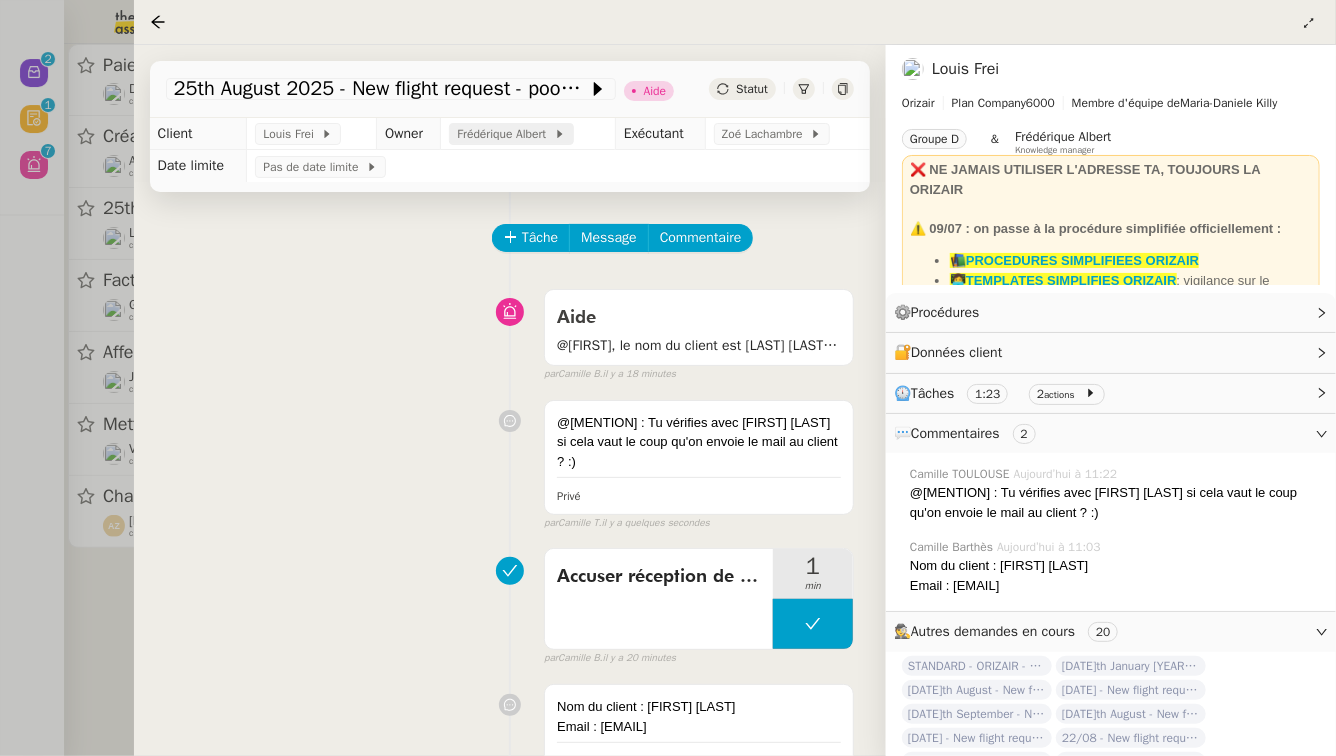 click on "Frédérique  Albert" 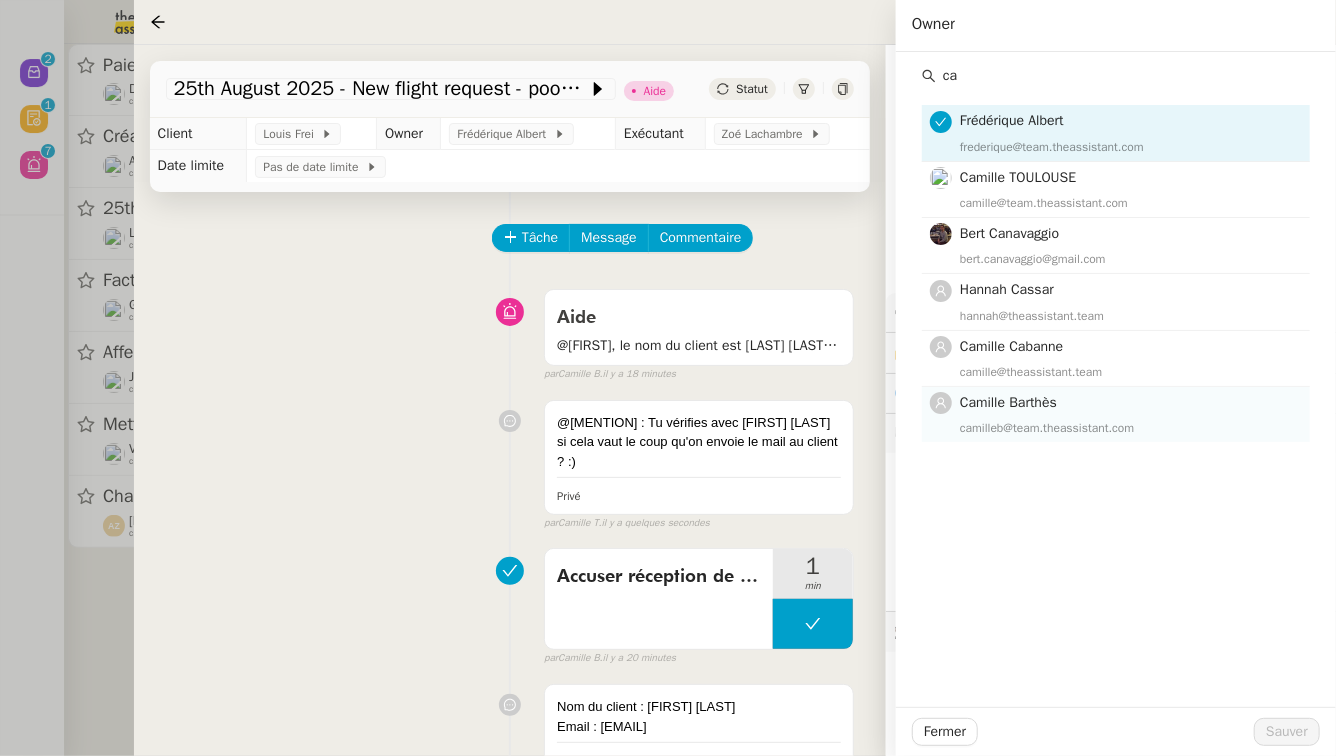 type on "ca" 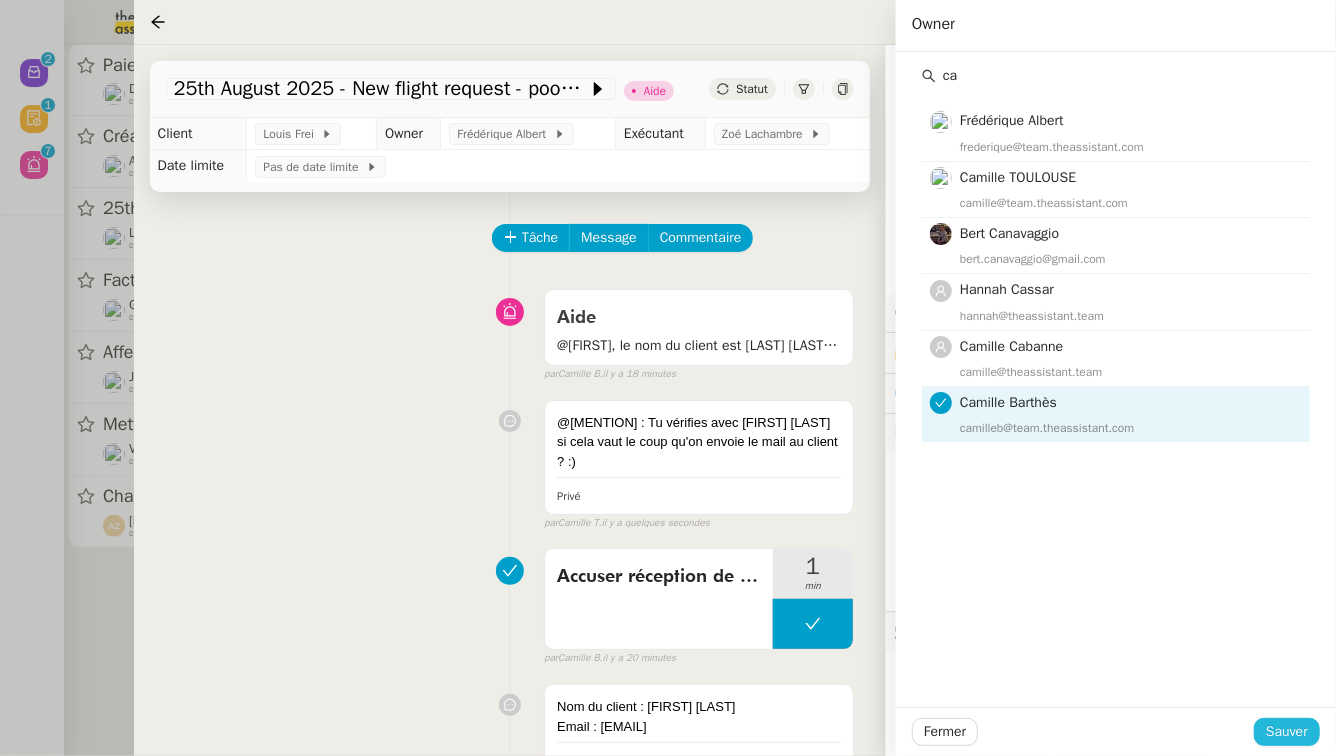 click on "Sauver" 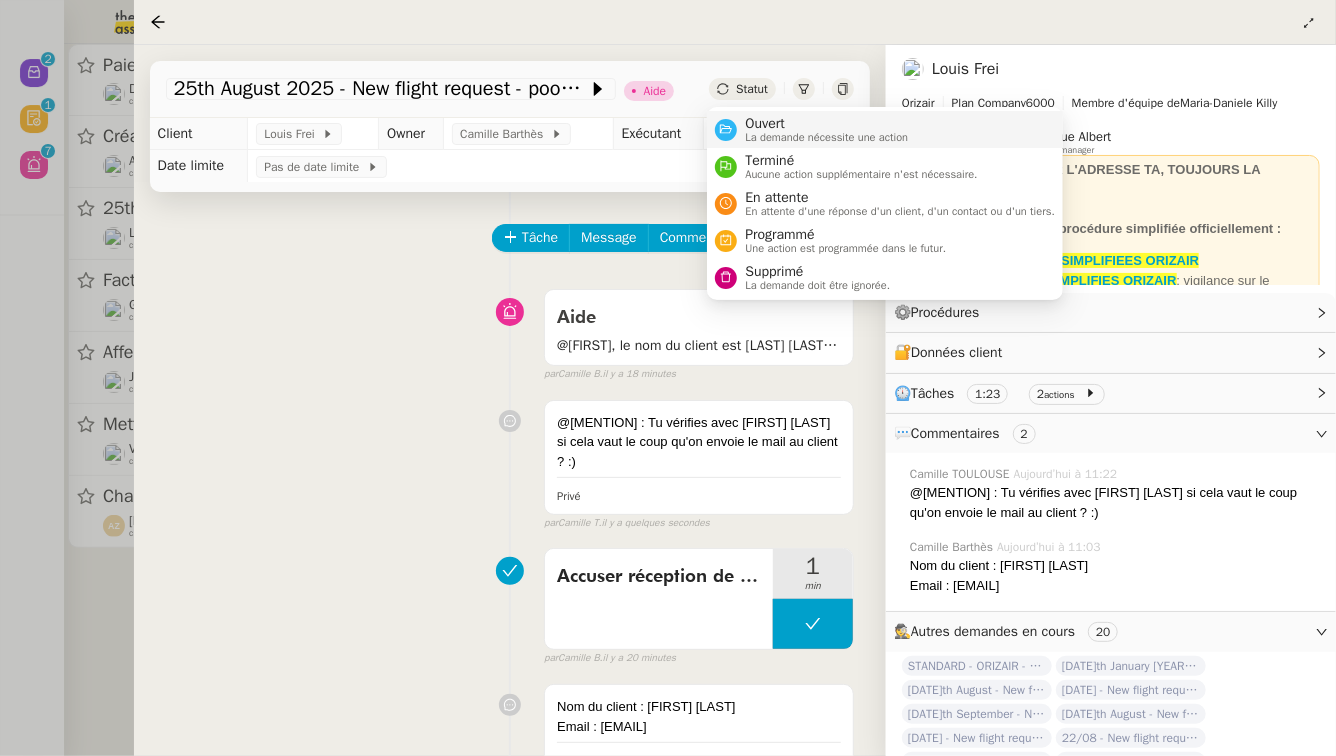 click on "La demande nécessite une action" at bounding box center (826, 137) 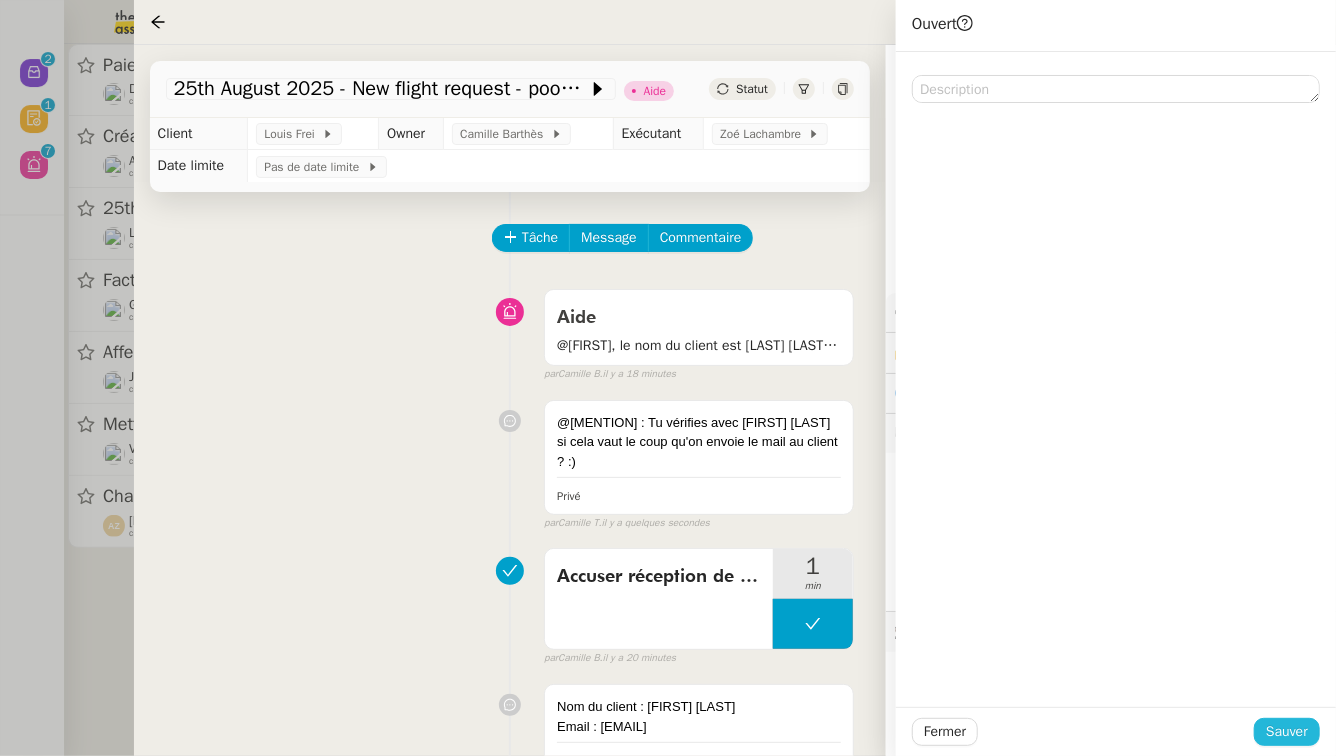 click on "Sauver" 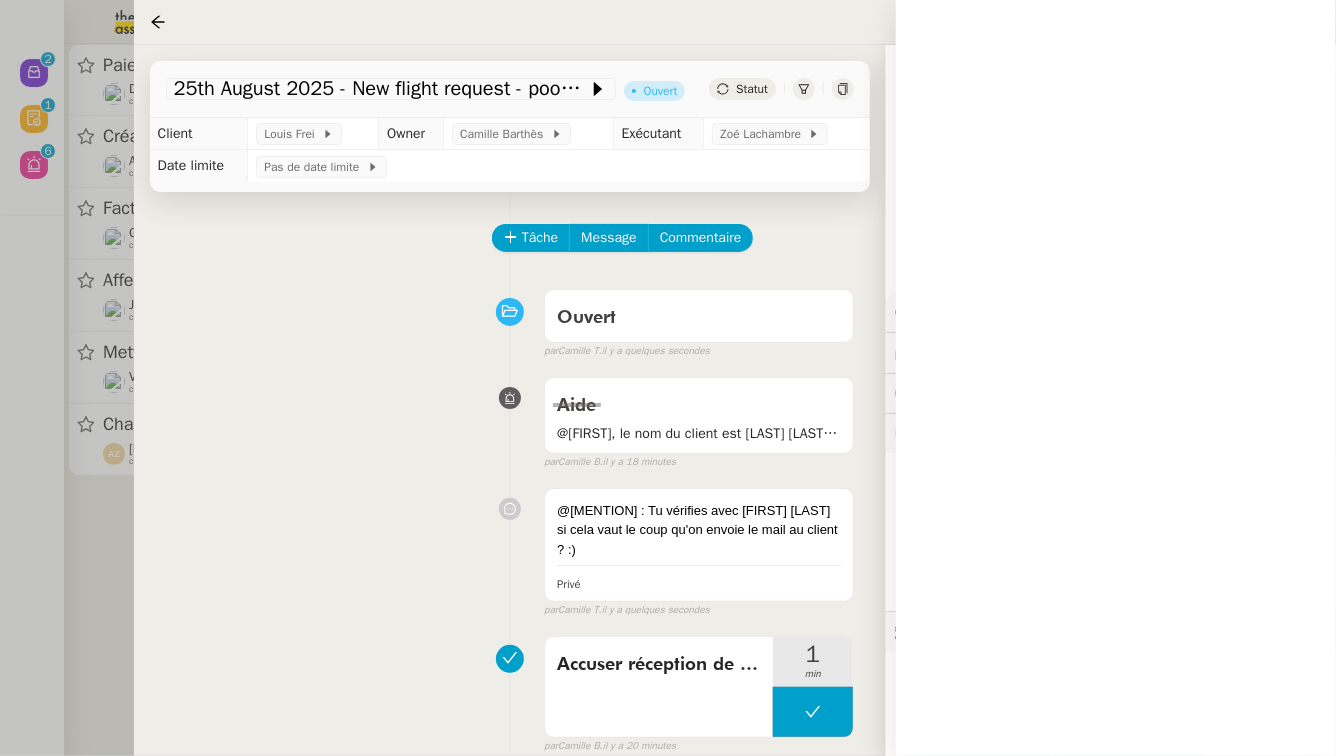 click at bounding box center (668, 378) 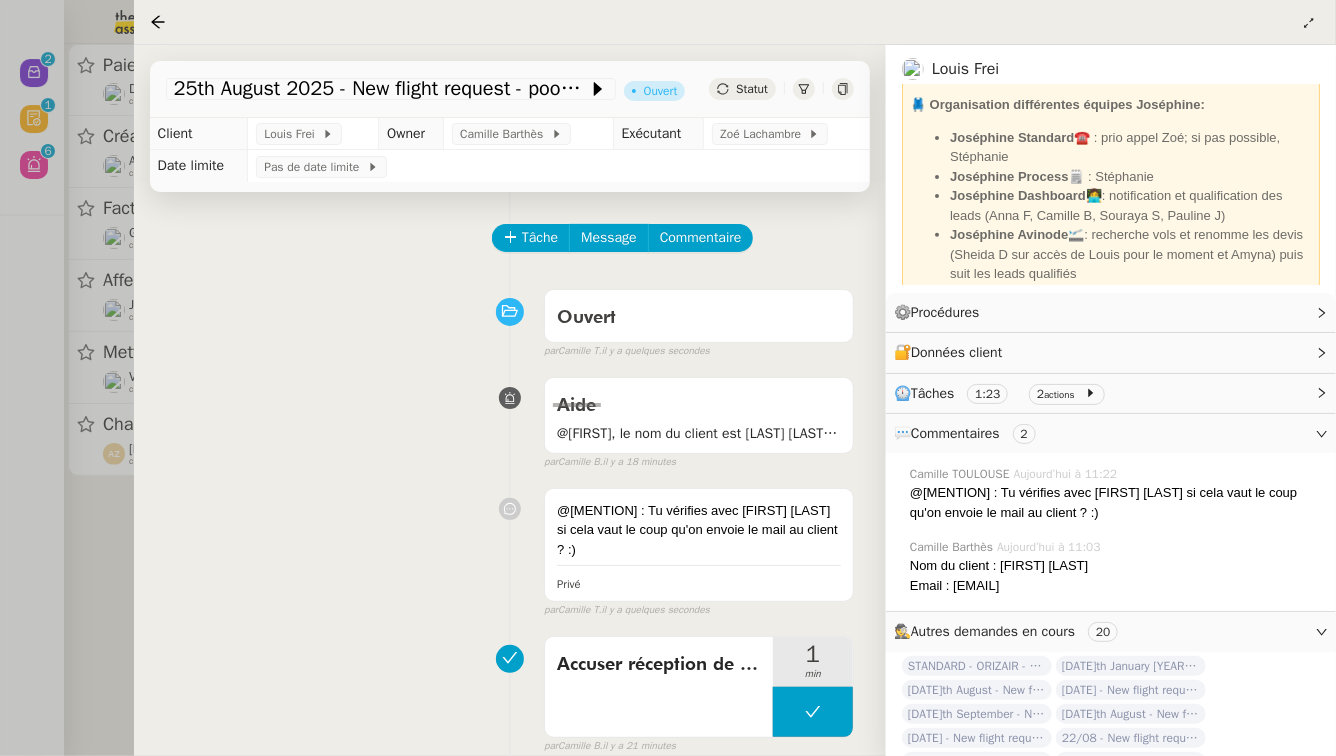 scroll, scrollTop: 334, scrollLeft: 0, axis: vertical 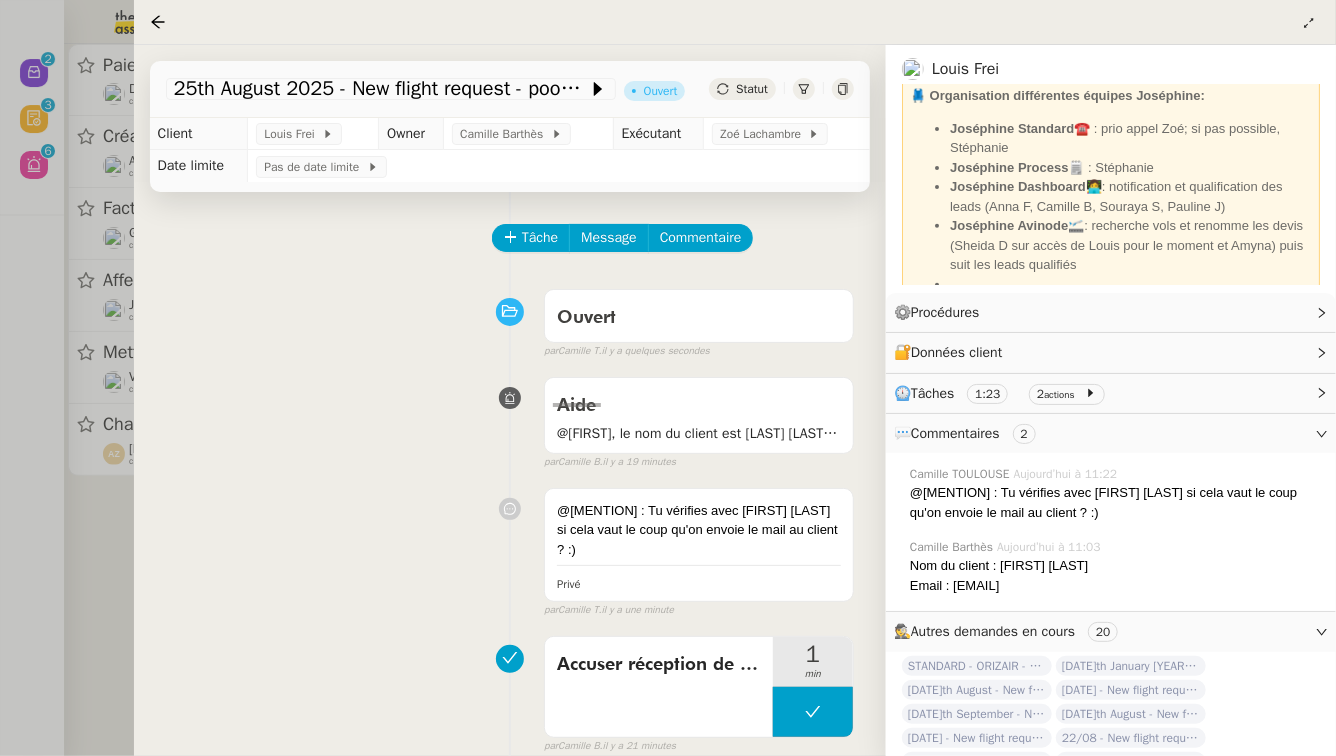click at bounding box center (668, 378) 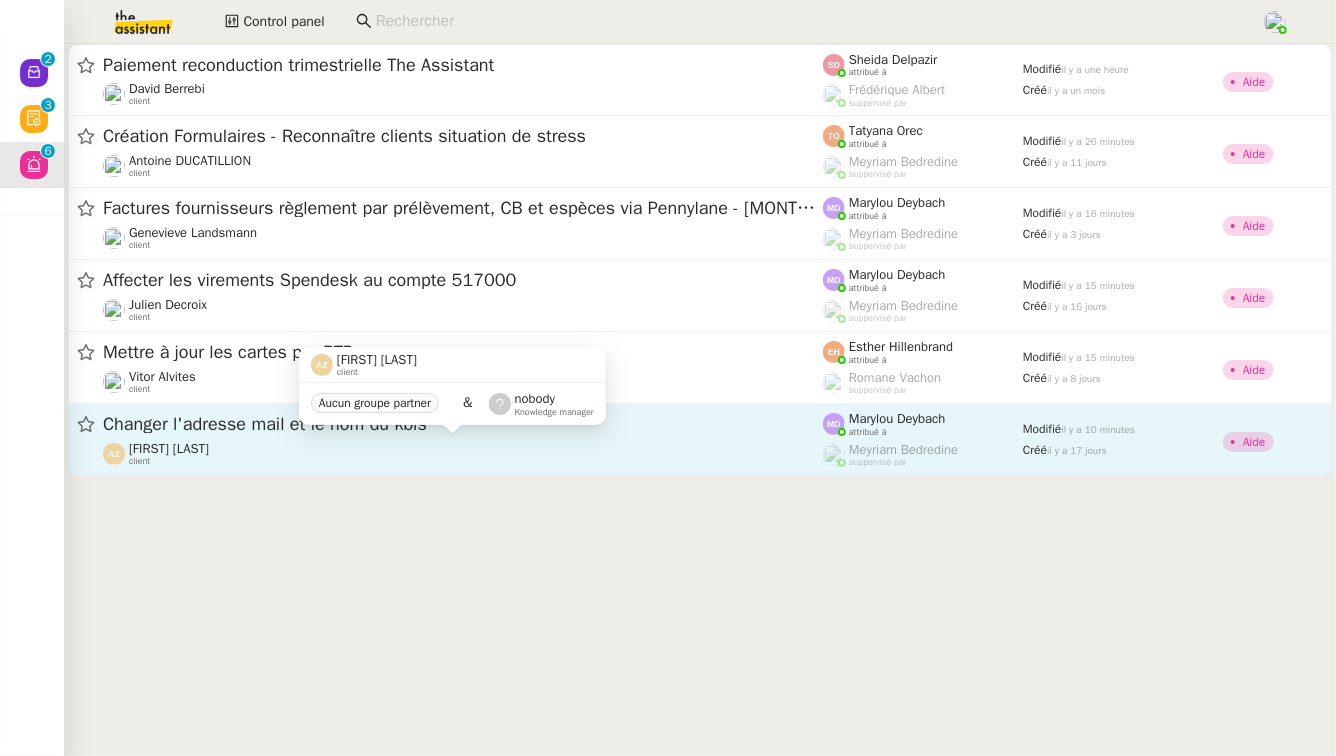 click on "aurélien  zanker" 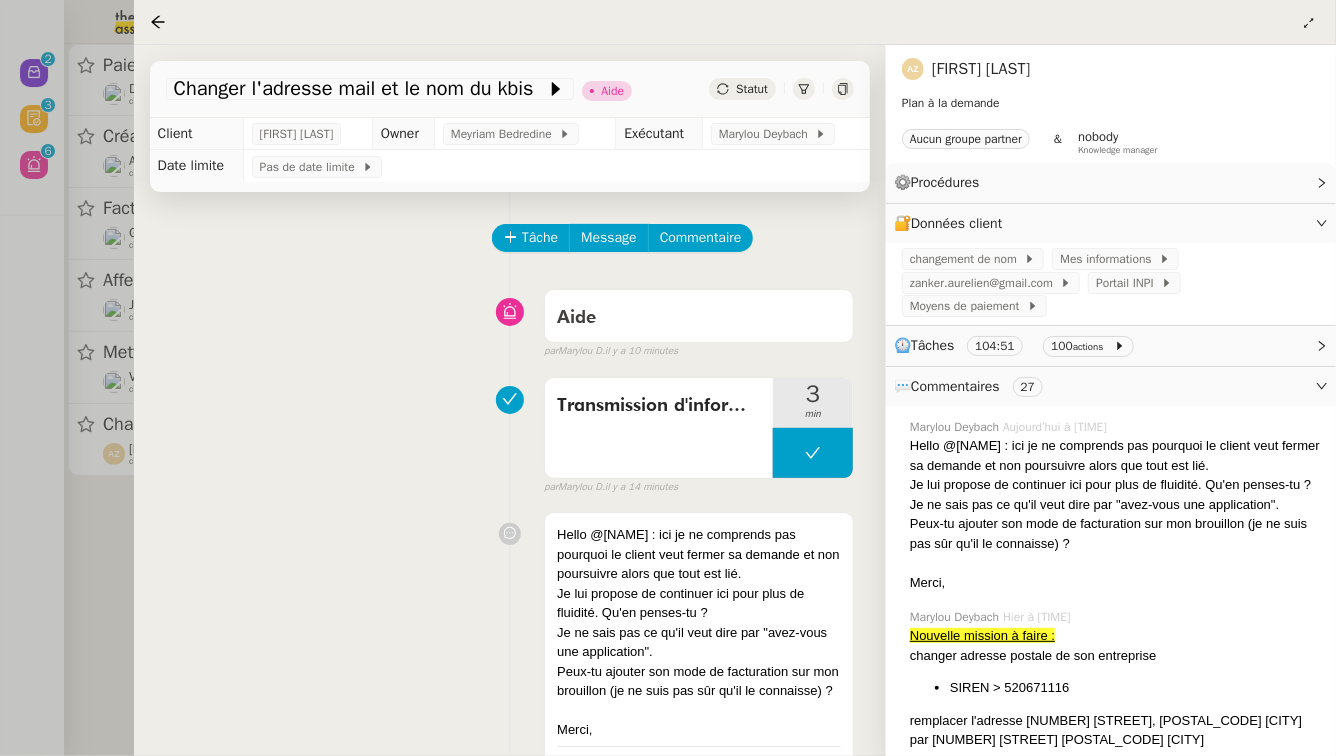 click at bounding box center (668, 378) 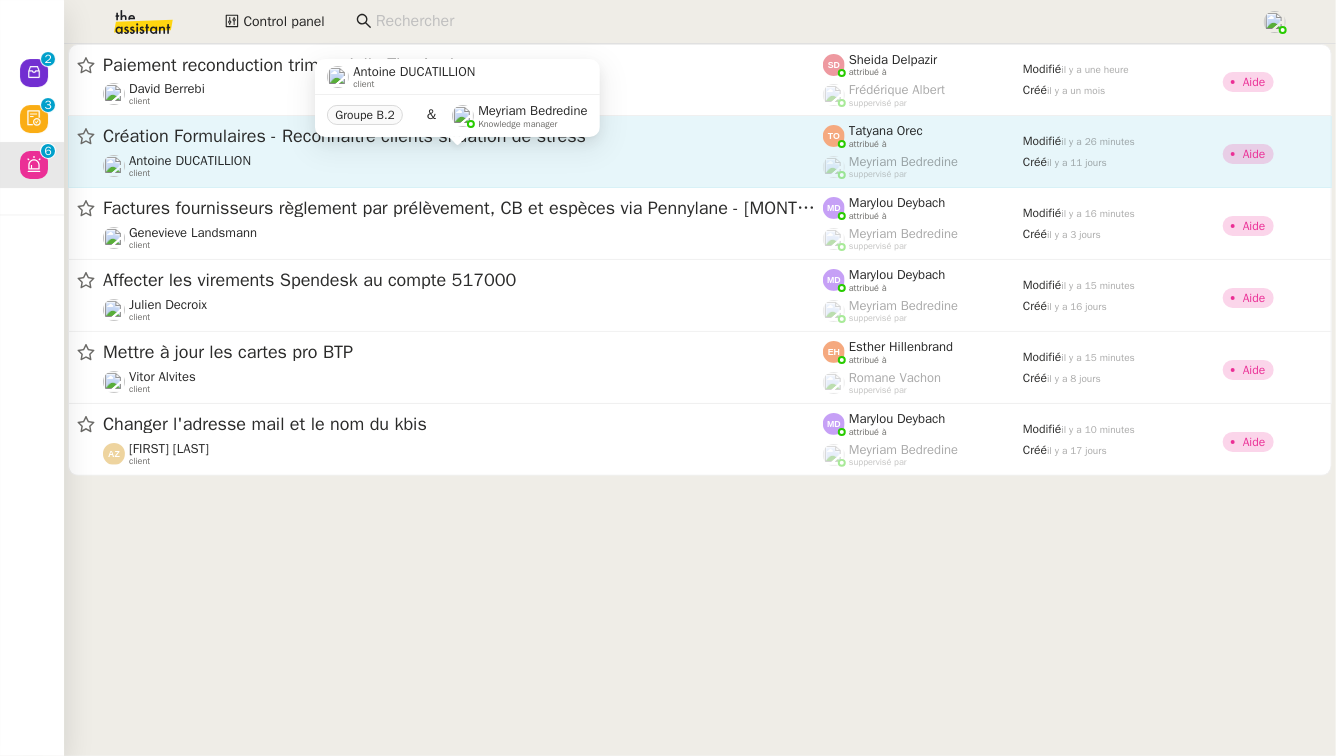 click on "Antoine DUCATILLION    client" 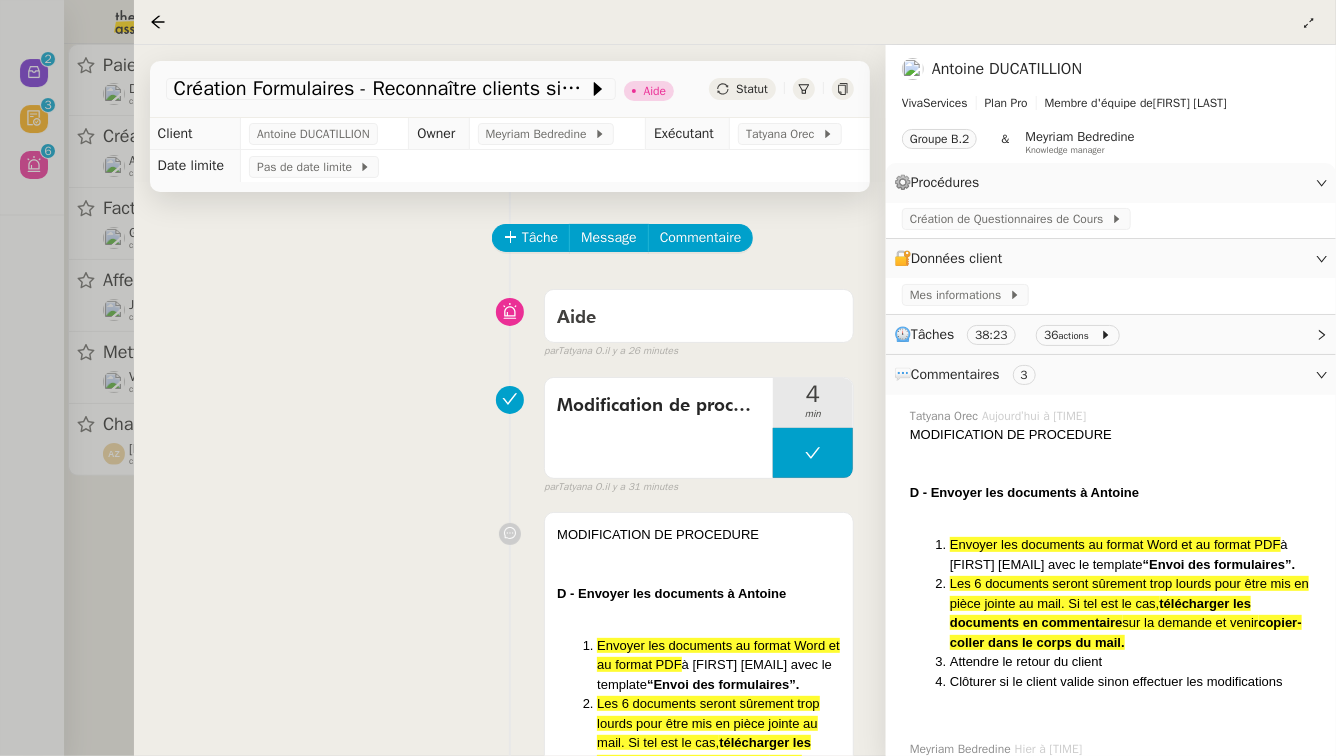 click at bounding box center (668, 378) 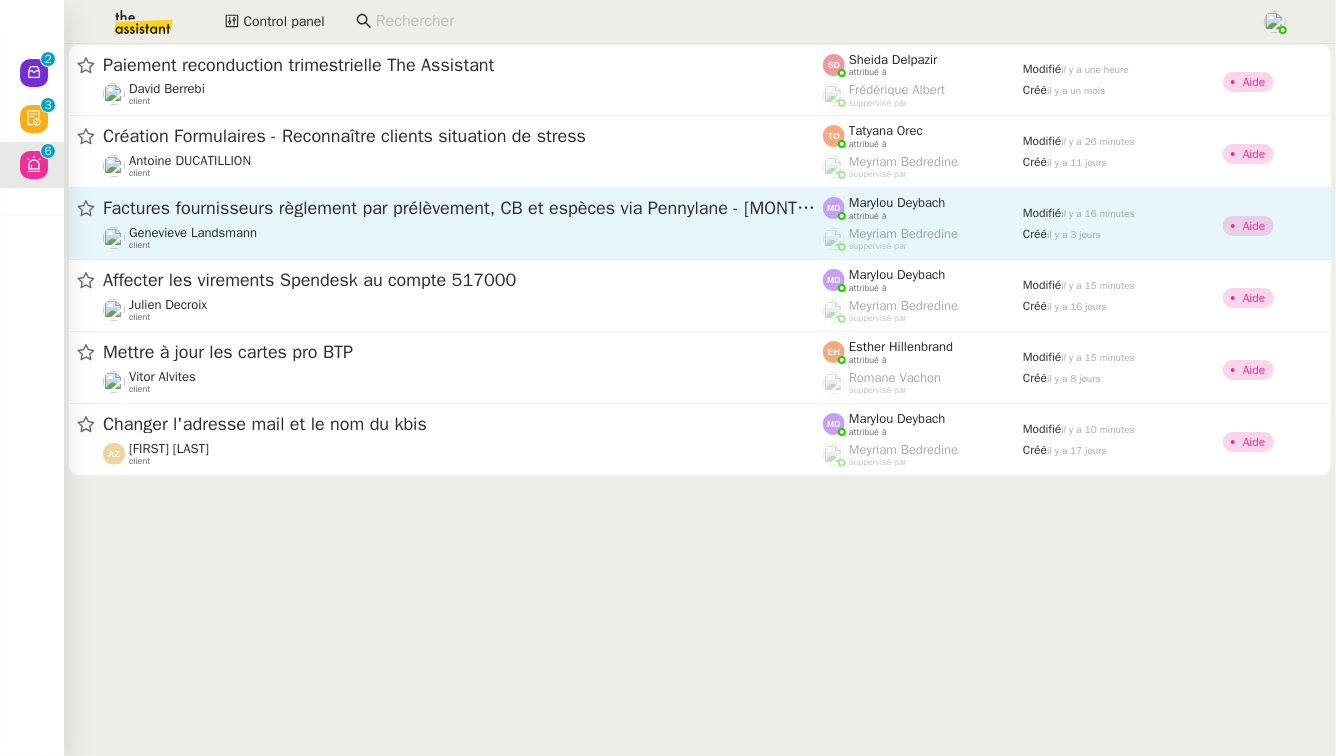 click on "Genevieve Landsmann    client" 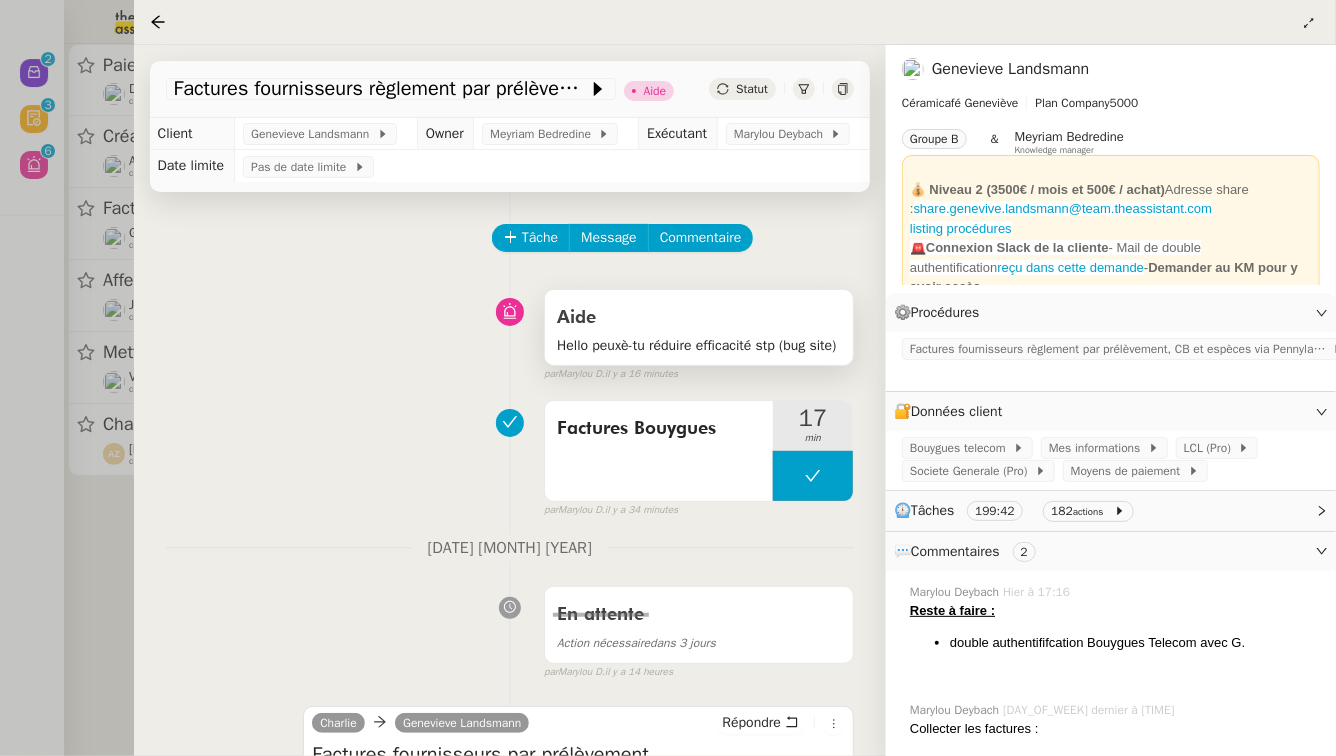 click on "Hello peuxè-tu réduire efficacité stp (bug site)" at bounding box center (699, 345) 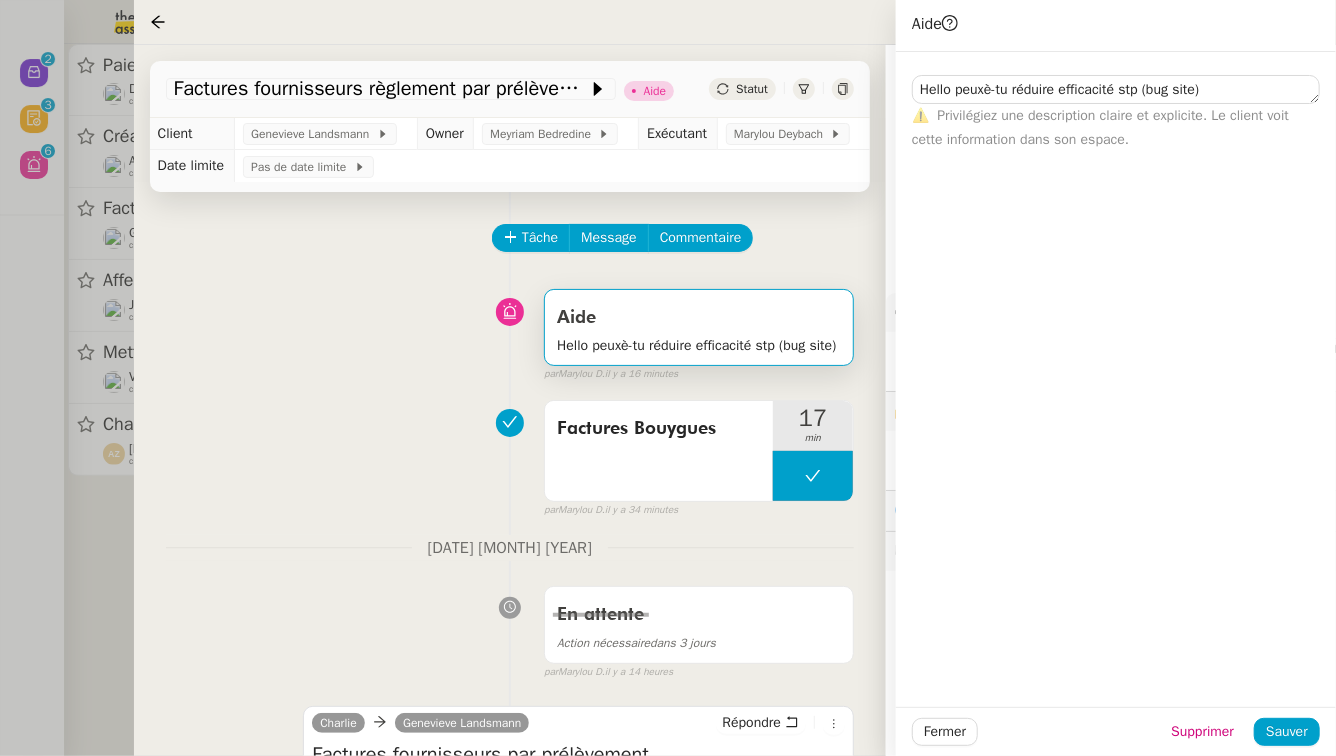 drag, startPoint x: 1313, startPoint y: 99, endPoint x: 1325, endPoint y: 207, distance: 108.66462 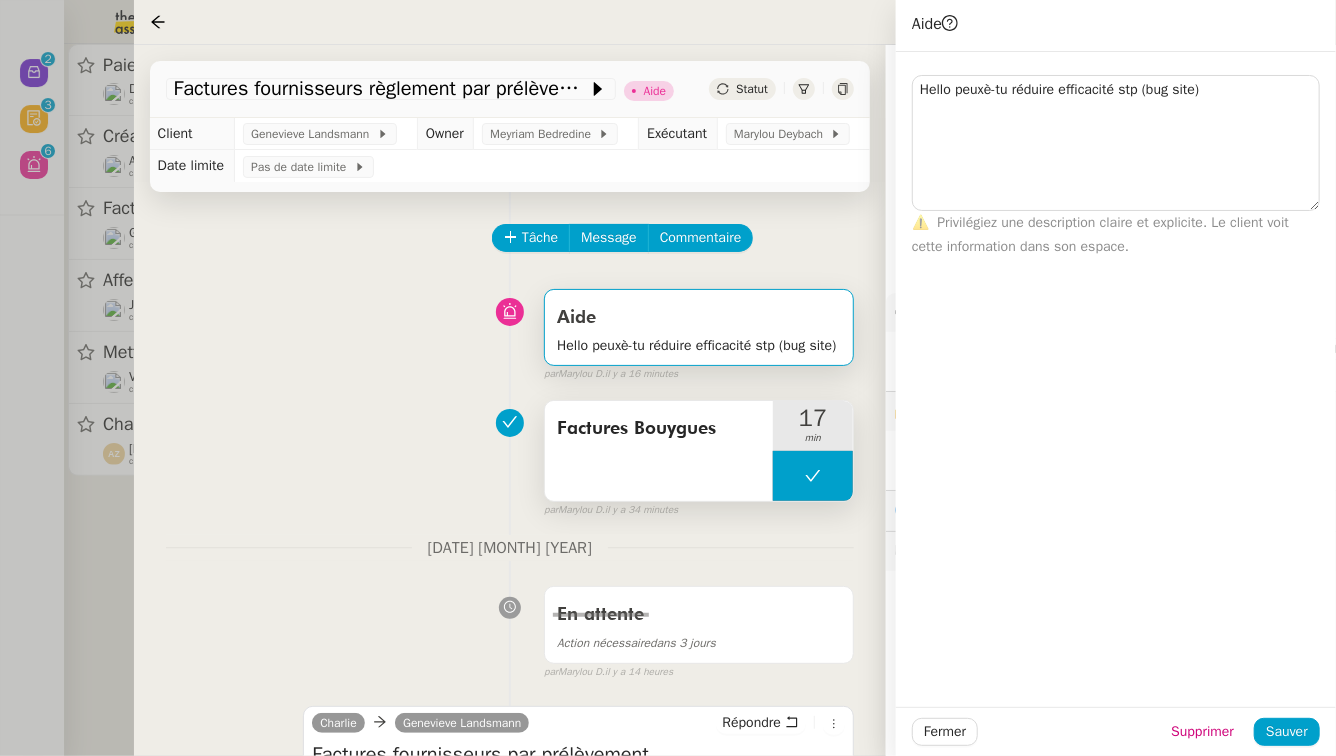 click on "Factures Bouygues" at bounding box center [659, 429] 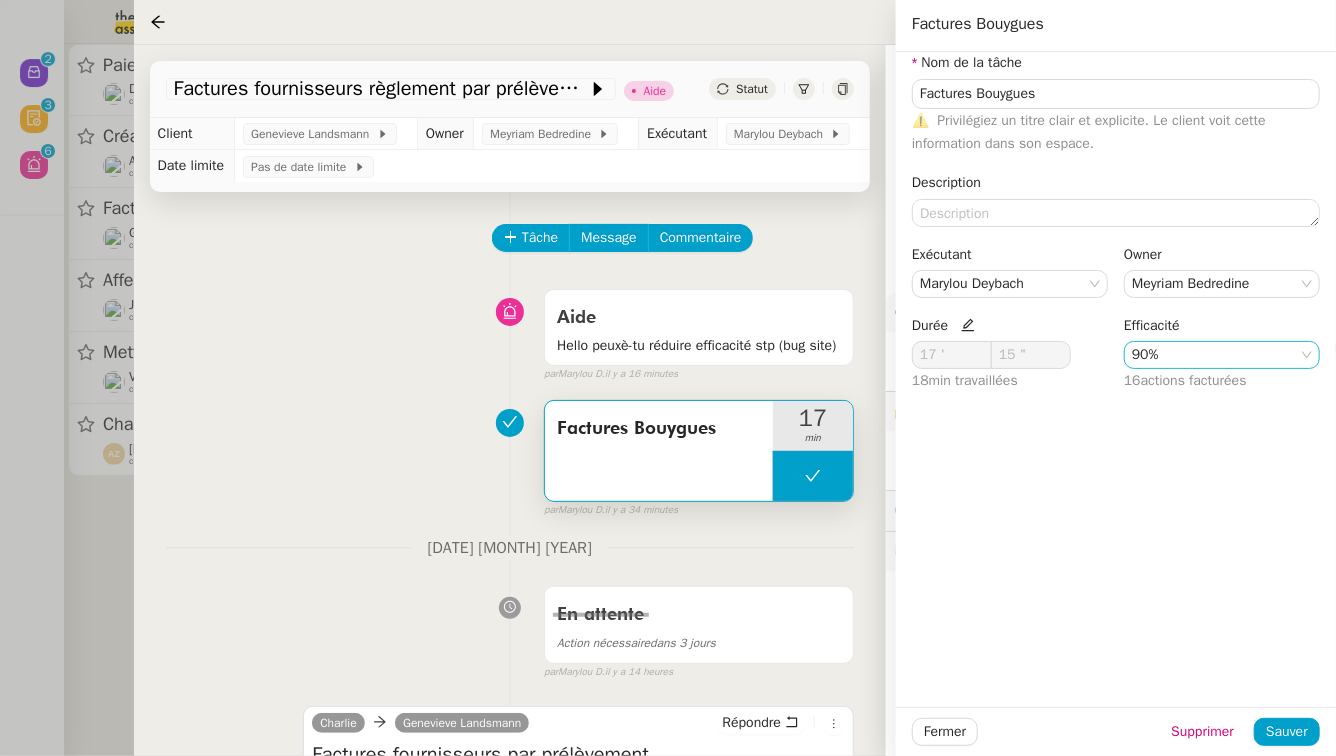 click on "90%" 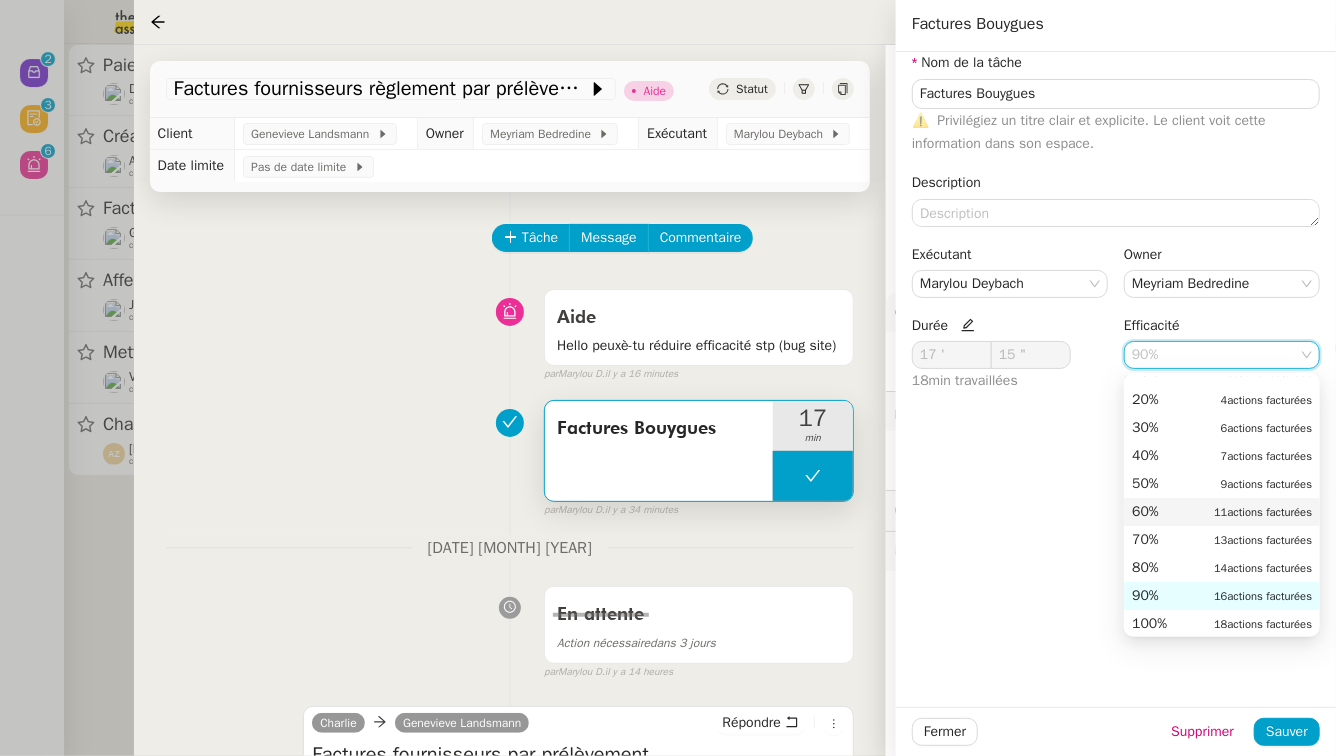 scroll, scrollTop: 39, scrollLeft: 0, axis: vertical 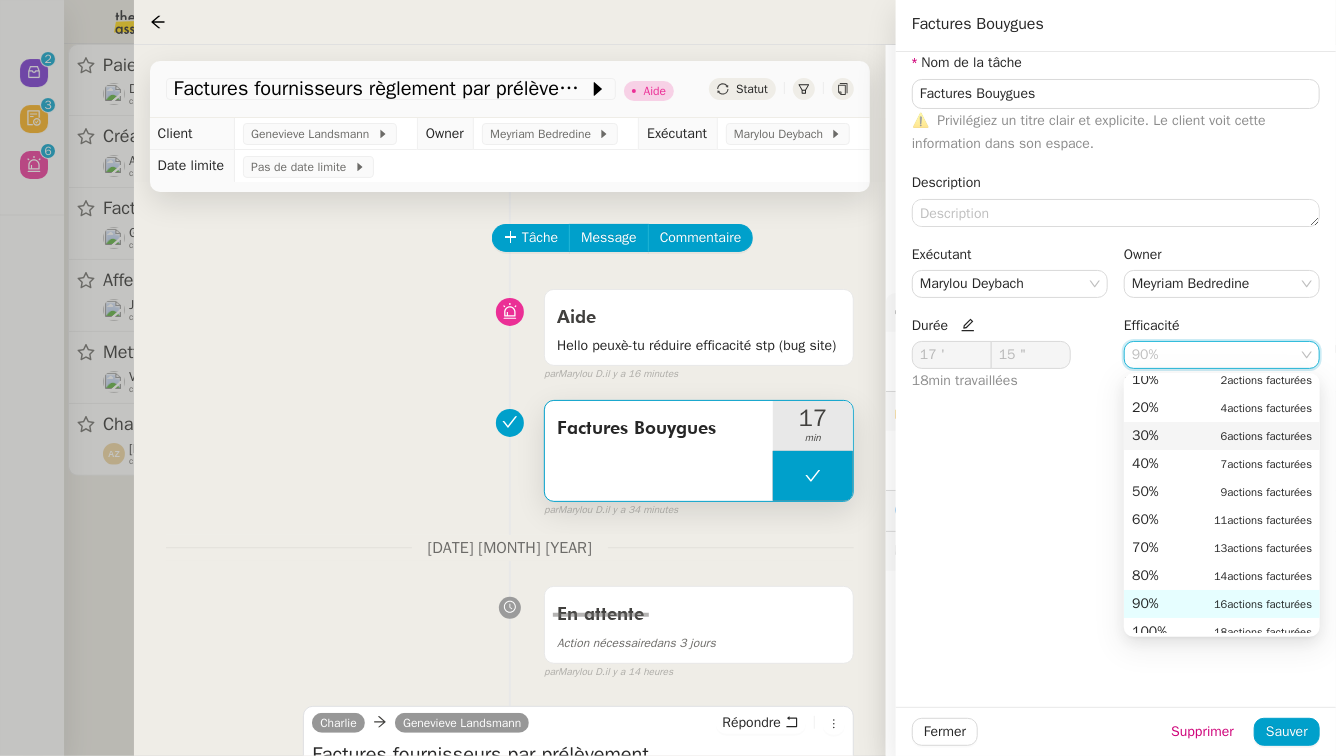 click on "30%  6  actions facturées" at bounding box center (1222, 436) 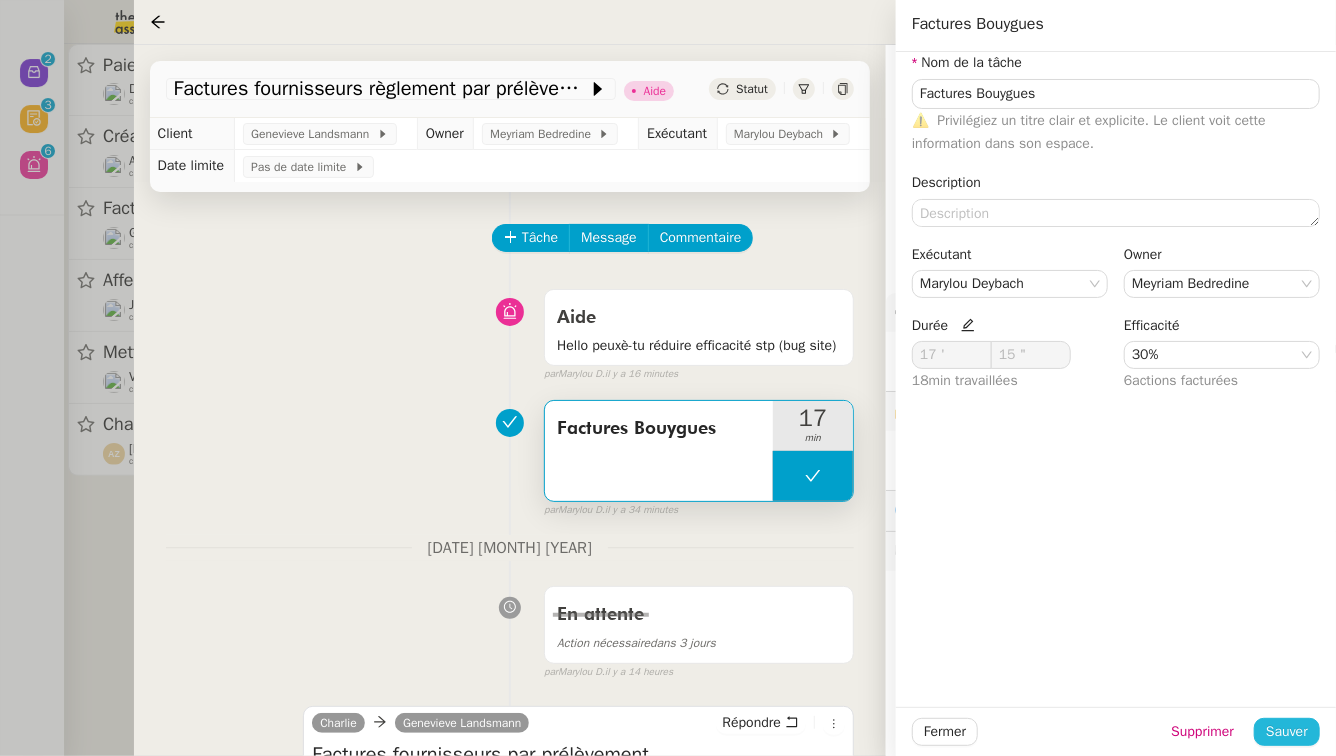 click on "Sauver" 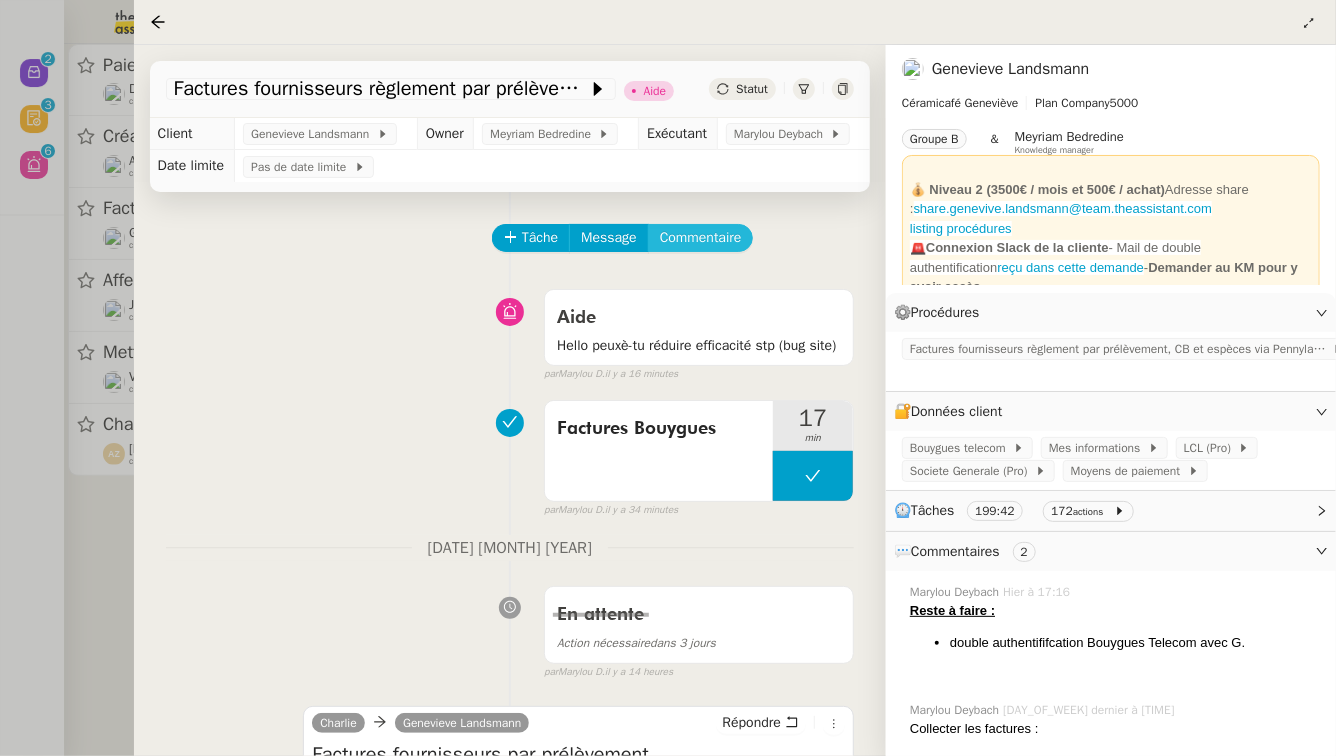 click on "Commentaire" 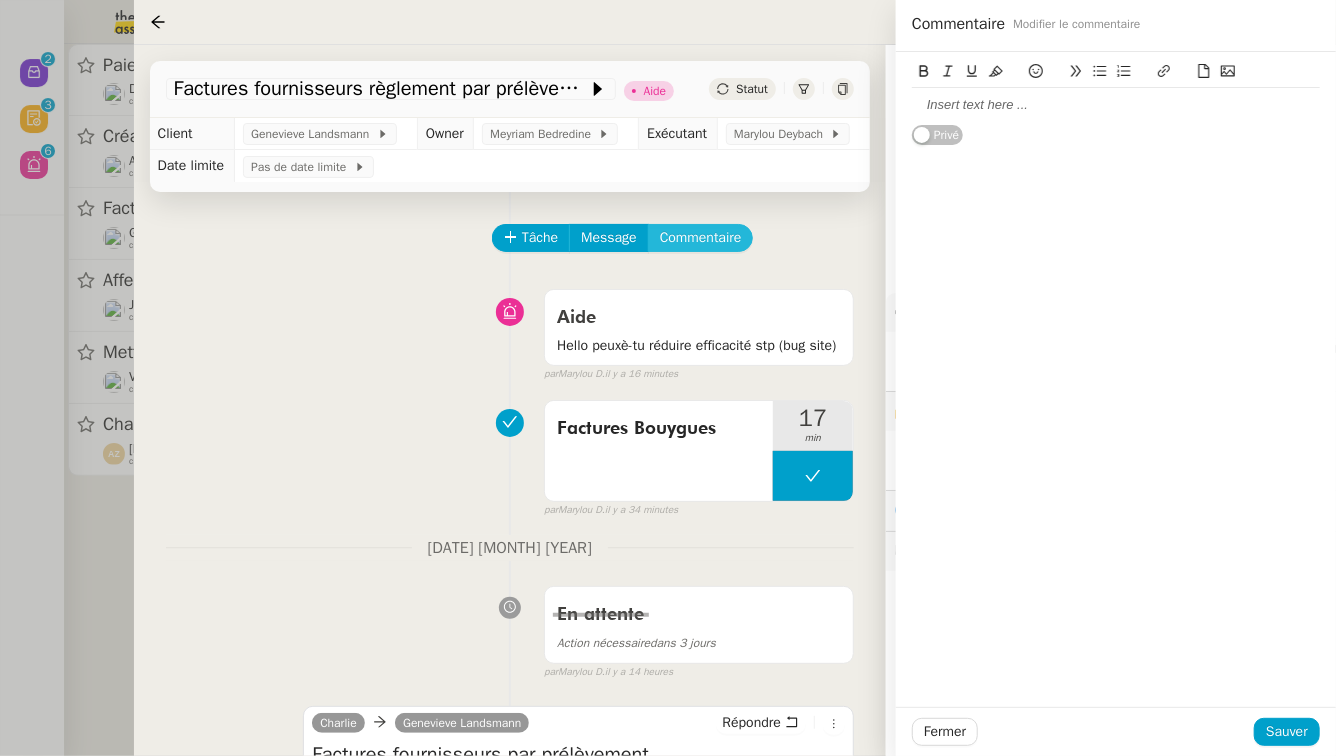 type 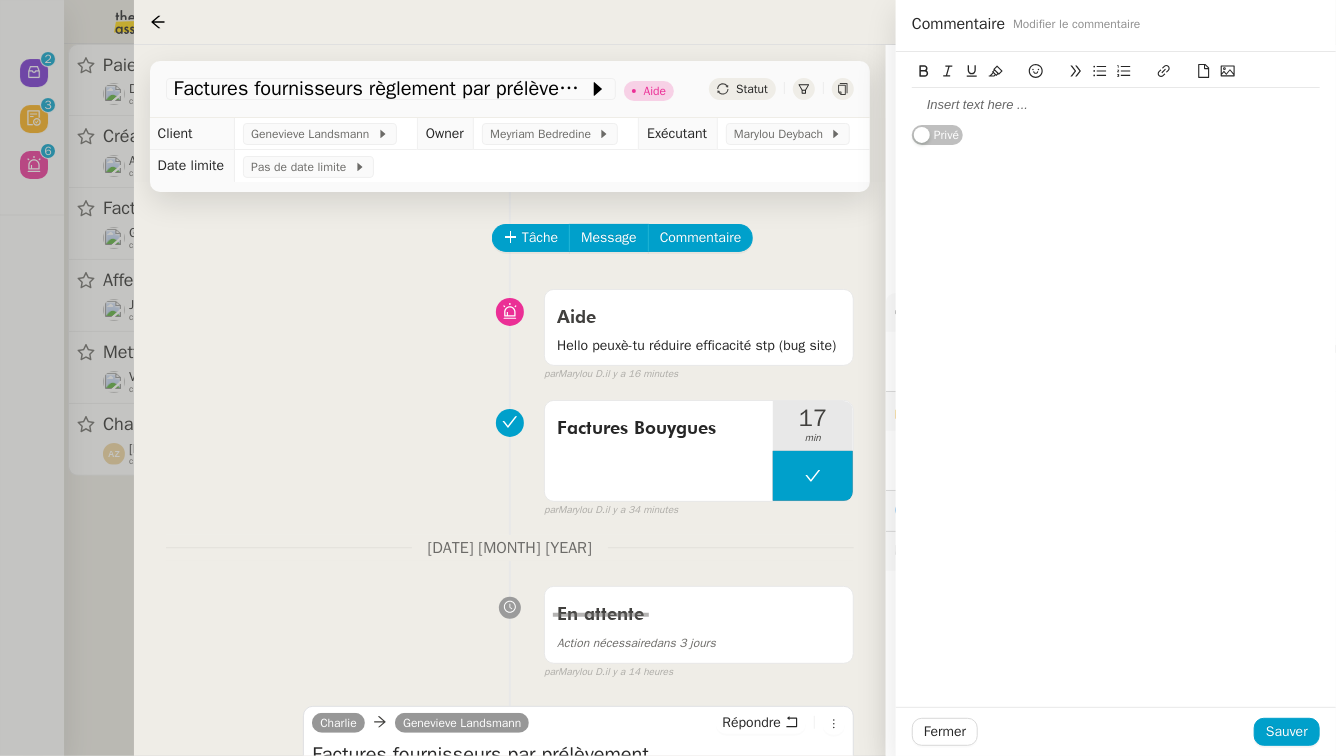 click 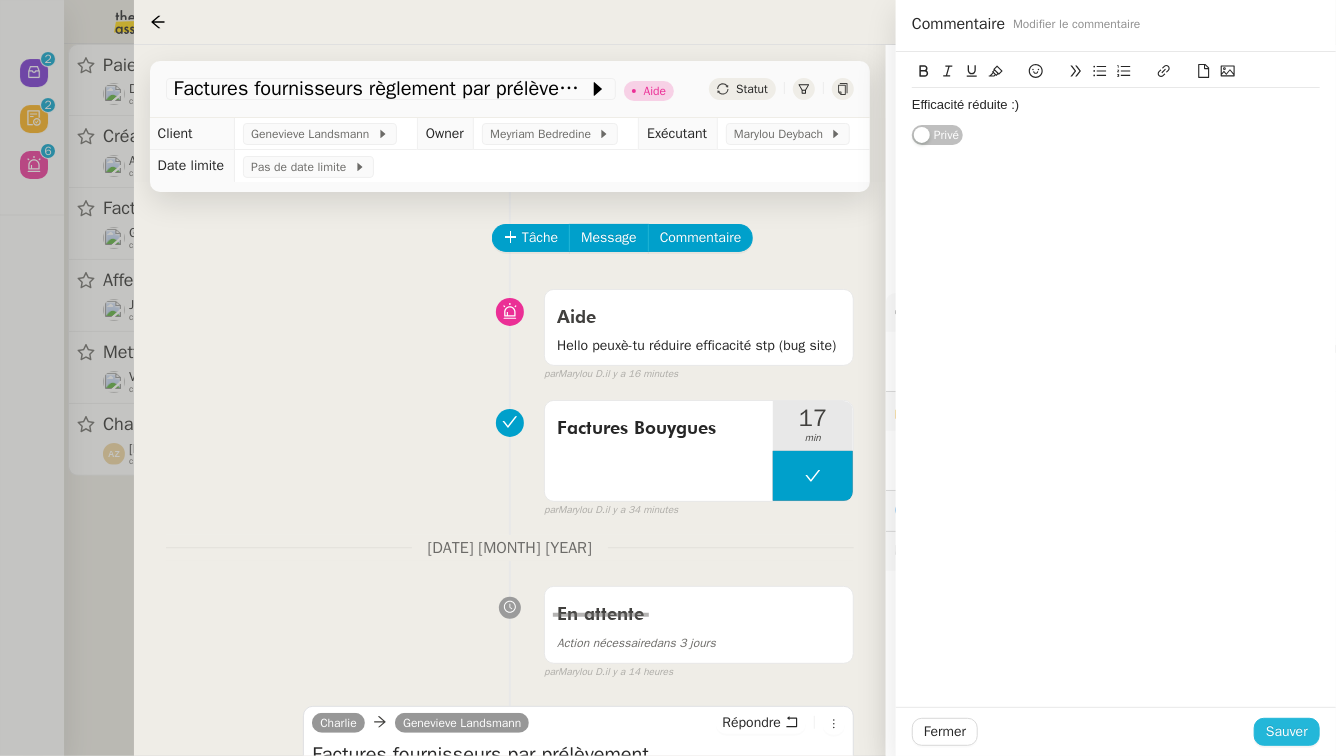 click on "Sauver" 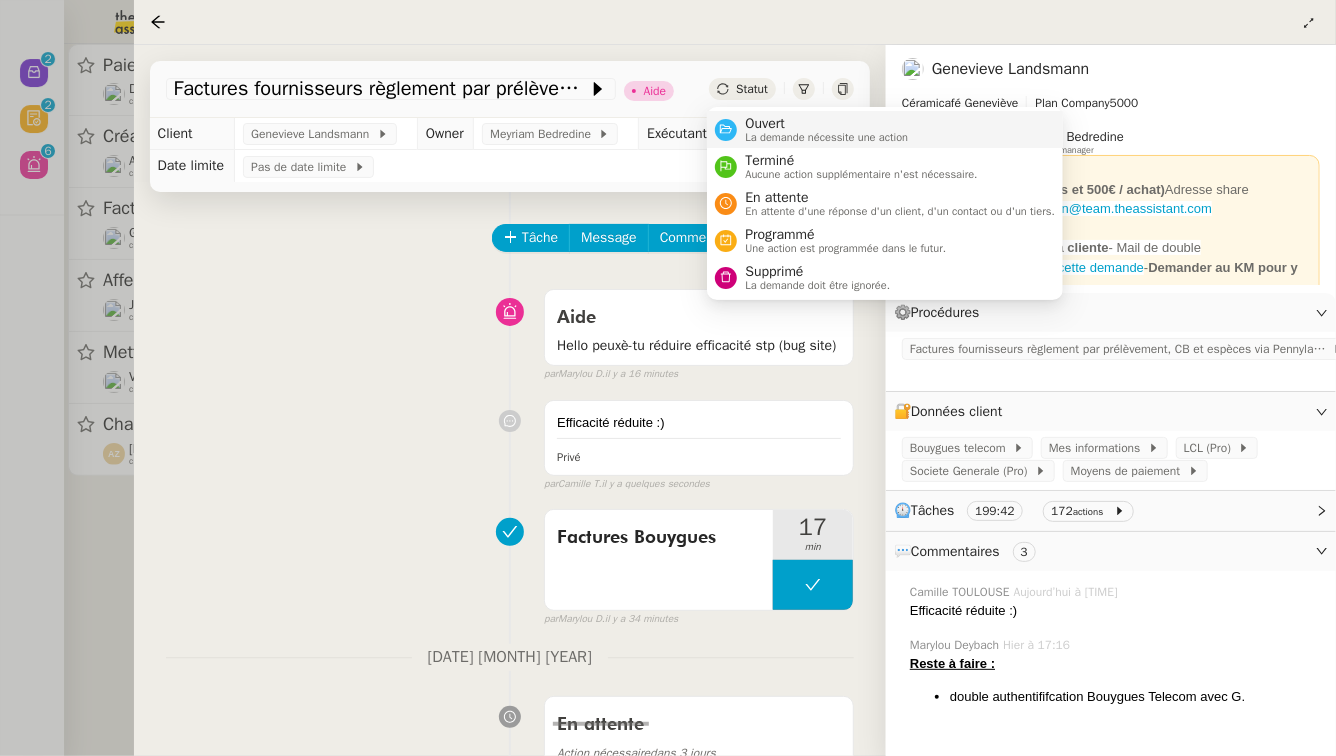 click on "Ouvert La demande nécessite une action" at bounding box center [822, 129] 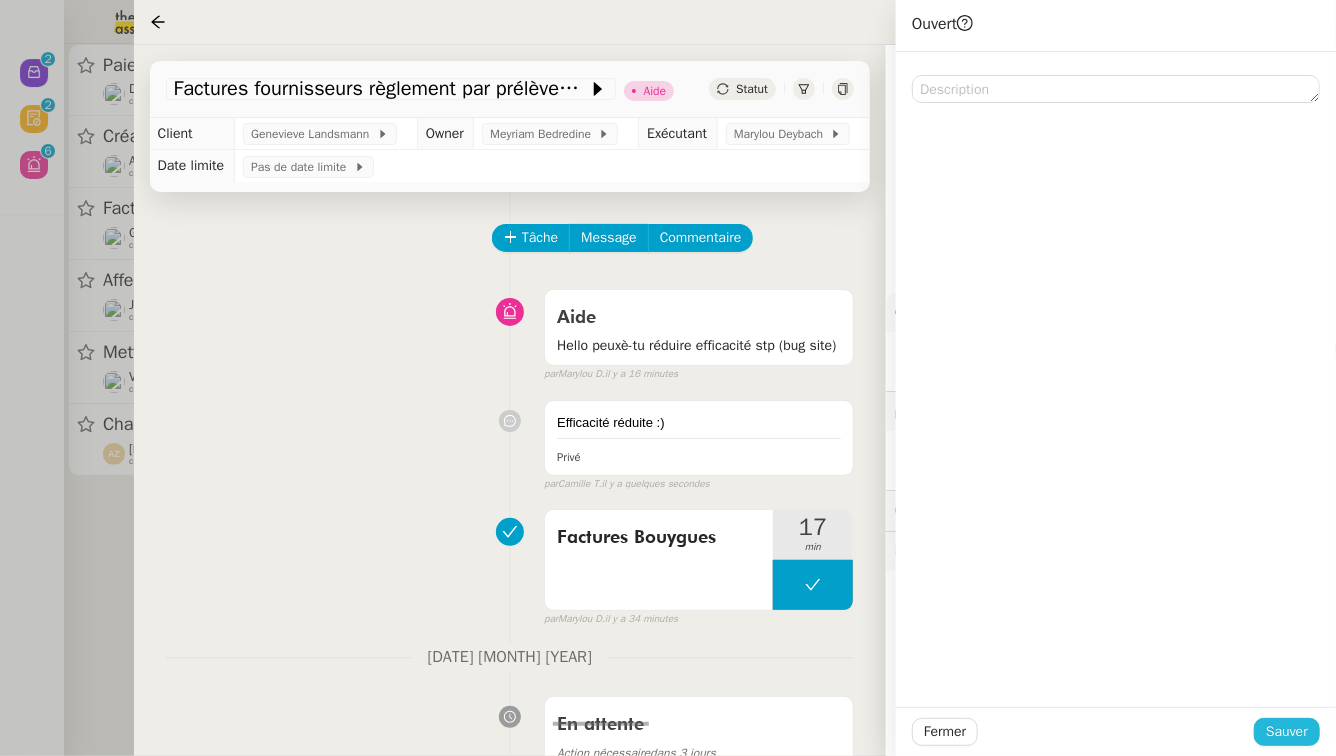 click on "Sauver" 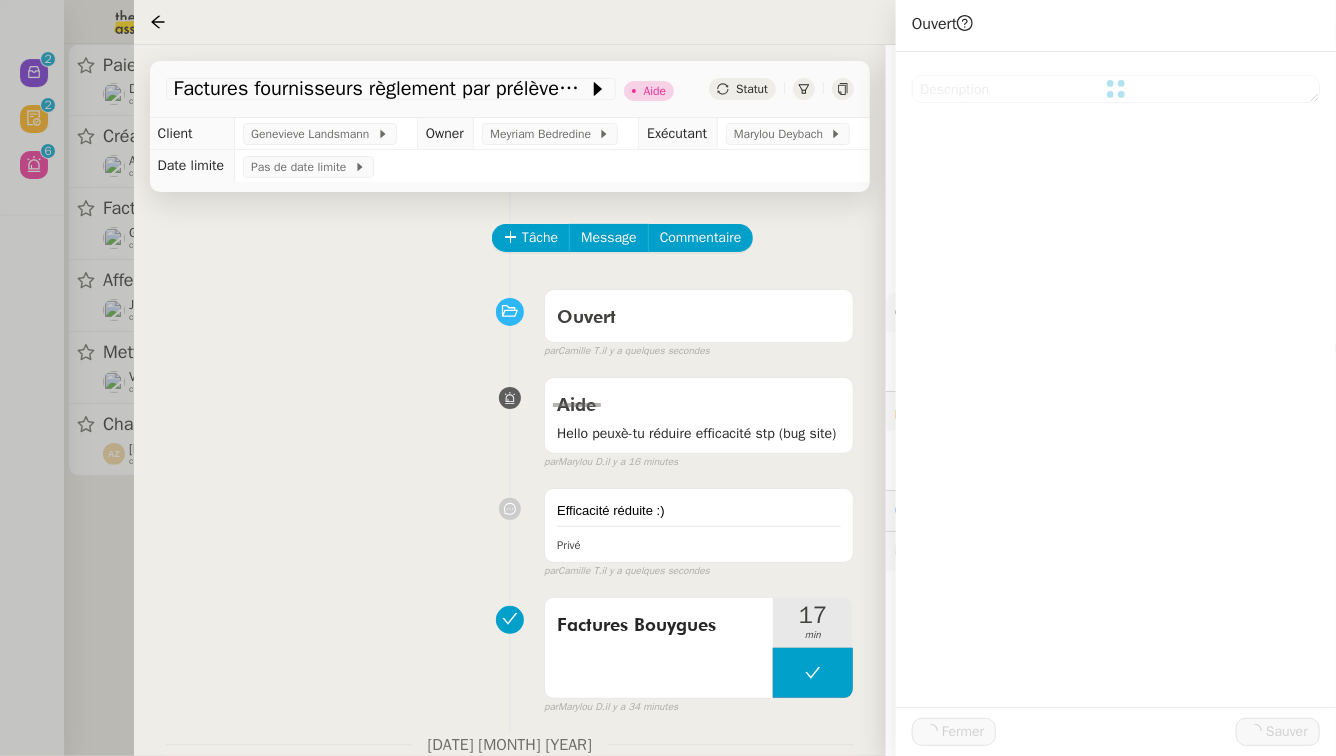 click at bounding box center [668, 378] 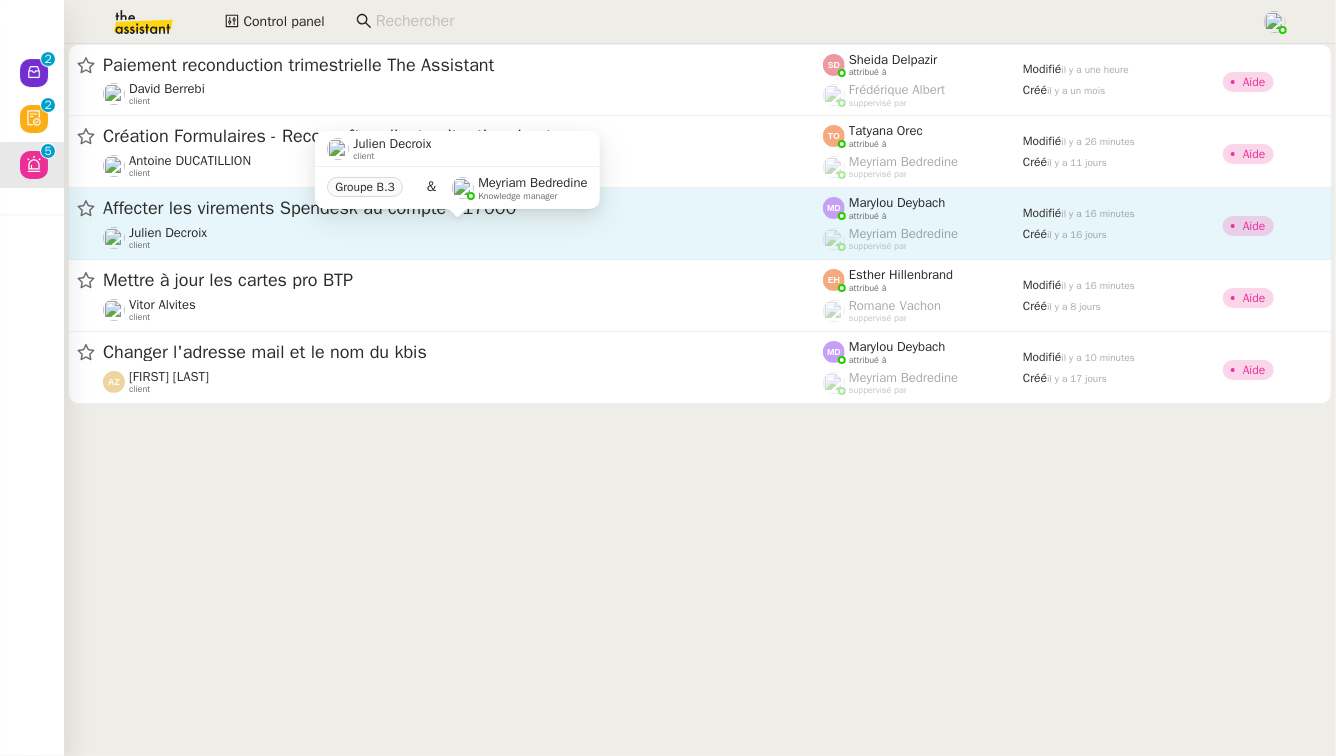 click on "Julien Decroix    client" 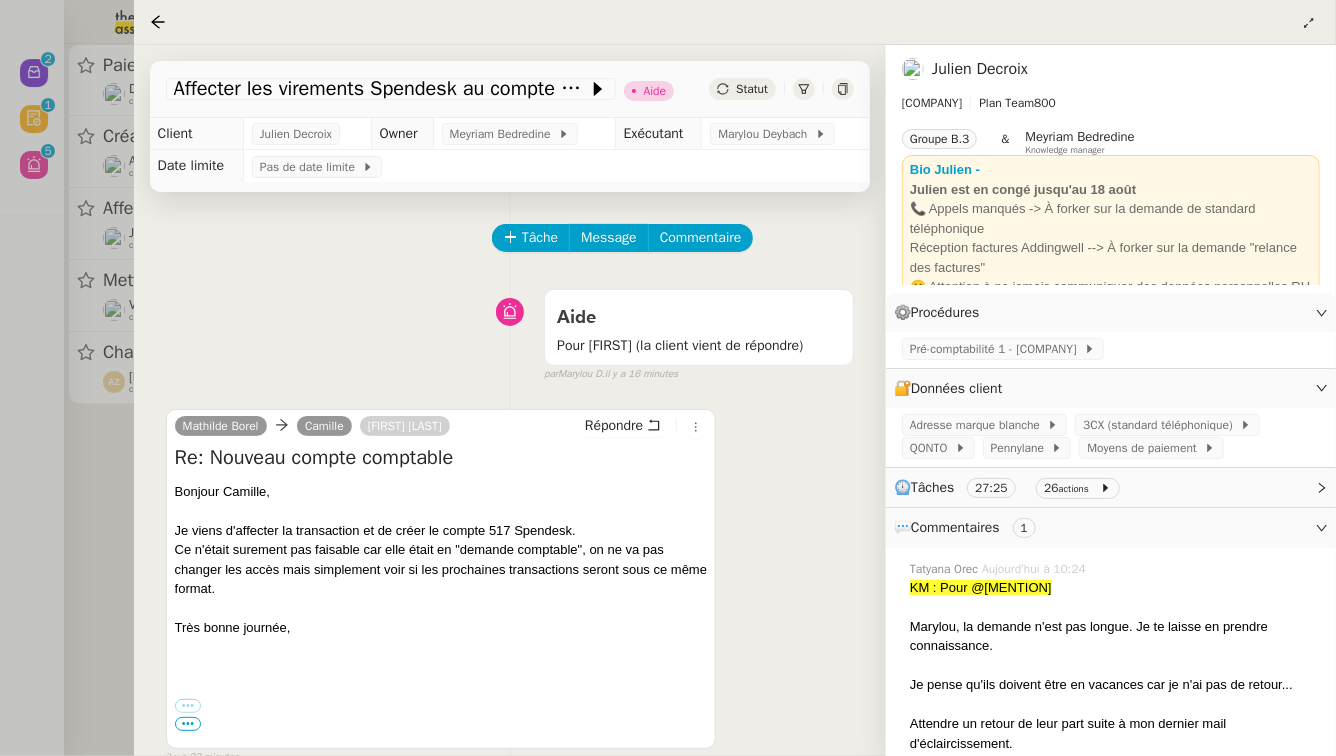 click on "Marylou Deybach" 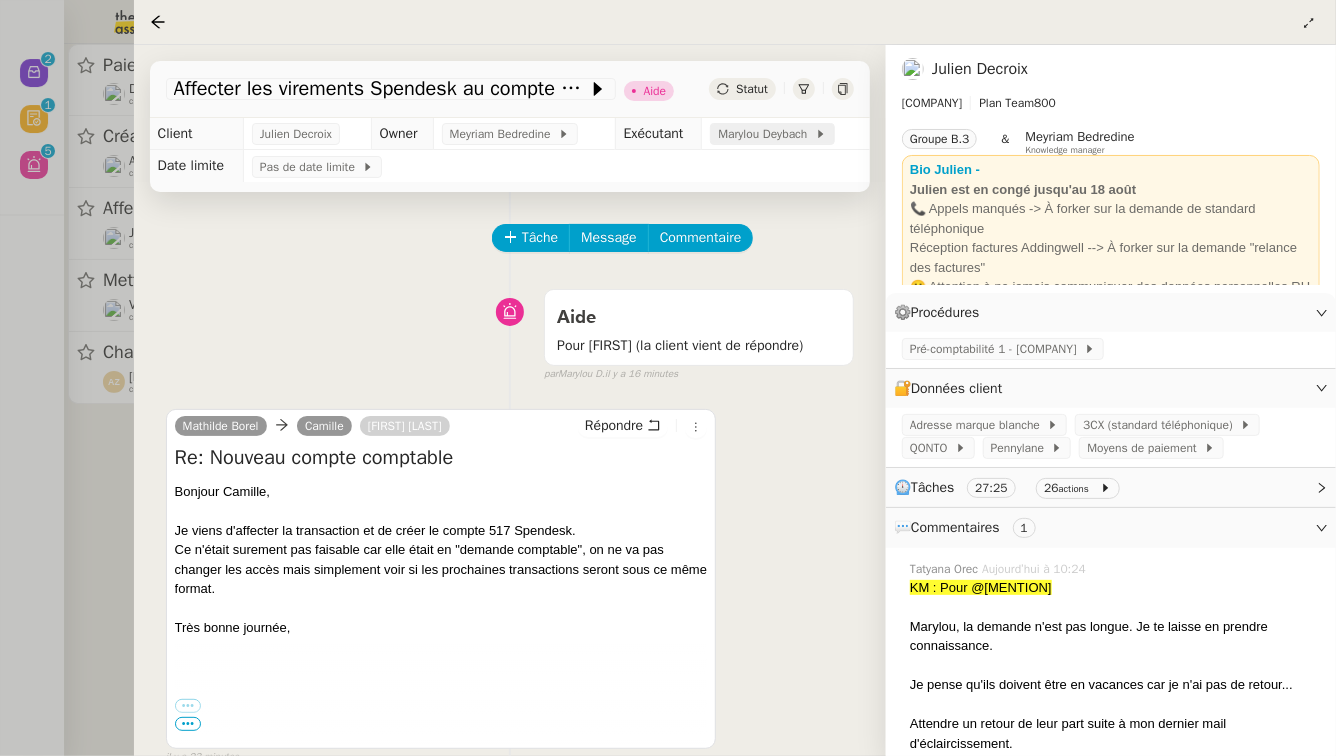 click on "Marylou Deybach" 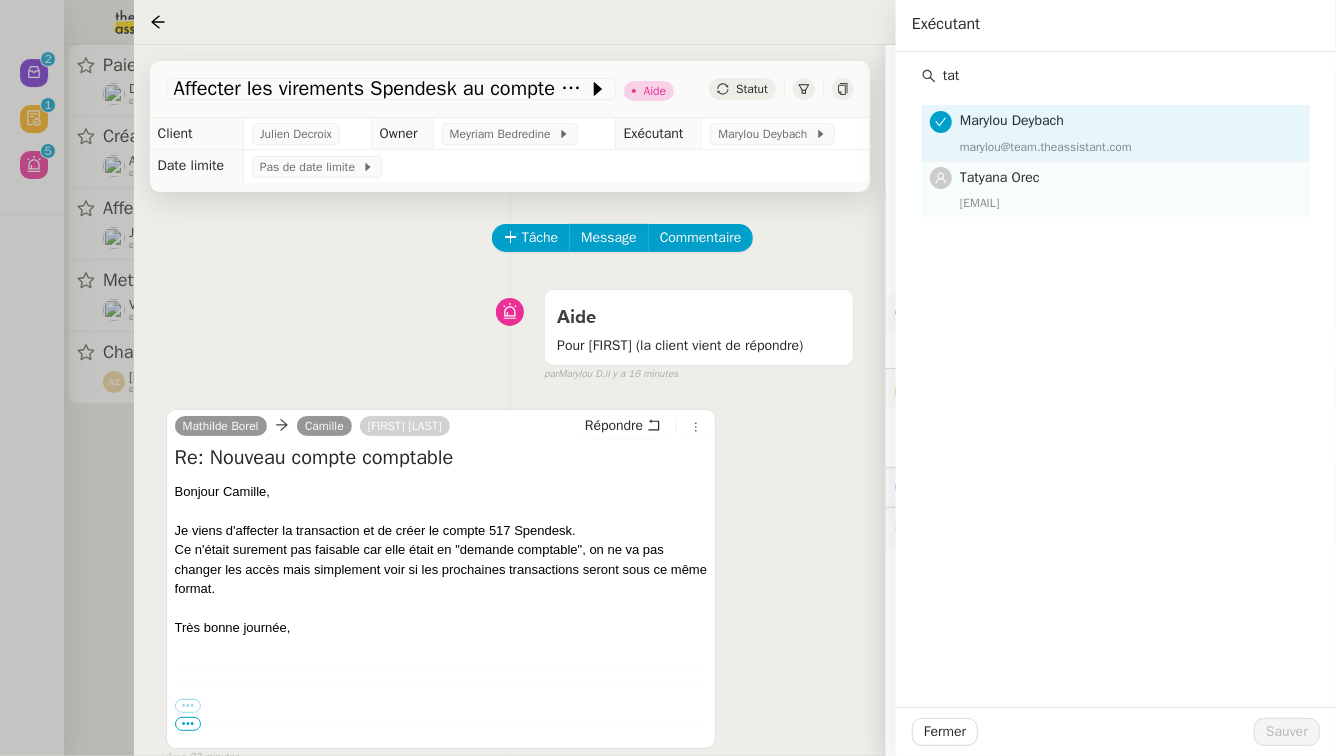 type on "tat" 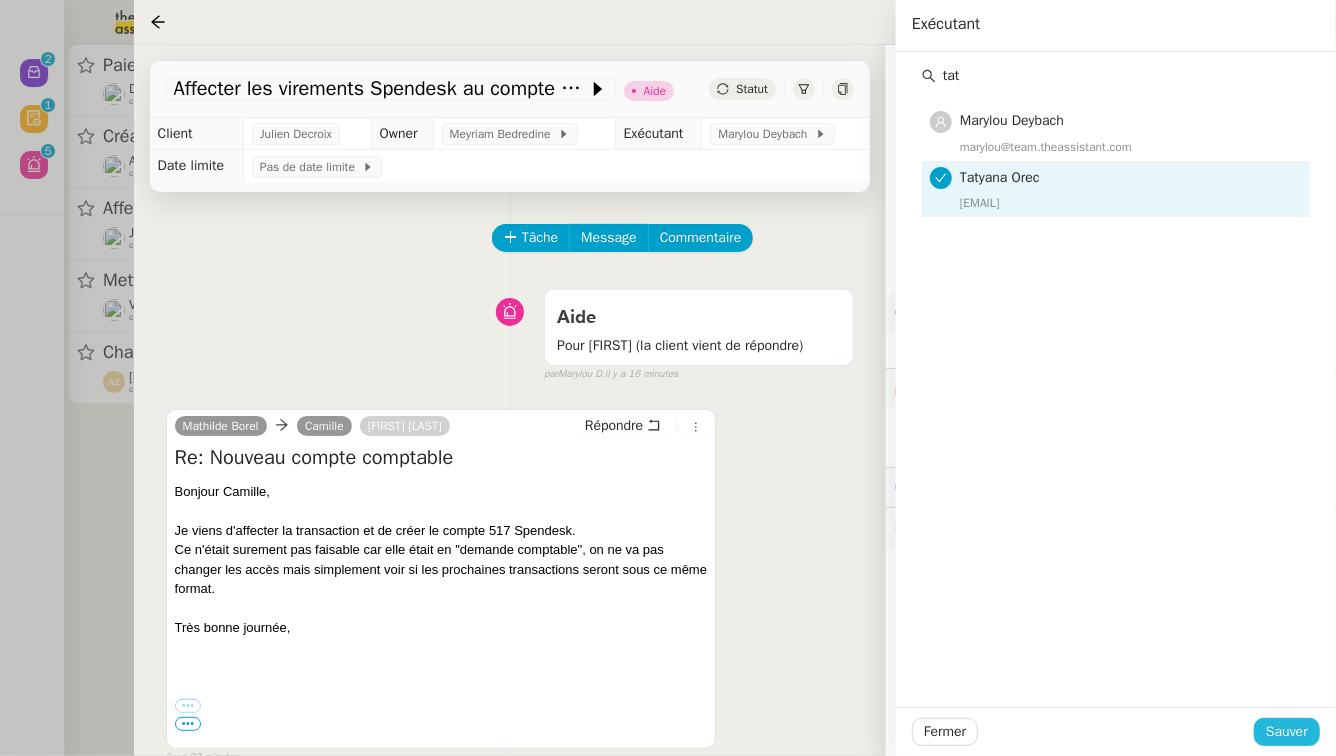 click on "Sauver" 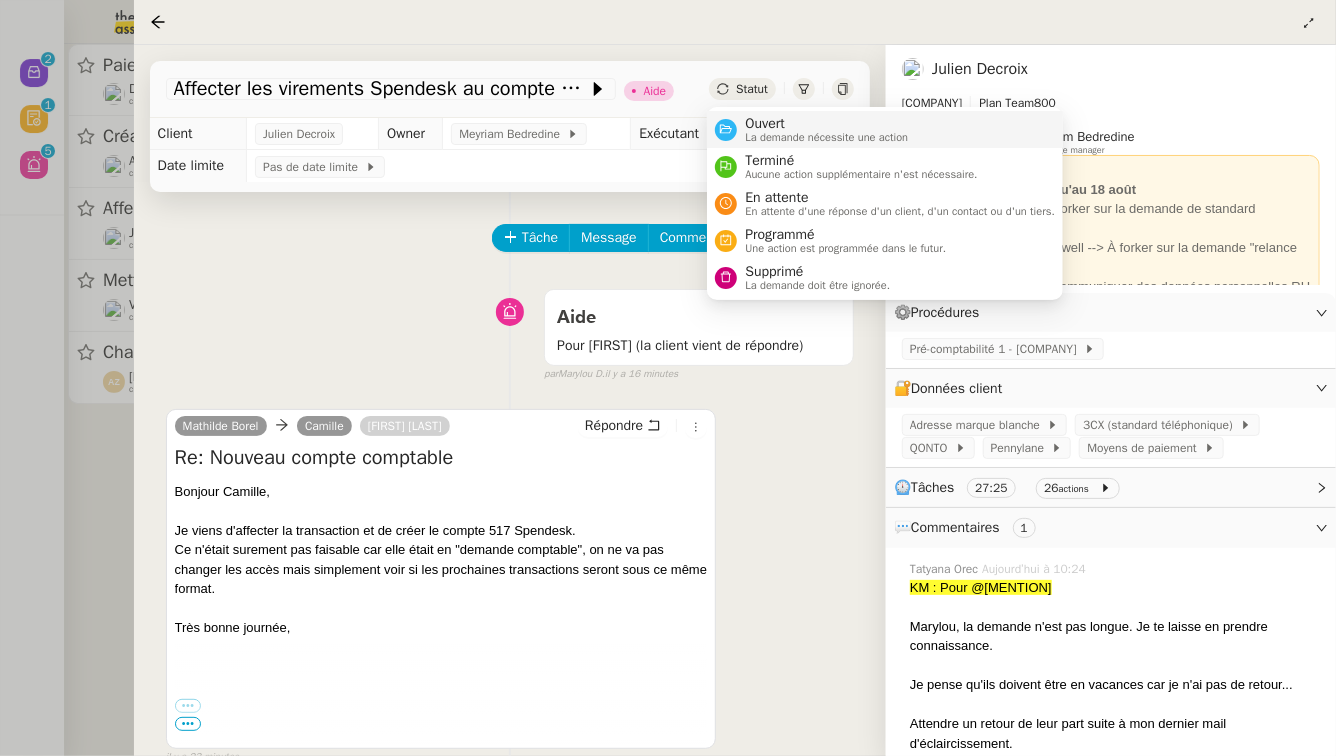 click on "Ouvert La demande nécessite une action" at bounding box center [822, 129] 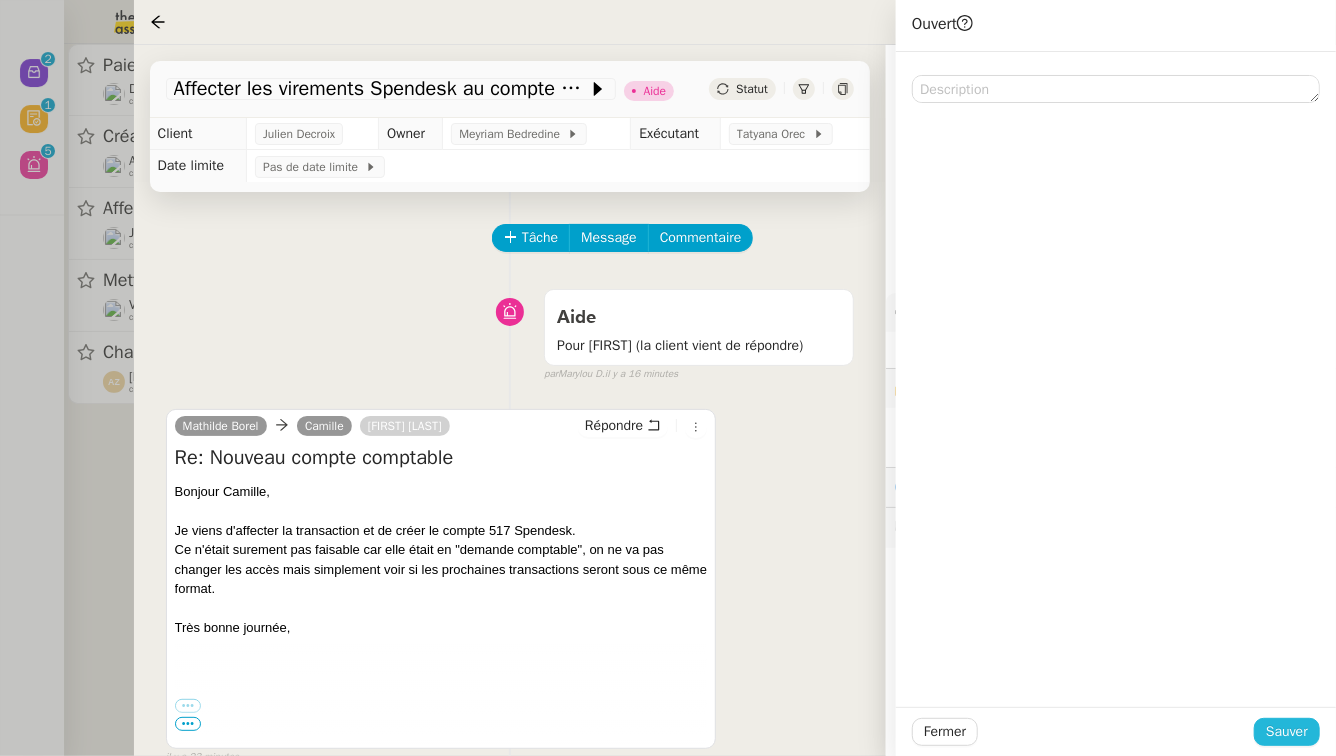 click on "Sauver" 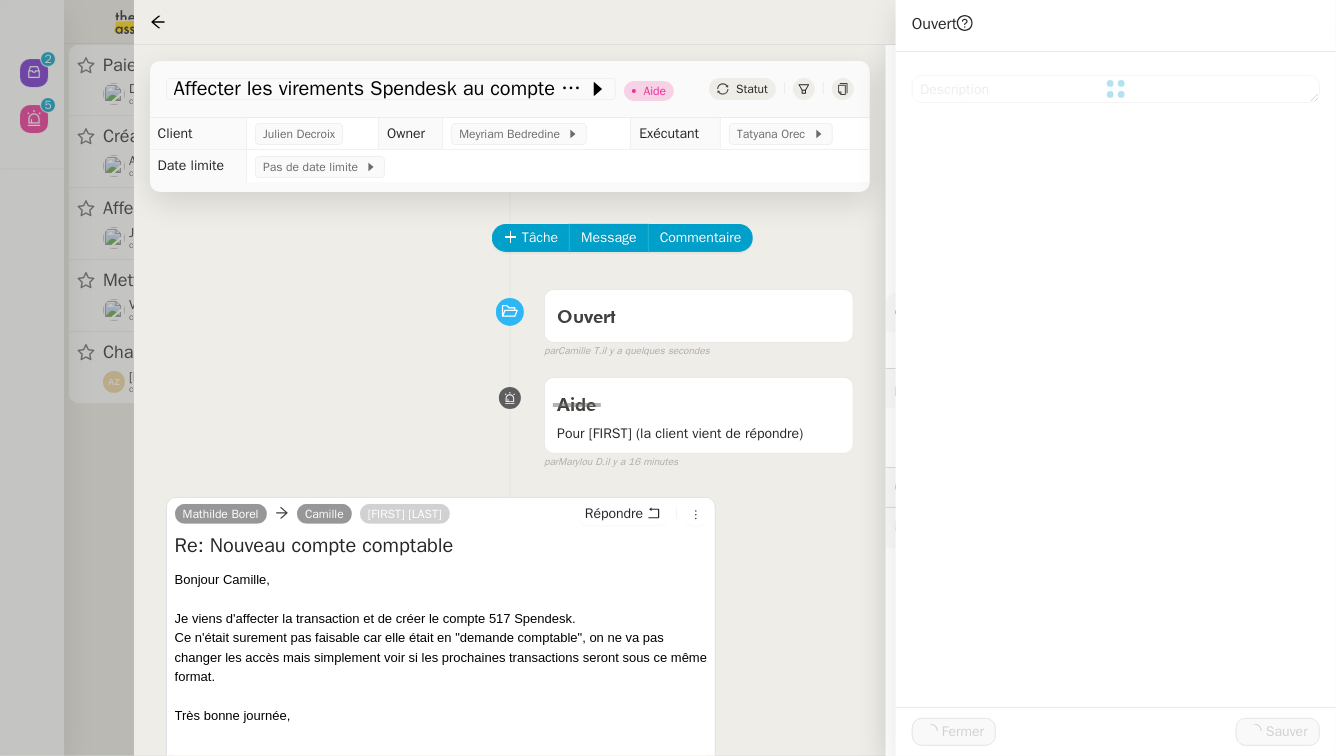 click at bounding box center (668, 378) 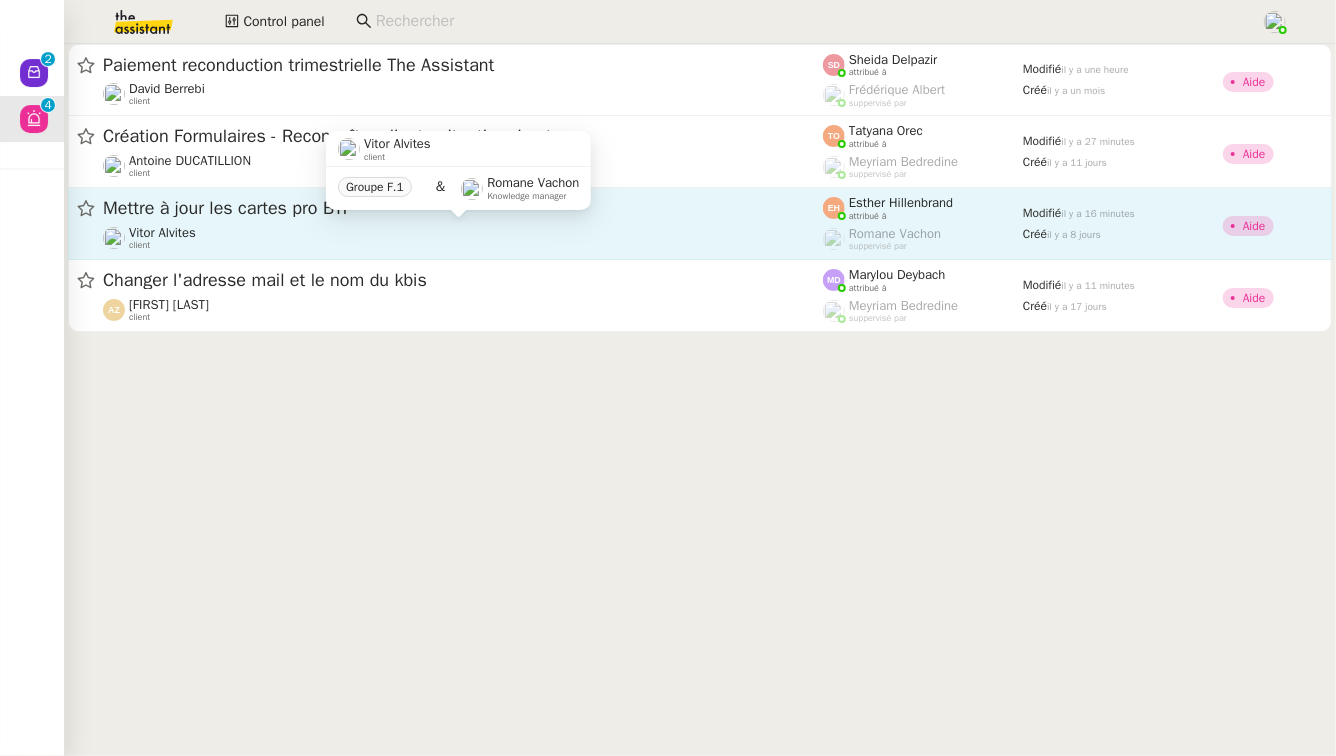 click on "Vitor Alvites    client" 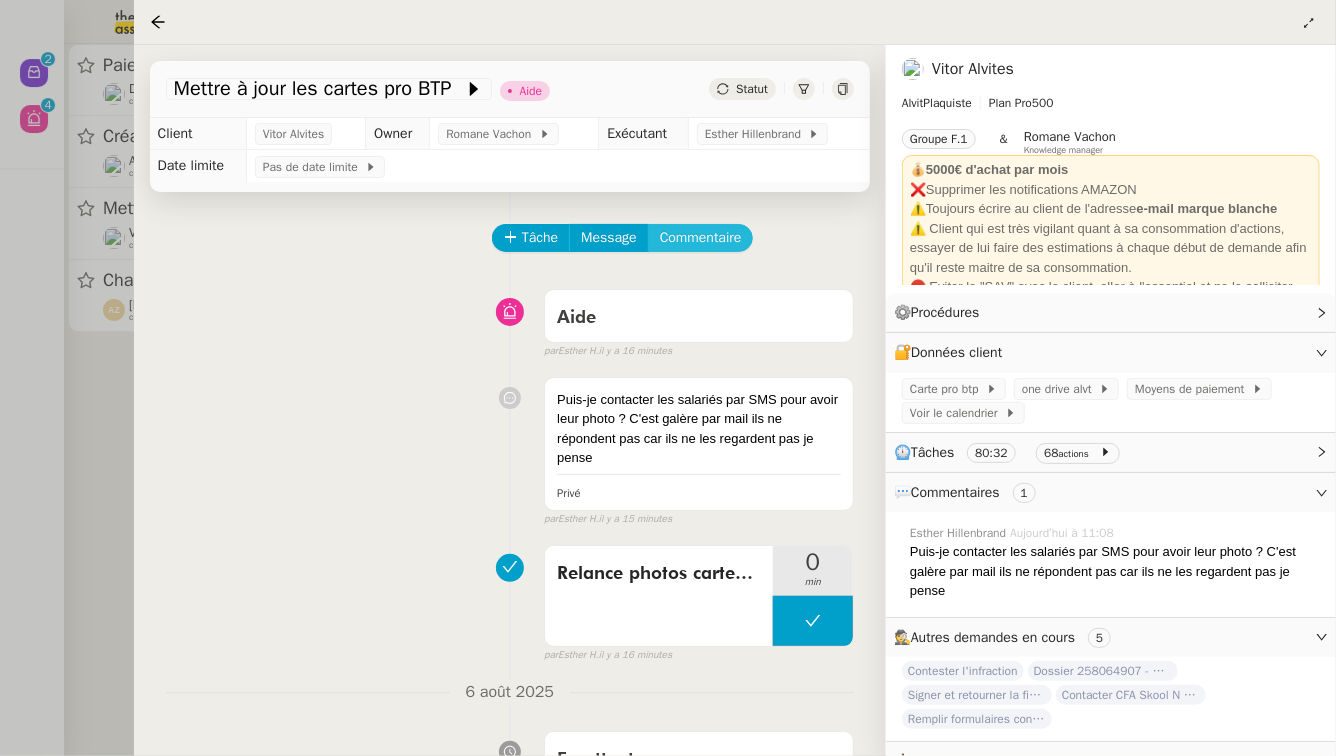 click on "Commentaire" 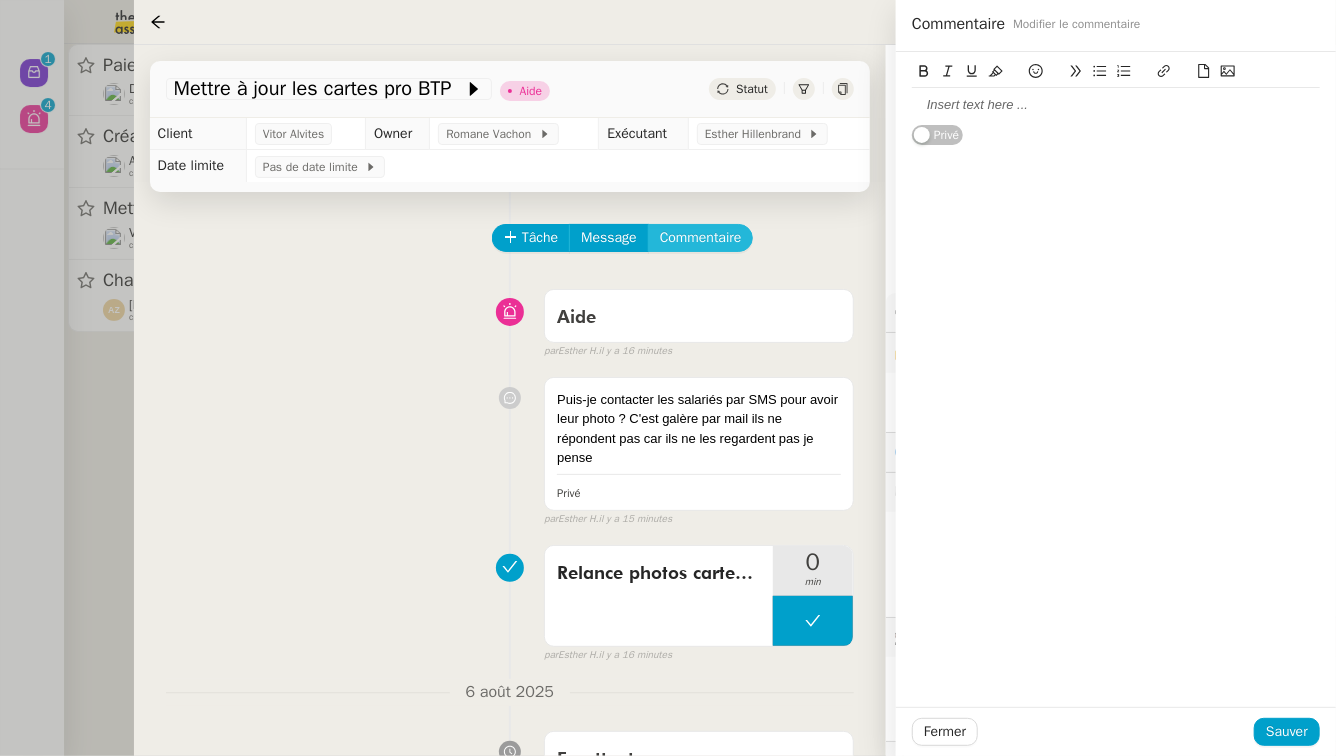 type 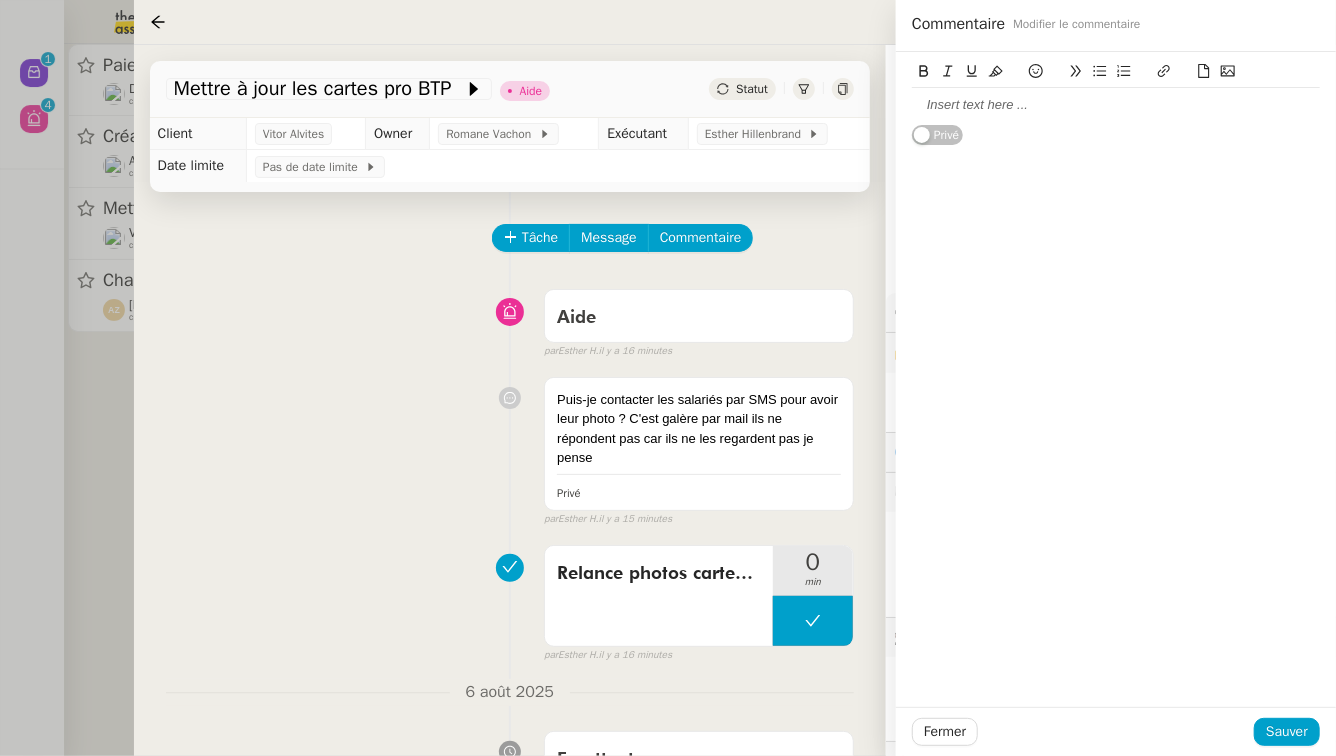 click 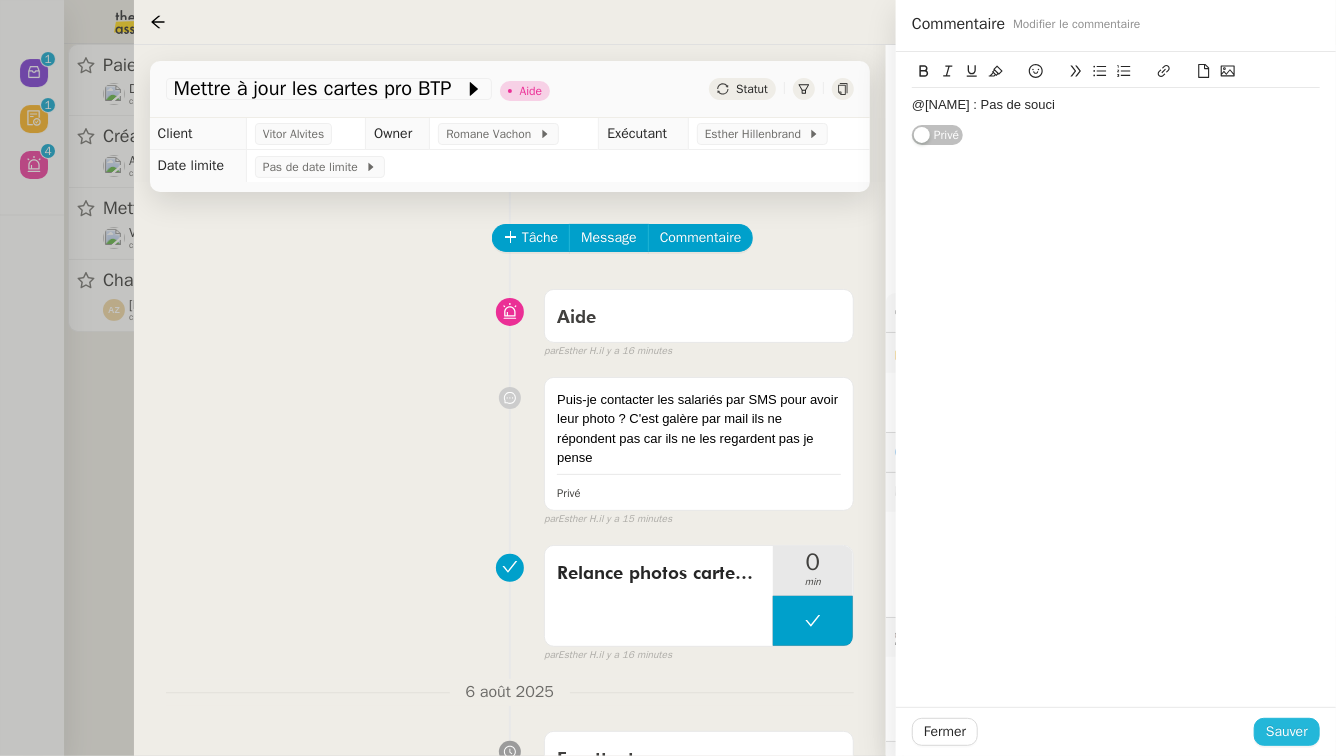 click on "Sauver" 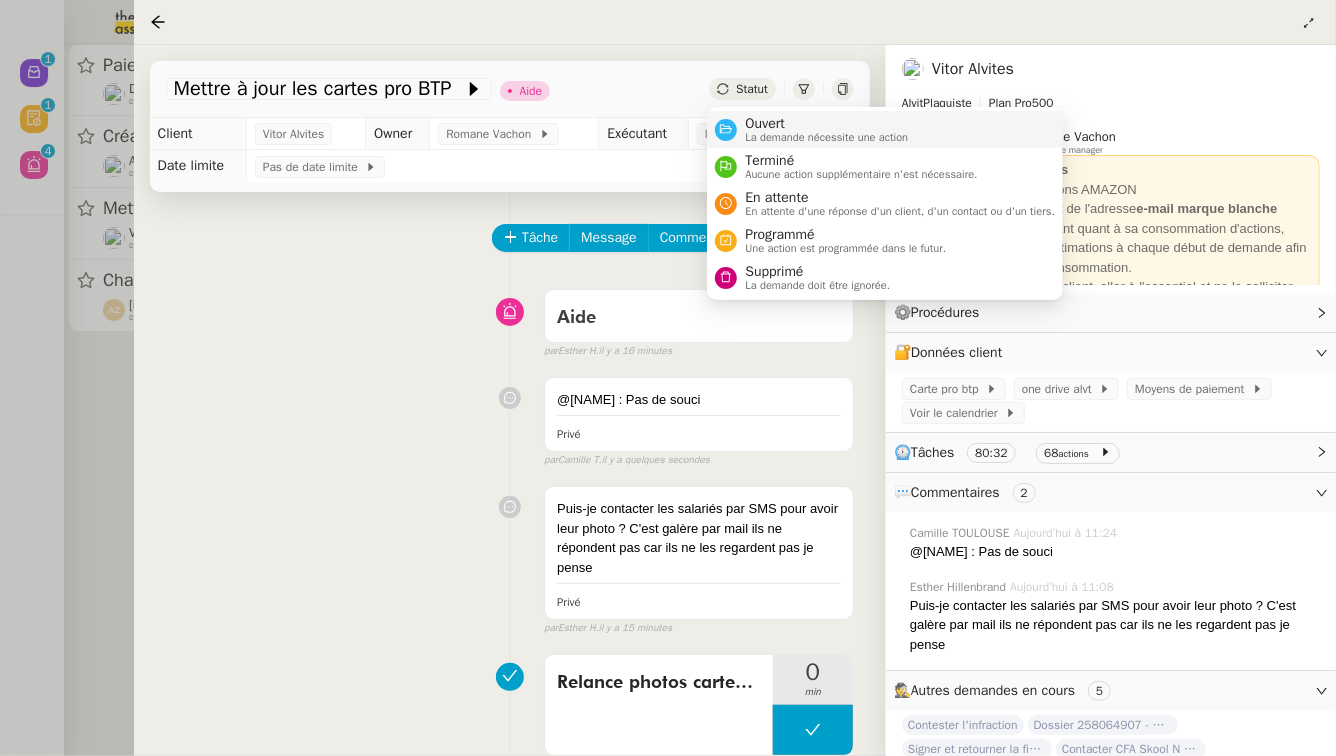 click on "Ouvert La demande nécessite une action" at bounding box center (822, 129) 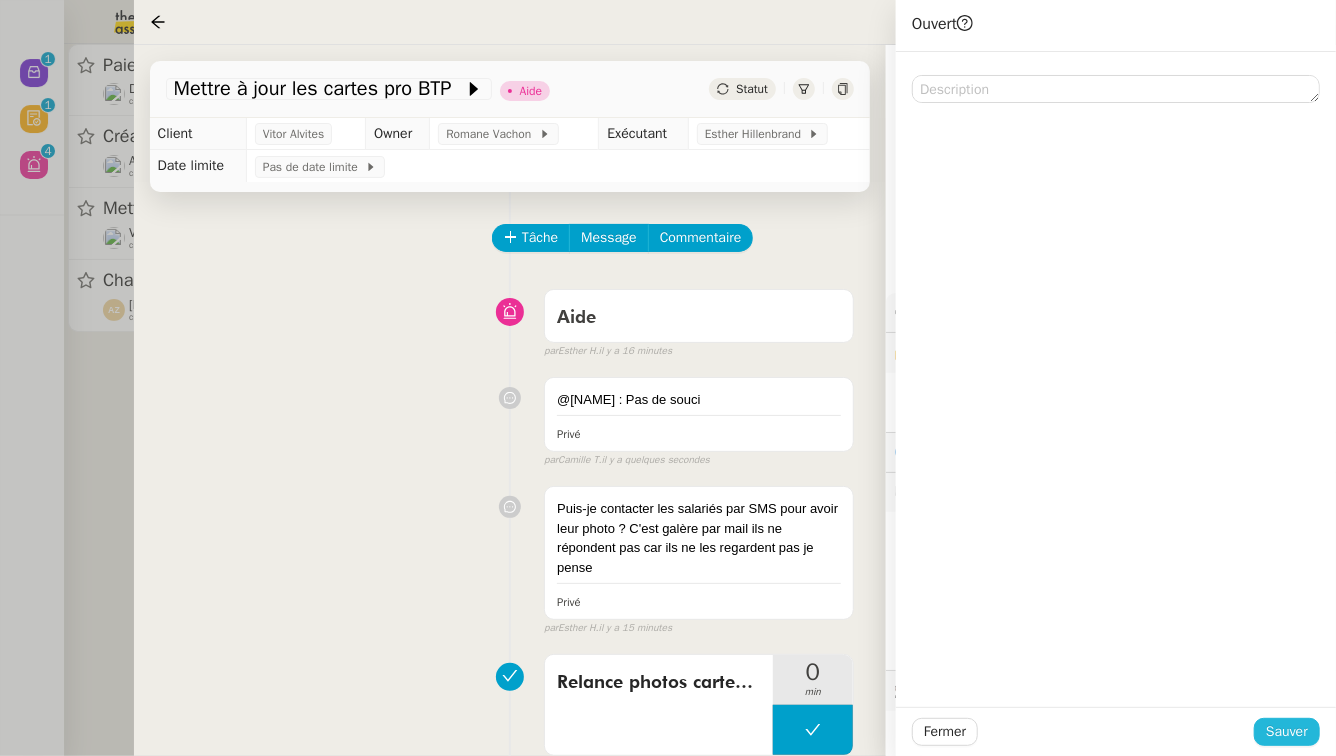 click on "Sauver" 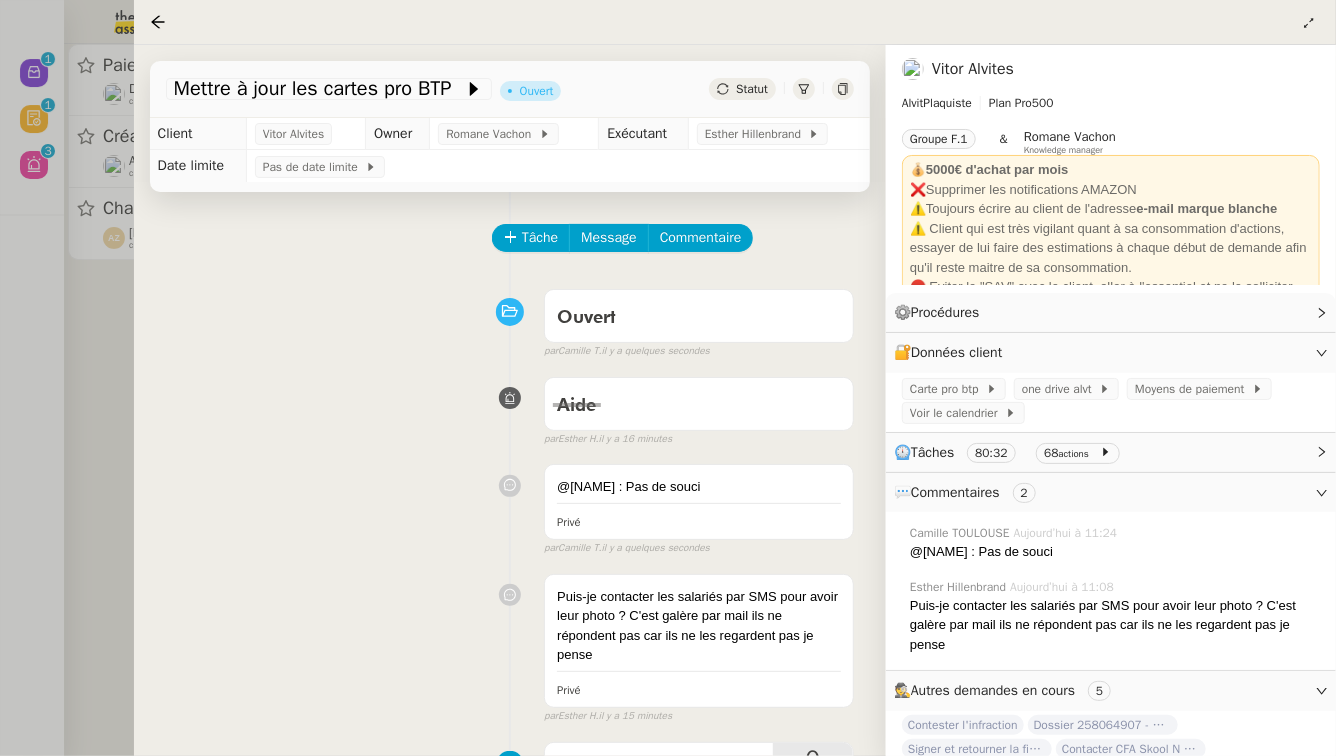 click at bounding box center [668, 378] 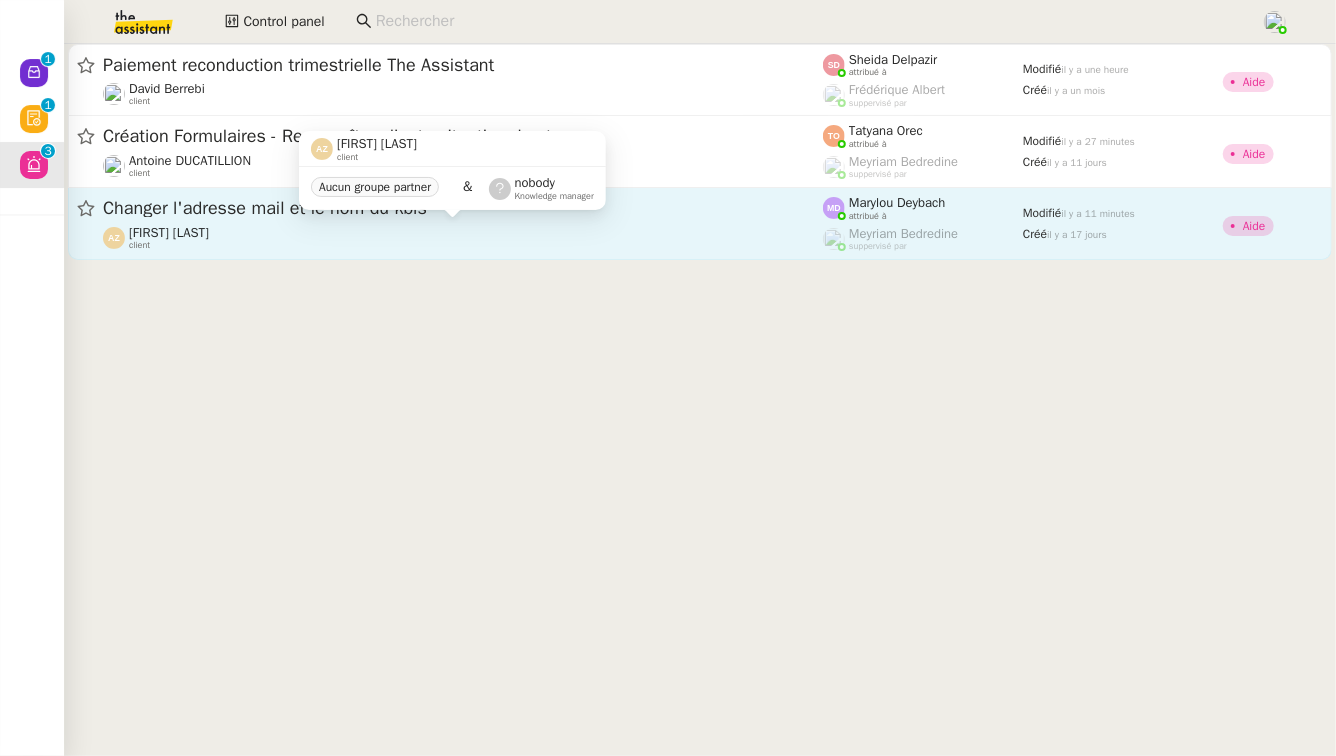 click on "aurélien  zanker     client" 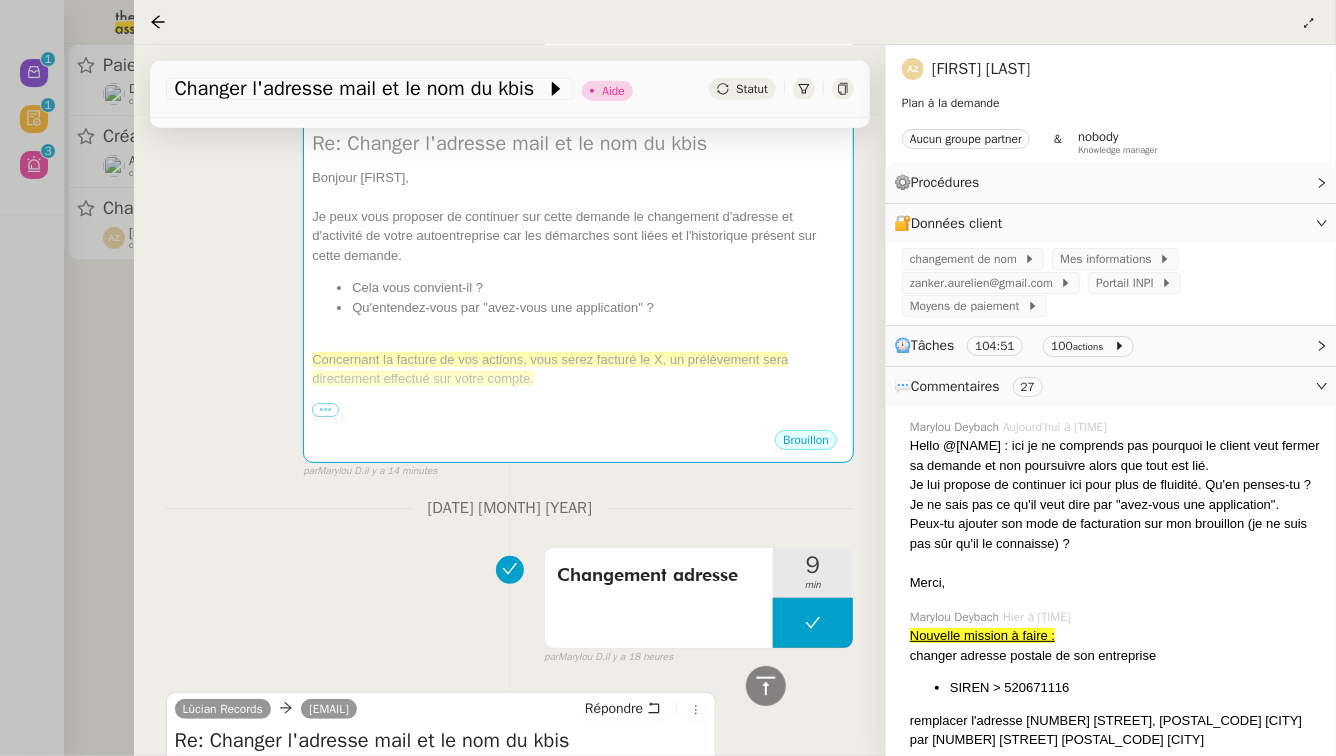 scroll, scrollTop: 760, scrollLeft: 0, axis: vertical 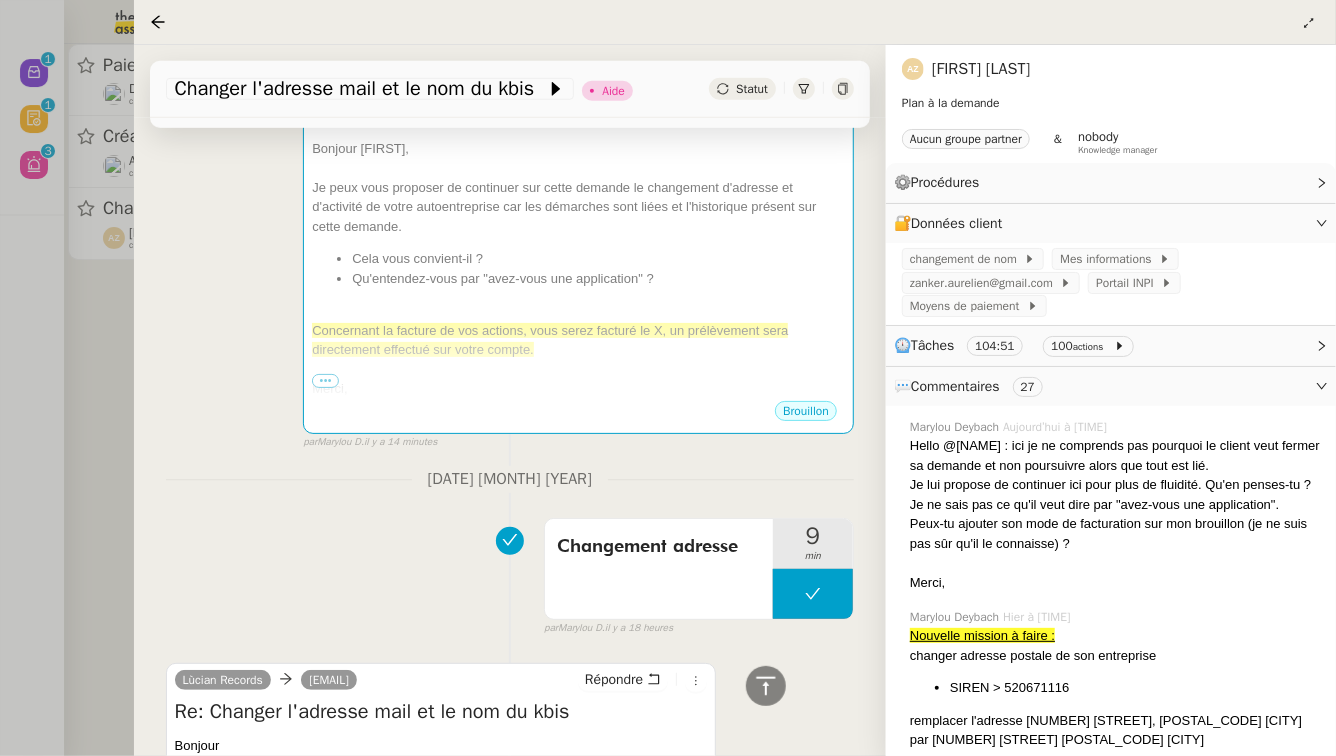 click at bounding box center [668, 378] 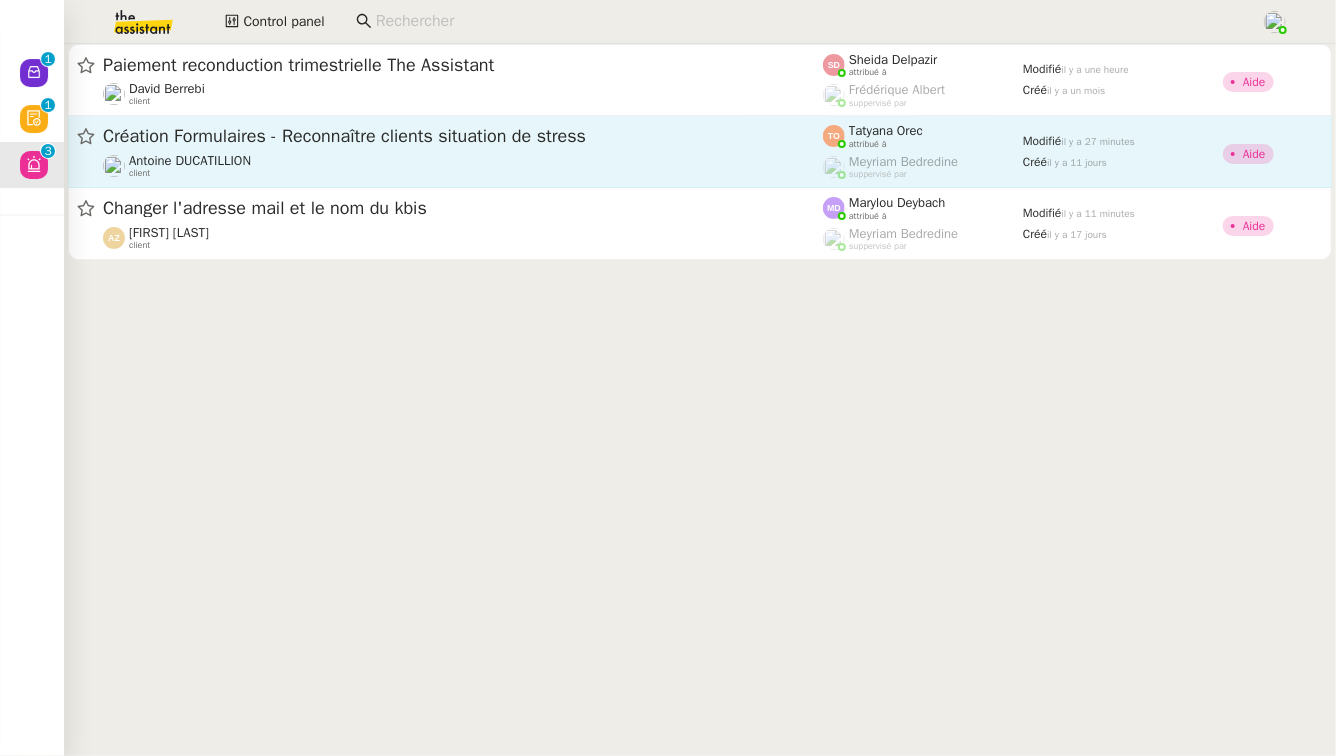 click on "Antoine DUCATILLION" 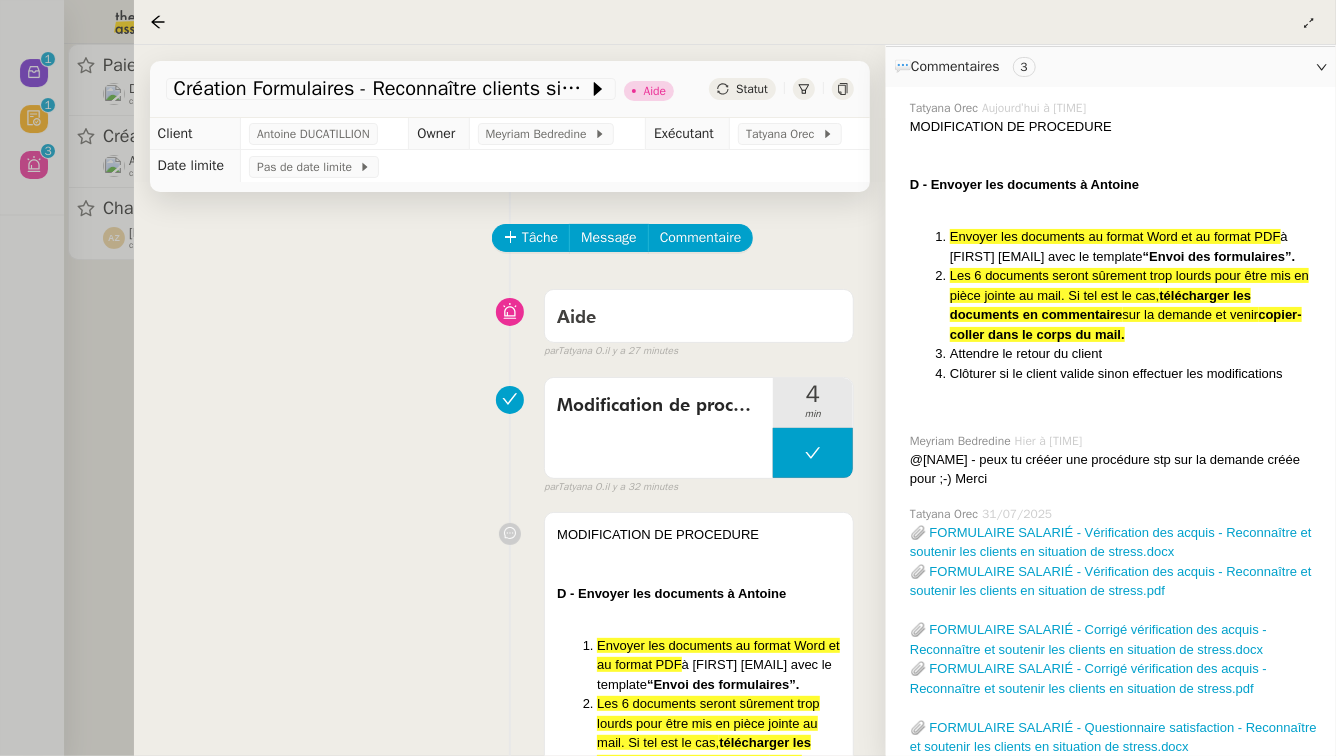 scroll, scrollTop: 306, scrollLeft: 0, axis: vertical 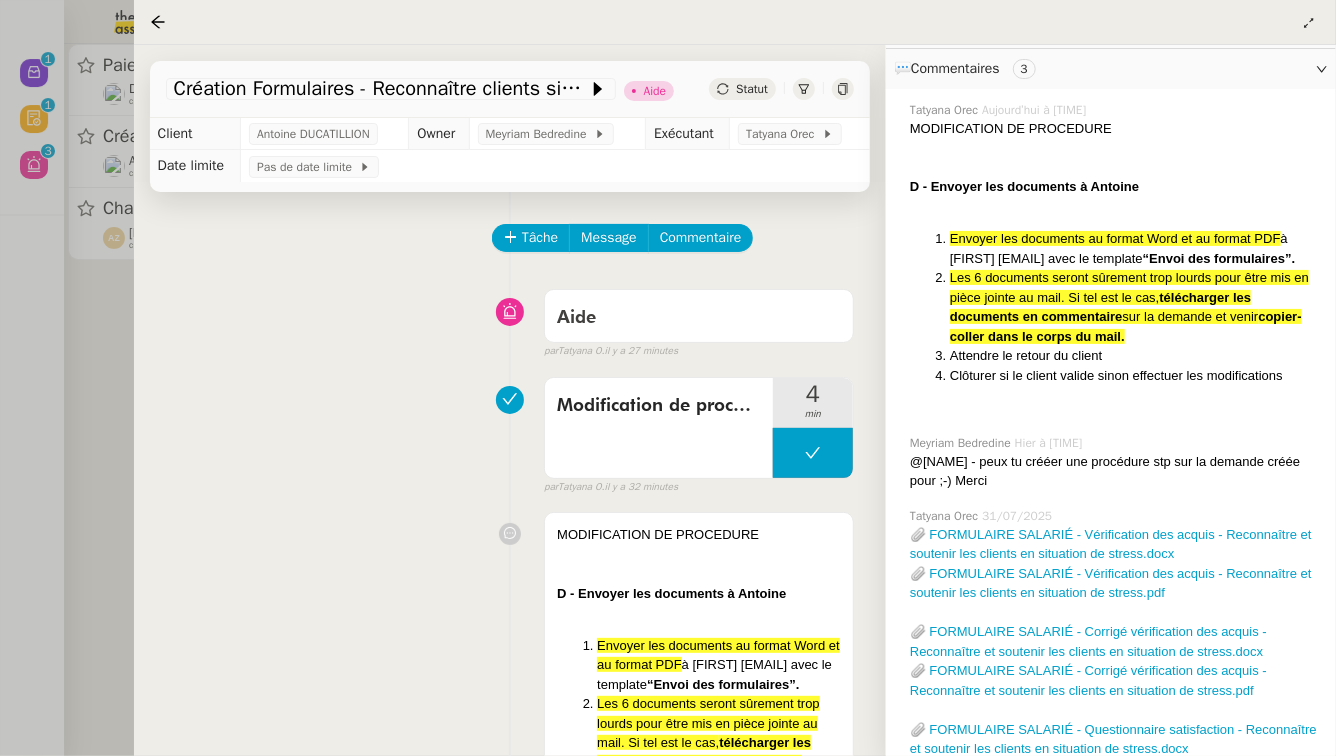 click at bounding box center [668, 378] 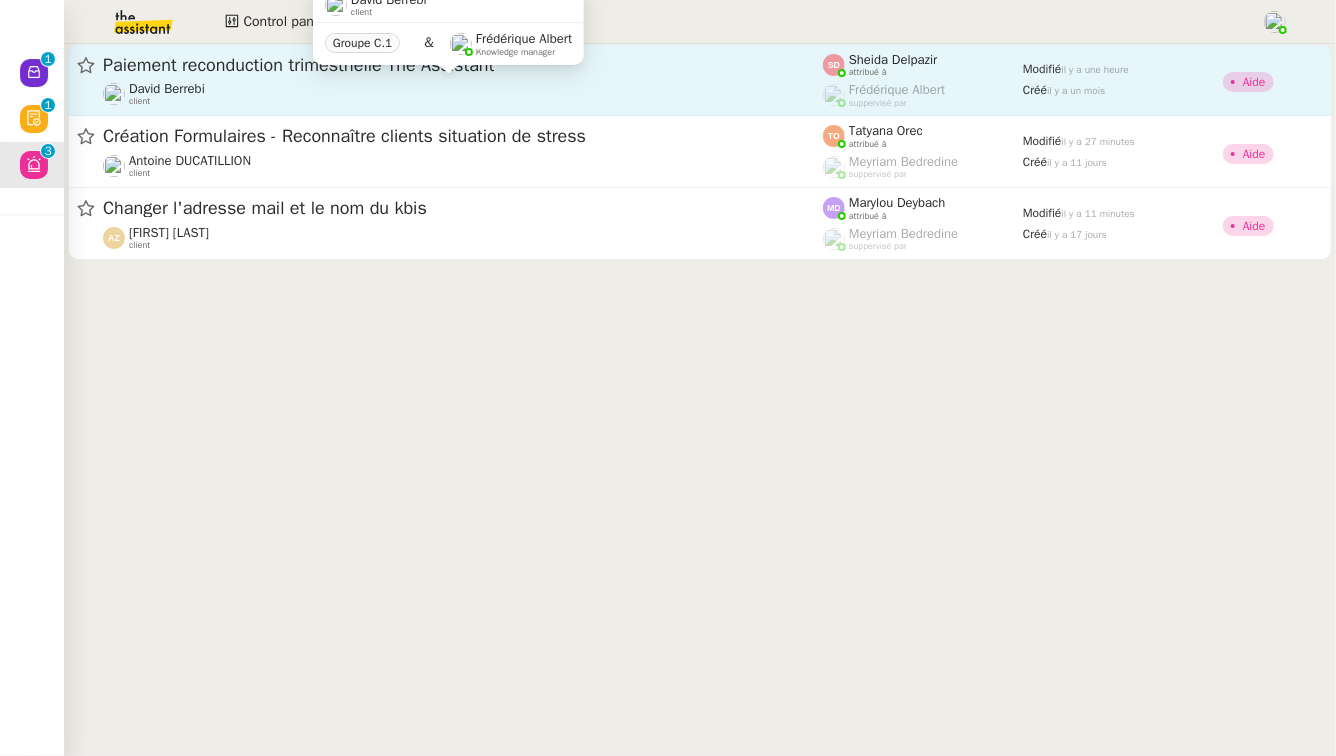 click on "David Berrebi    client" 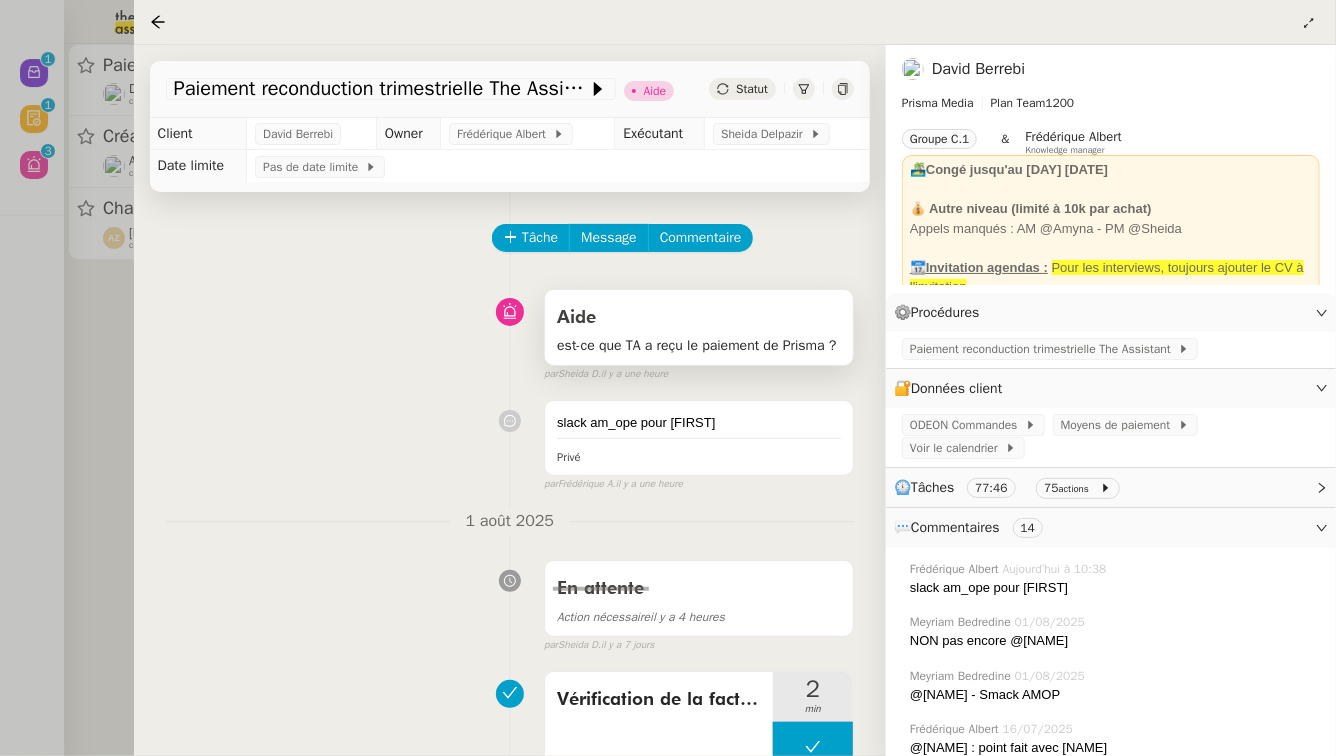 click on "est-ce que TA a reçu le paiement de Prisma ?" at bounding box center [699, 345] 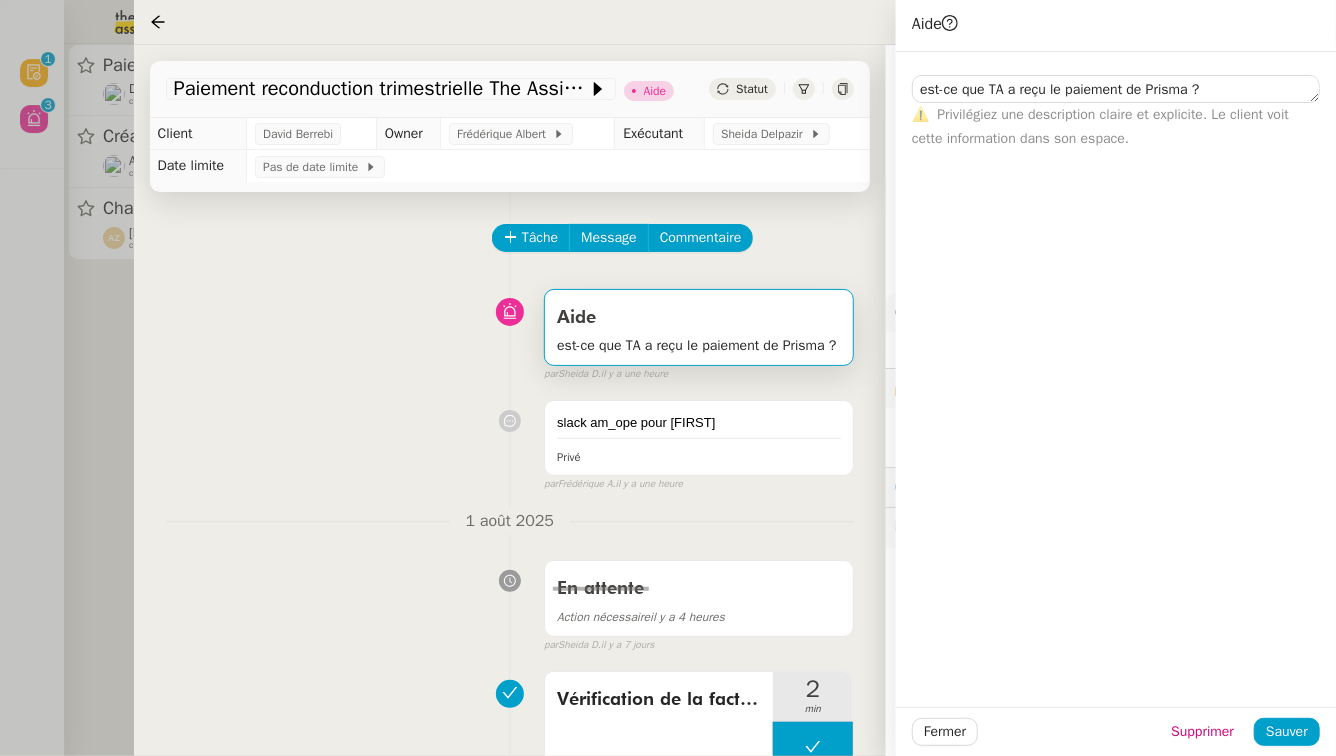click at bounding box center (668, 378) 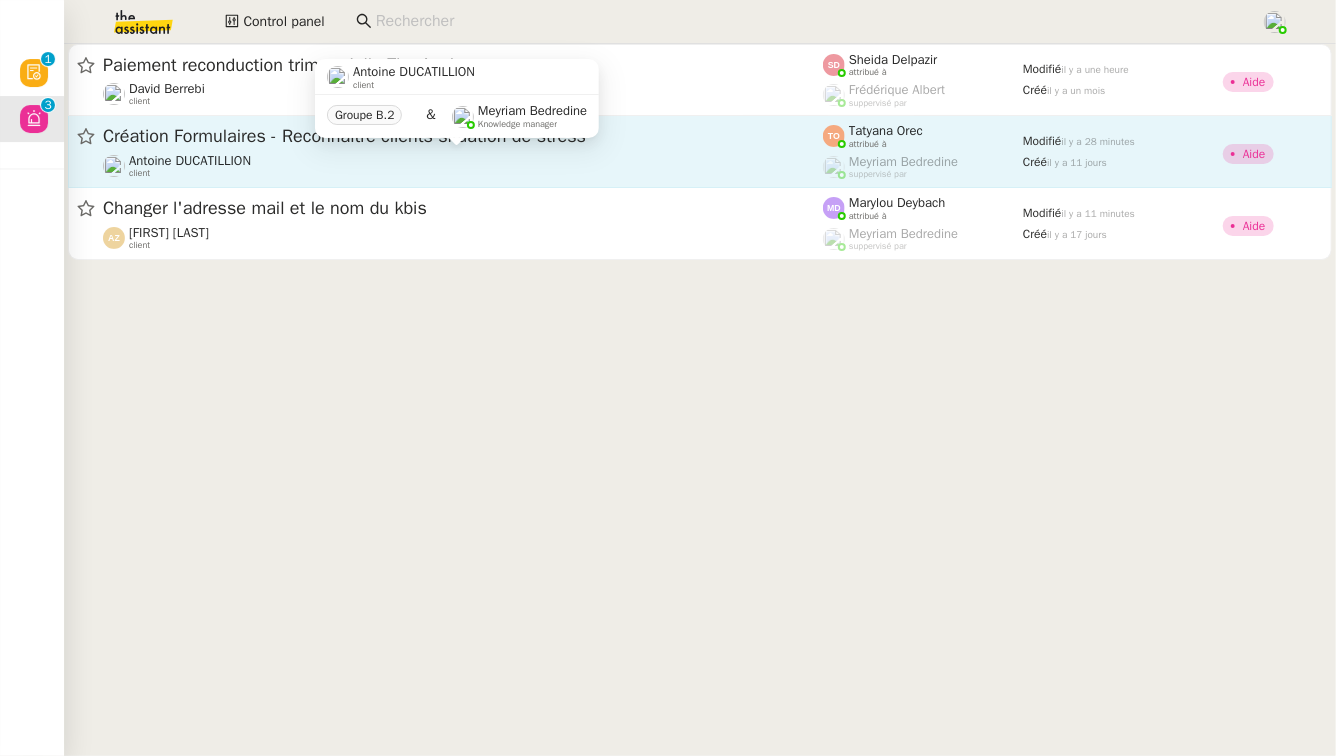 click on "Antoine DUCATILLION    client" 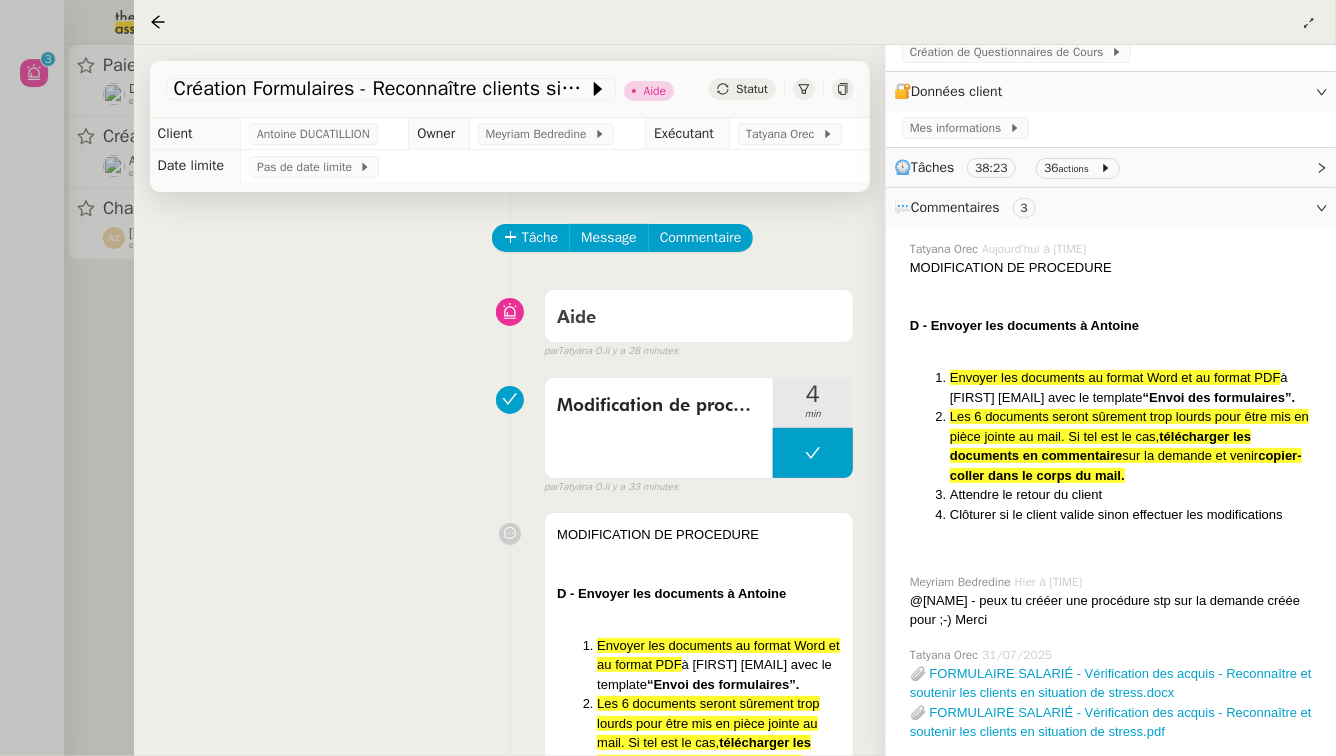 scroll, scrollTop: 169, scrollLeft: 0, axis: vertical 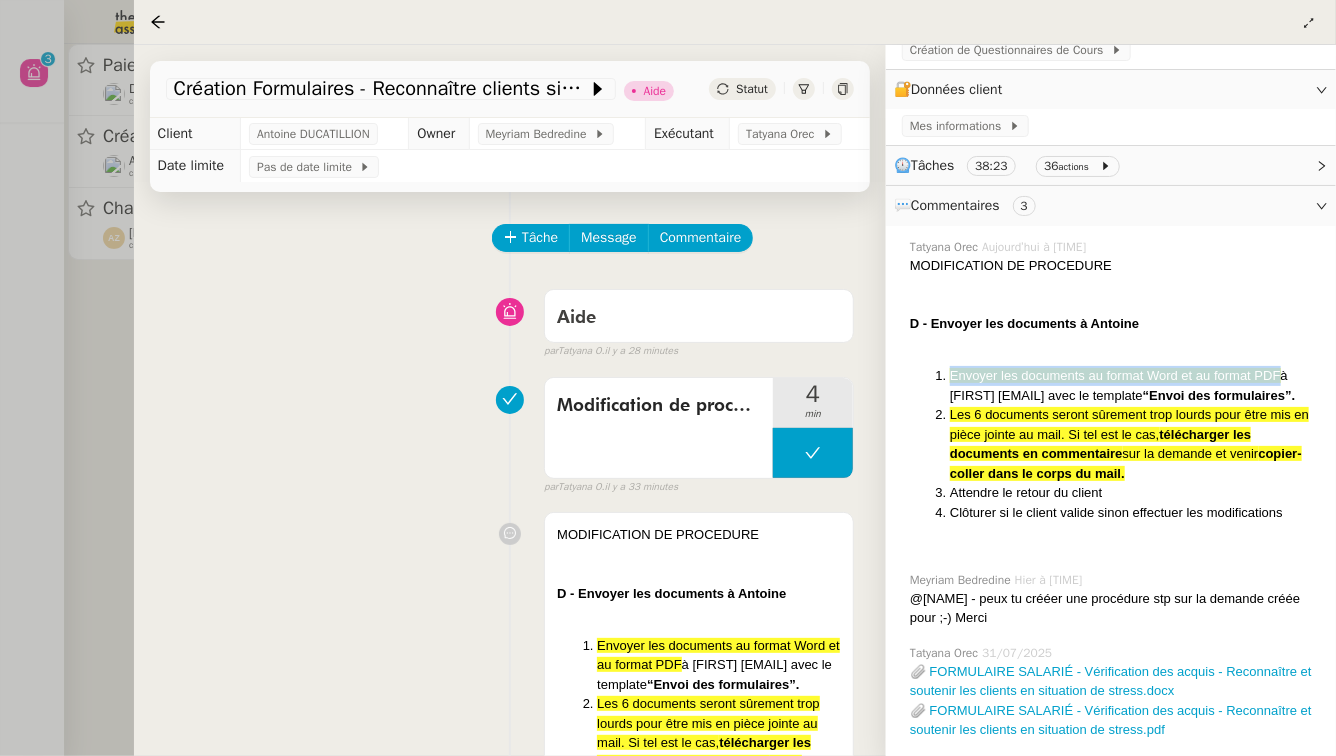 drag, startPoint x: 1282, startPoint y: 376, endPoint x: 949, endPoint y: 372, distance: 333.02402 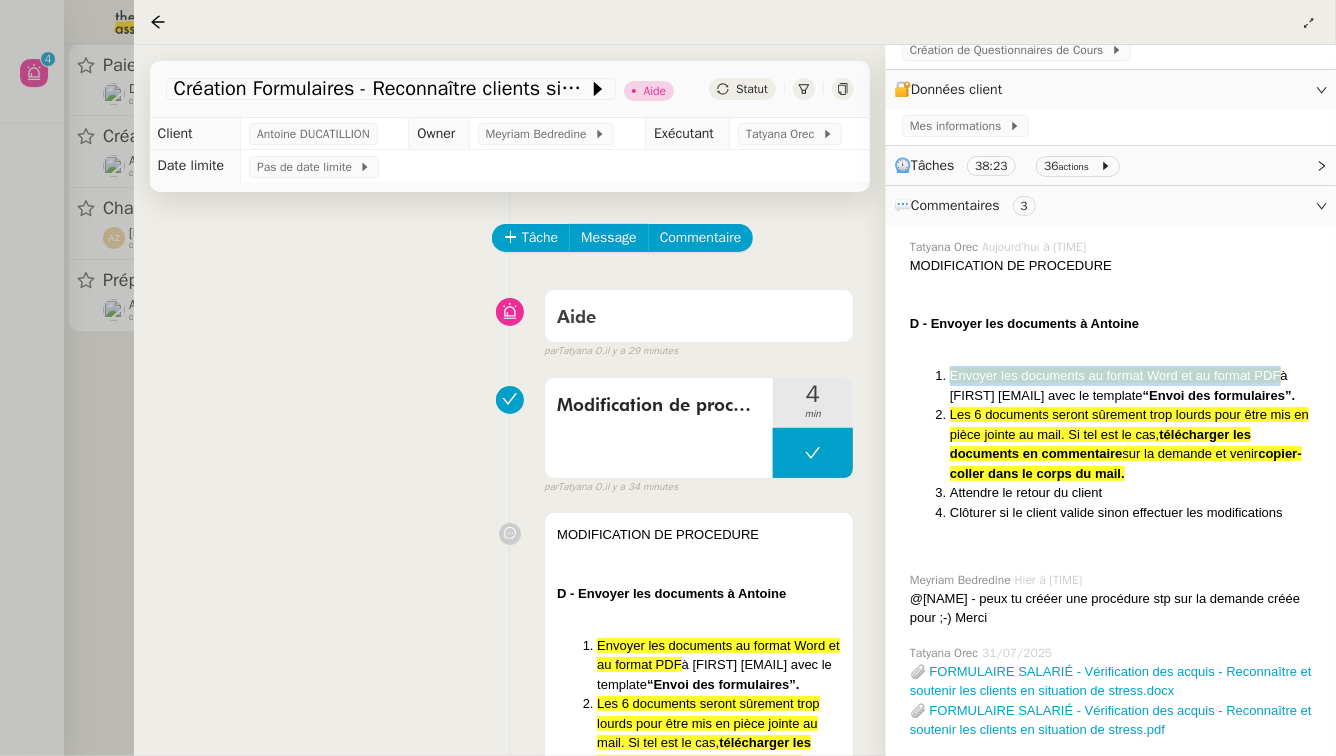 click on "﻿ Les 6 documents seront sûrement trop lourds pour être mis en pièce jointe au mail. Si tel est le cas,  télécharger les documents en commentaire  sur la demande et venir  copier-coller dans le corps du mail." 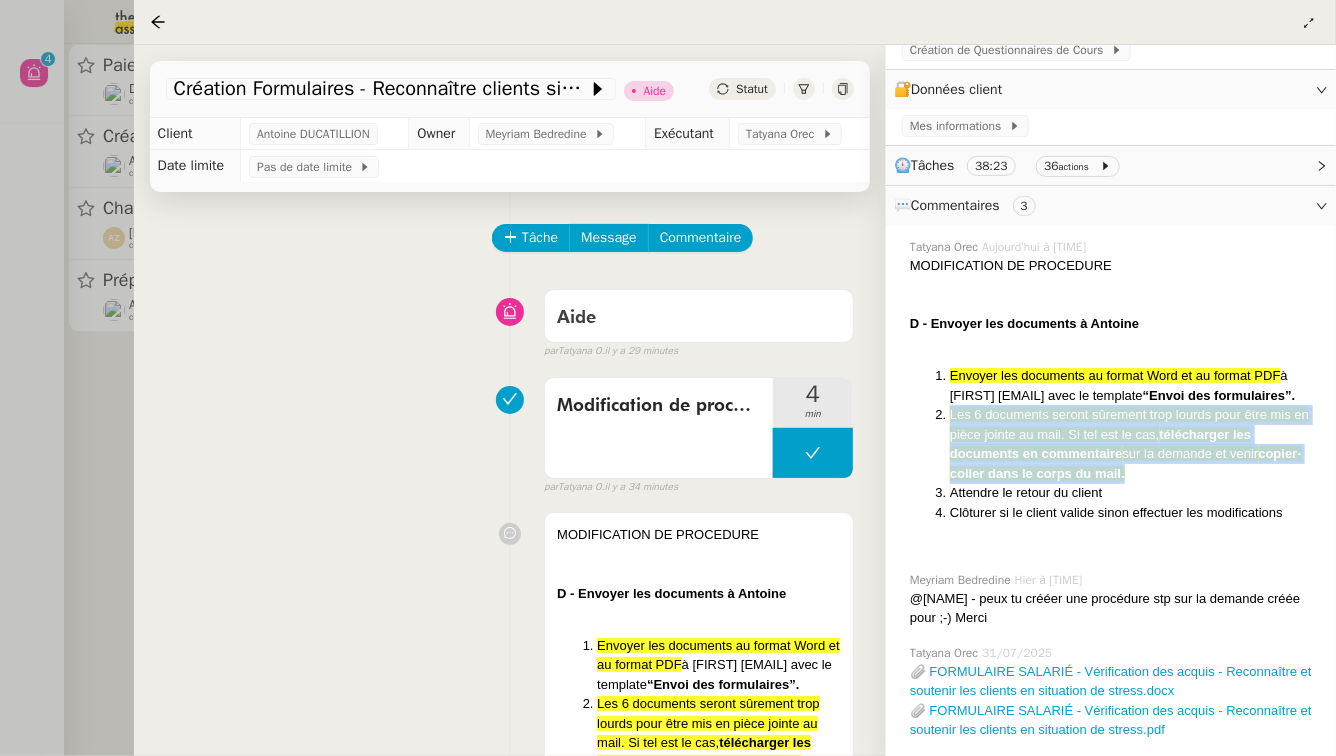 drag, startPoint x: 1140, startPoint y: 493, endPoint x: 929, endPoint y: 429, distance: 220.49263 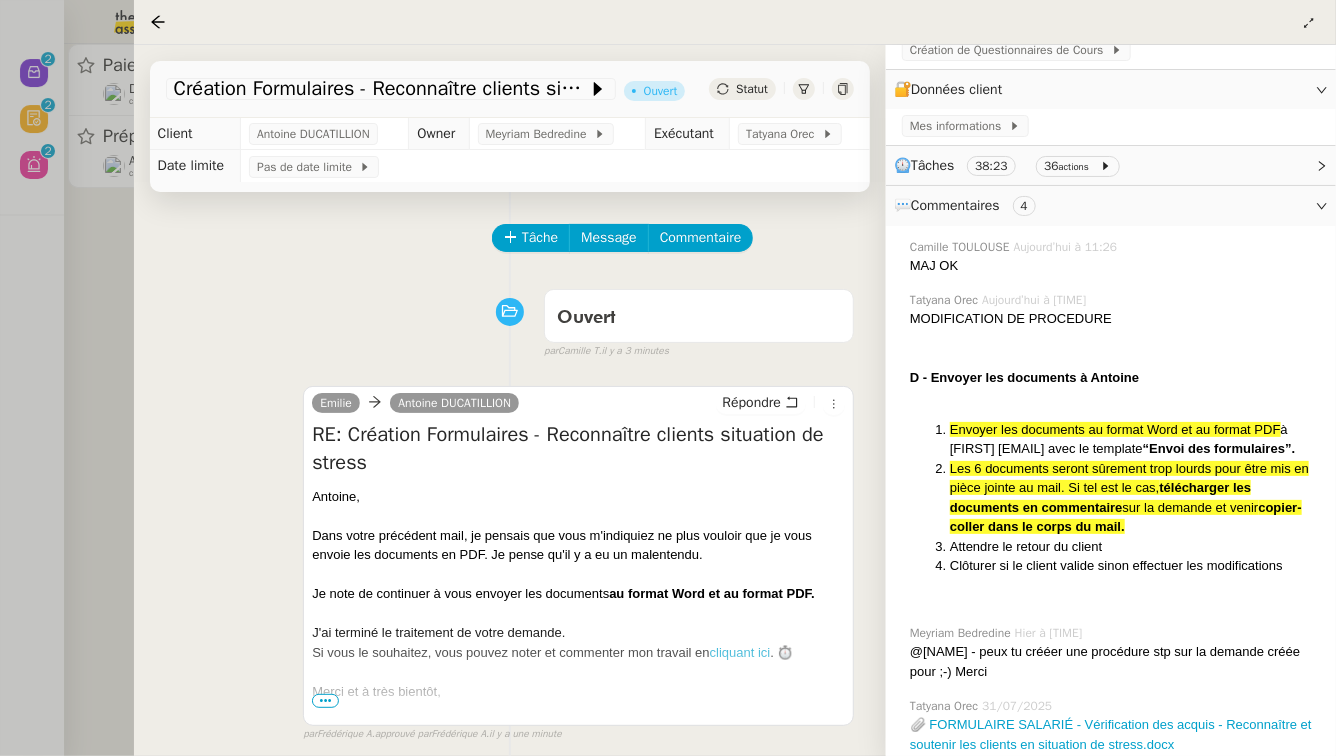click at bounding box center (668, 378) 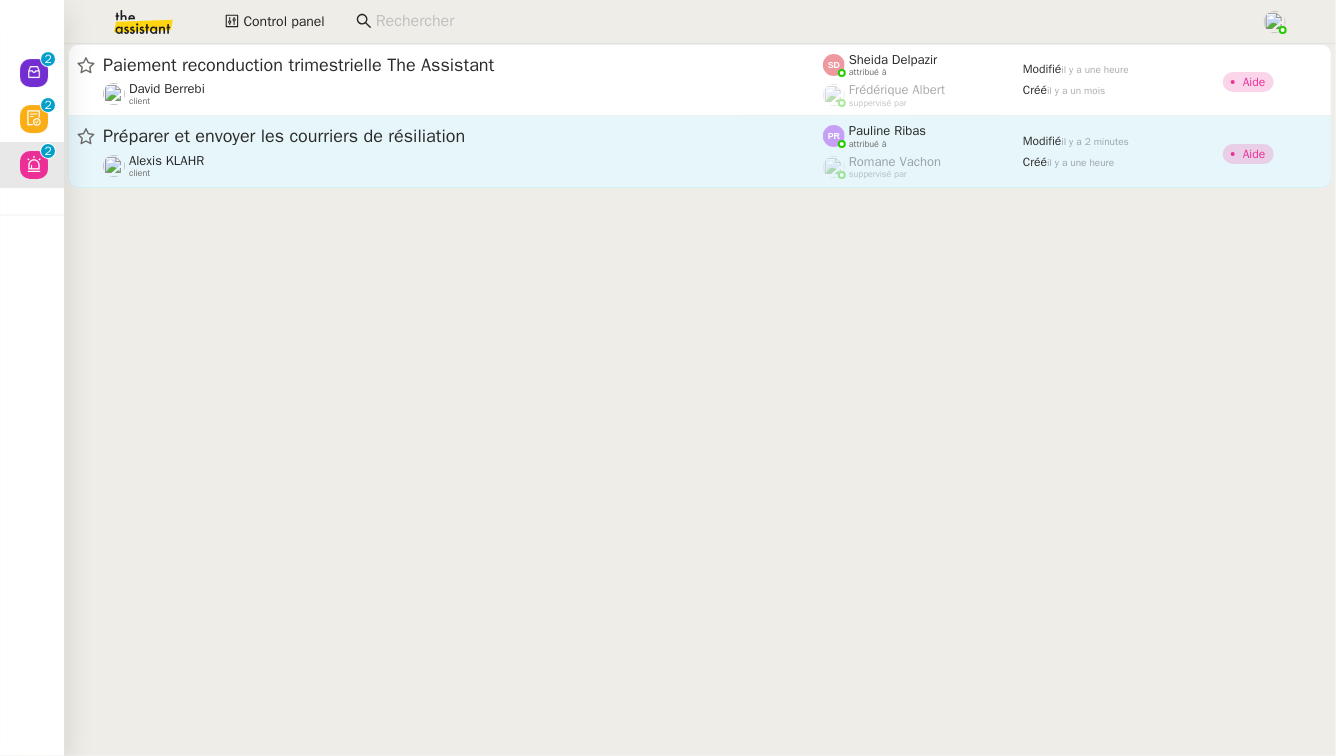 click on "Préparer et envoyer les courriers de résiliation" 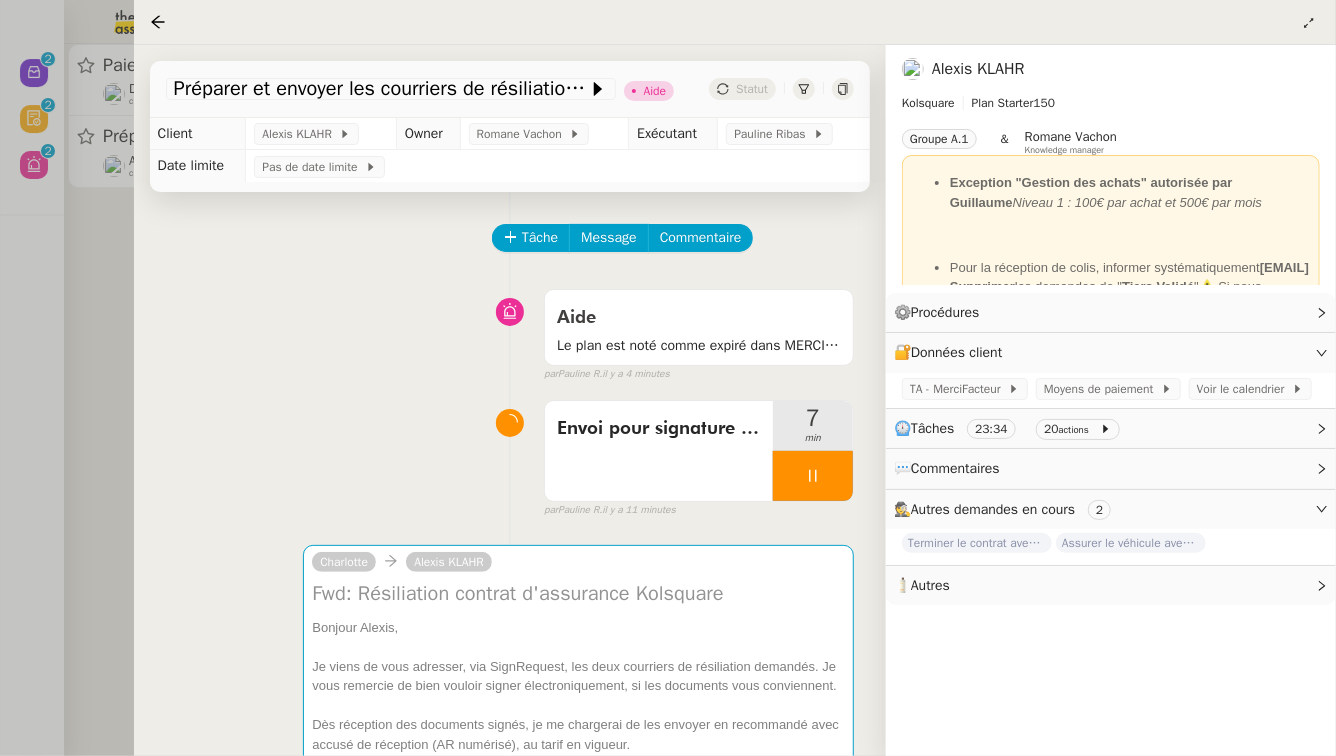 click at bounding box center [668, 378] 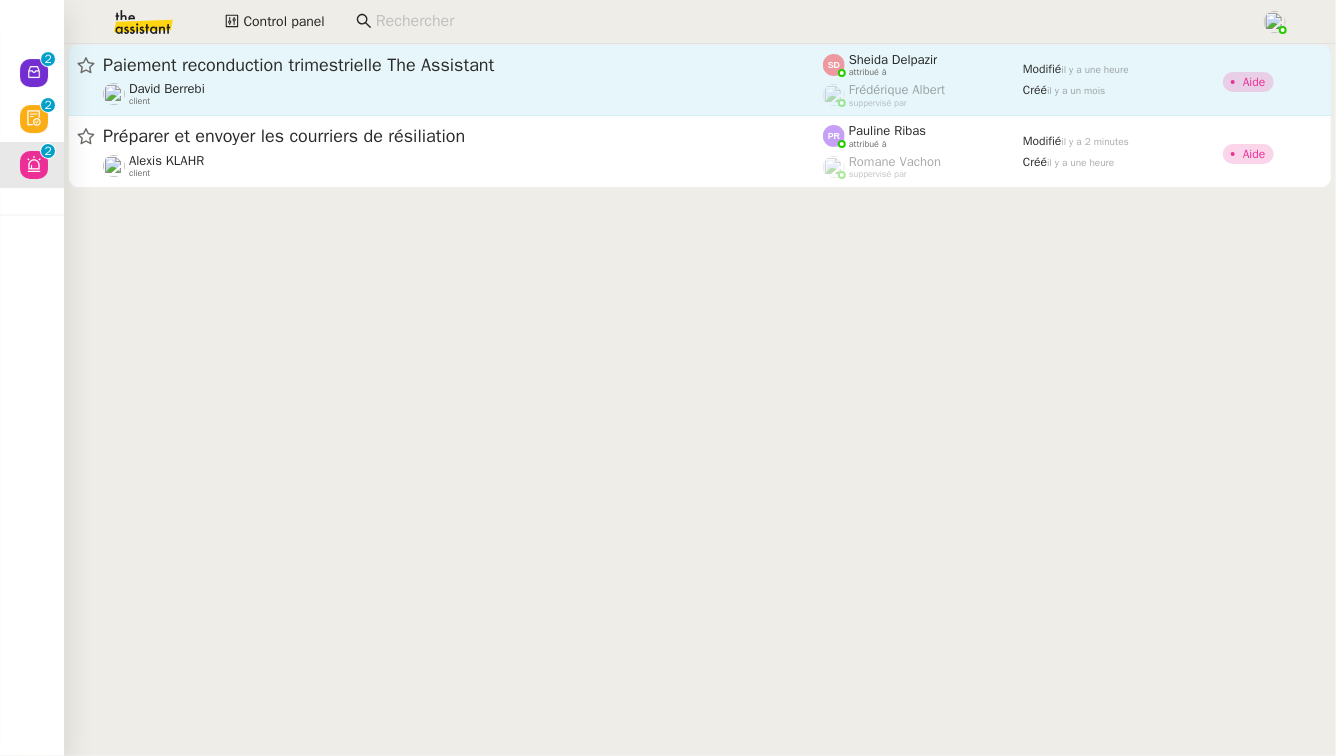 click on "Paiement reconduction trimestrielle The Assistant" 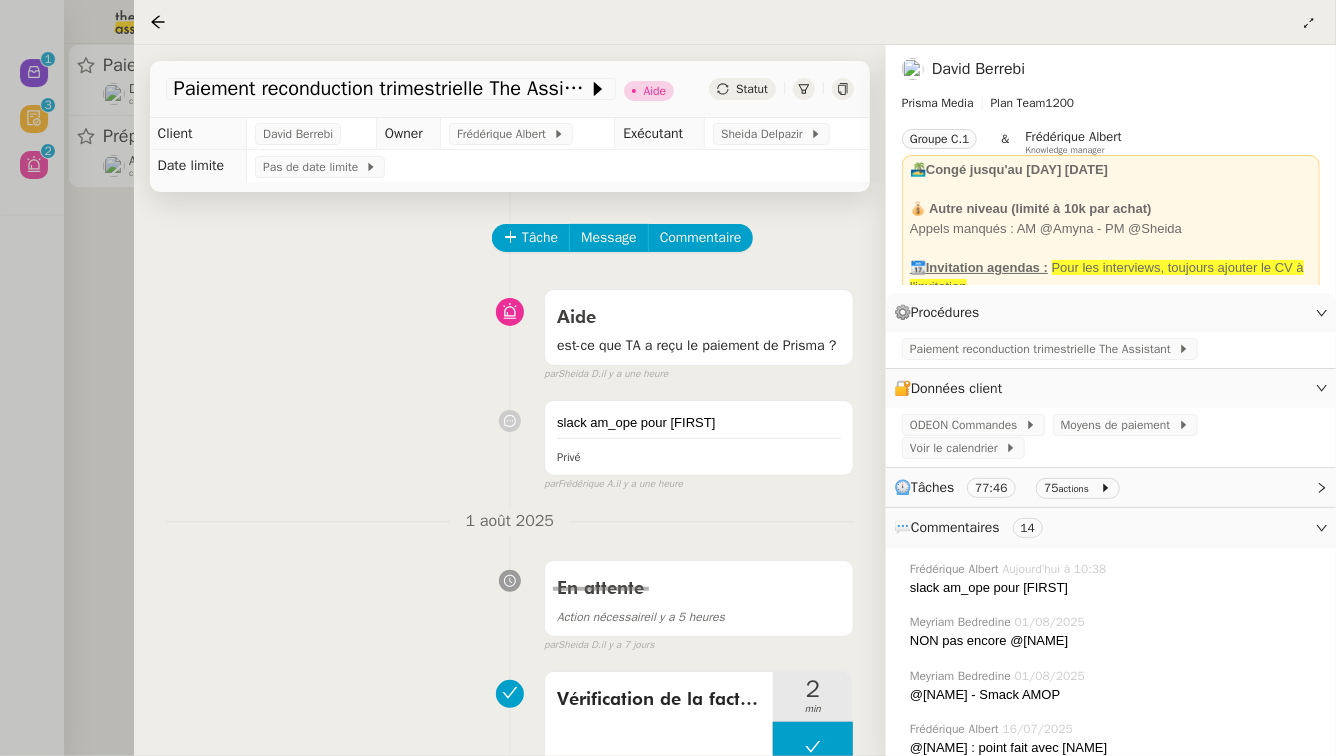 click at bounding box center [668, 378] 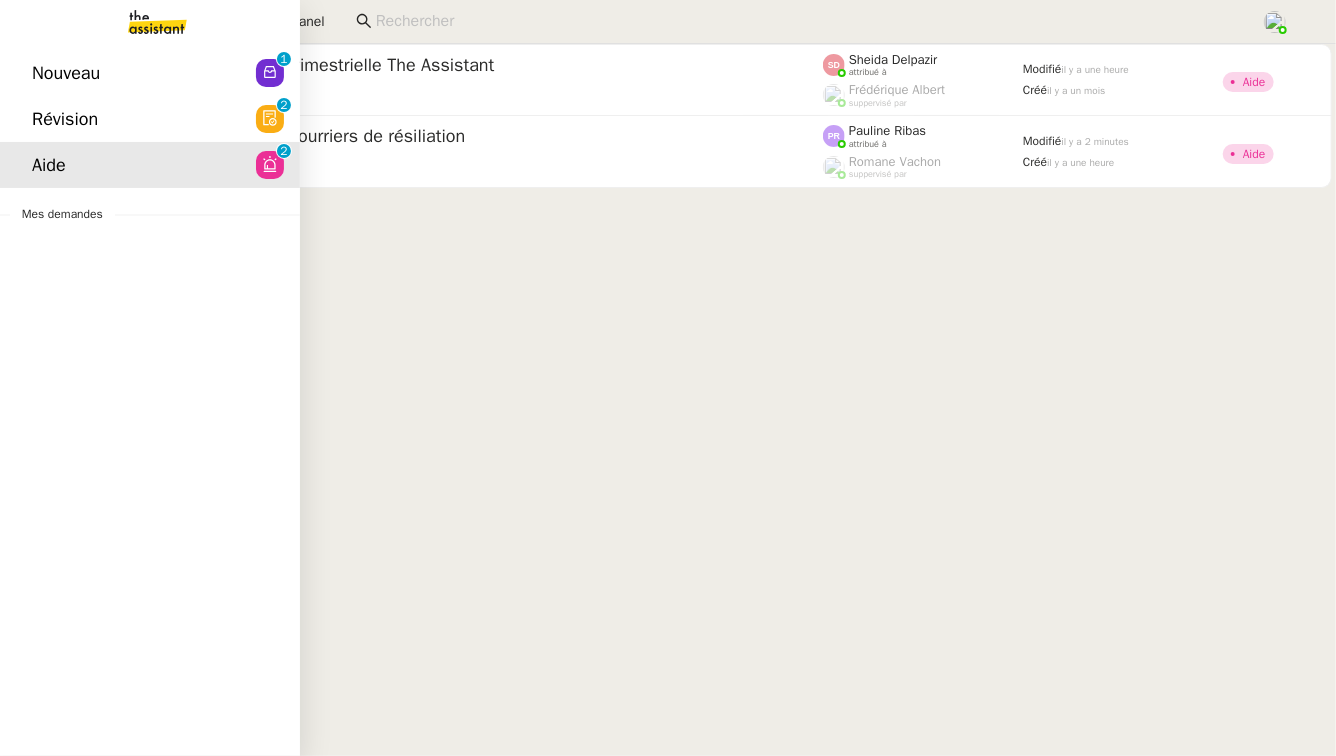 click on "Révision  0   1   2   3   4   5   6   7   8   9" 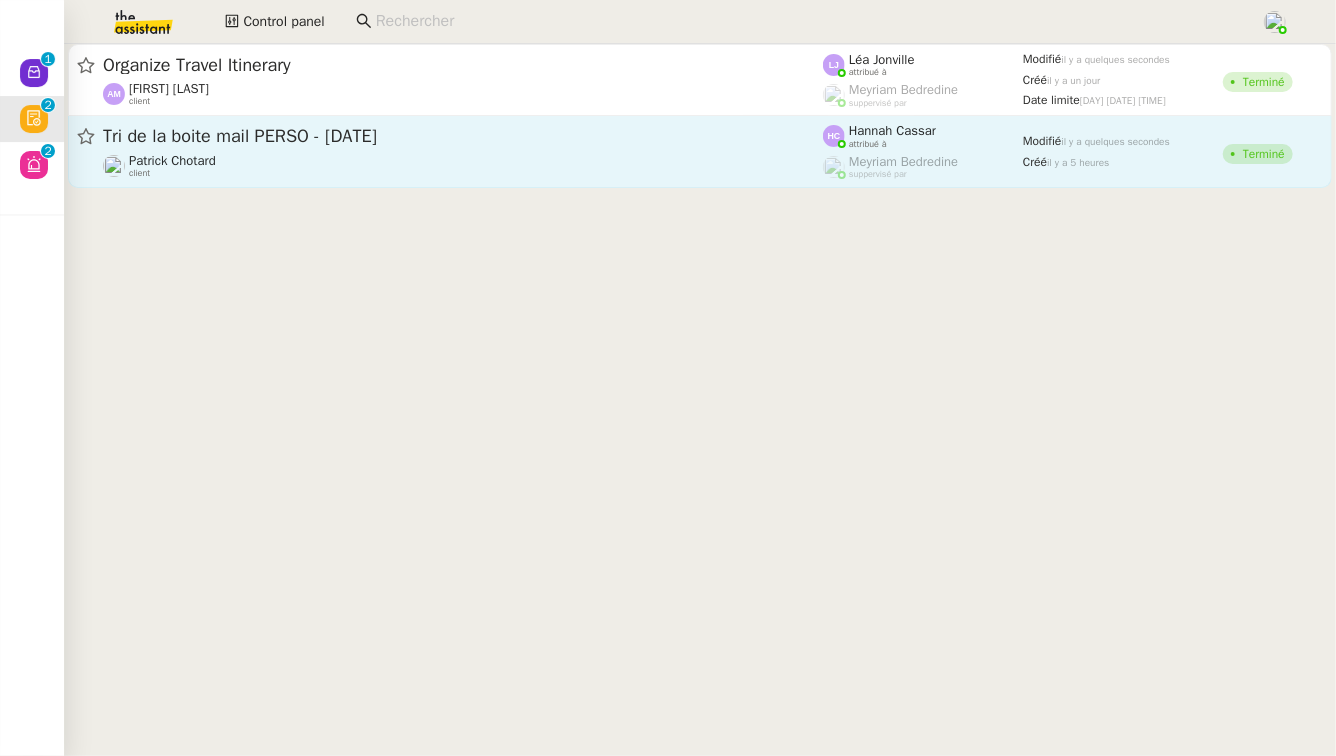 click on "Patrick Chotard    client" 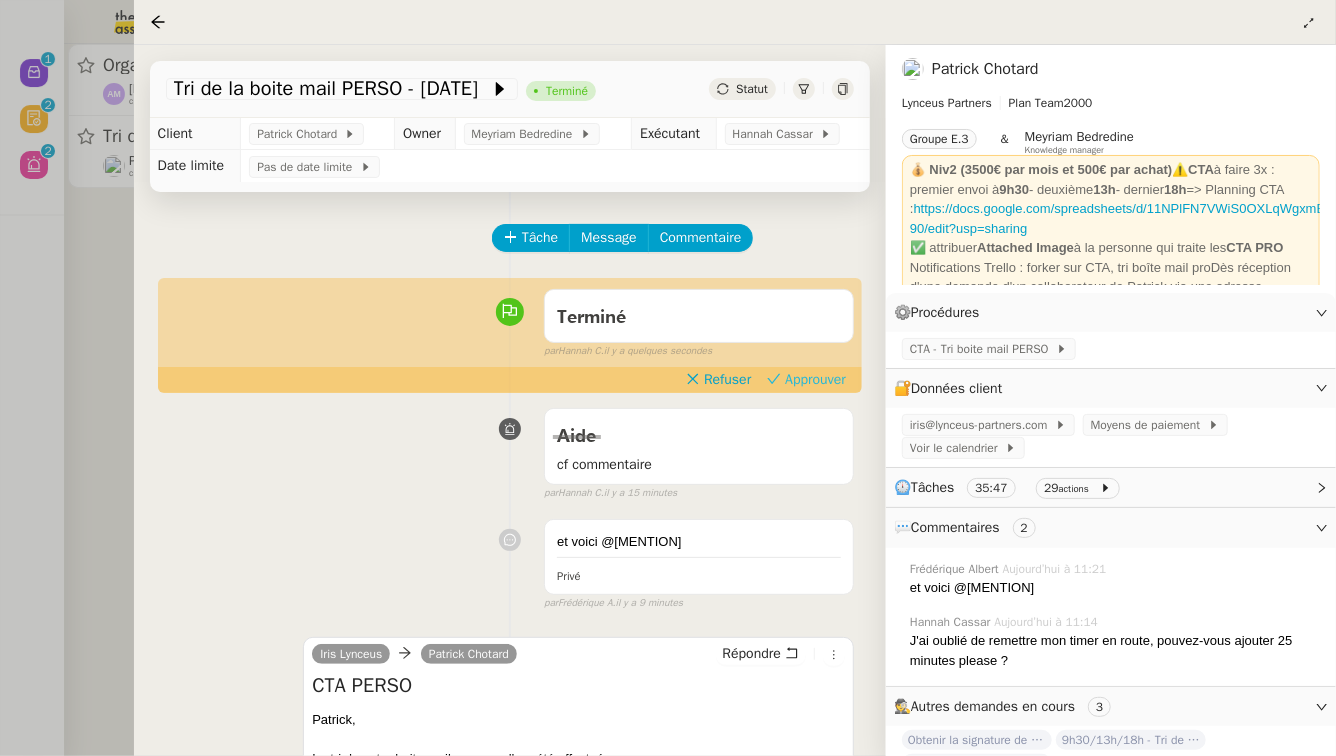 click on "Approuver" at bounding box center (815, 380) 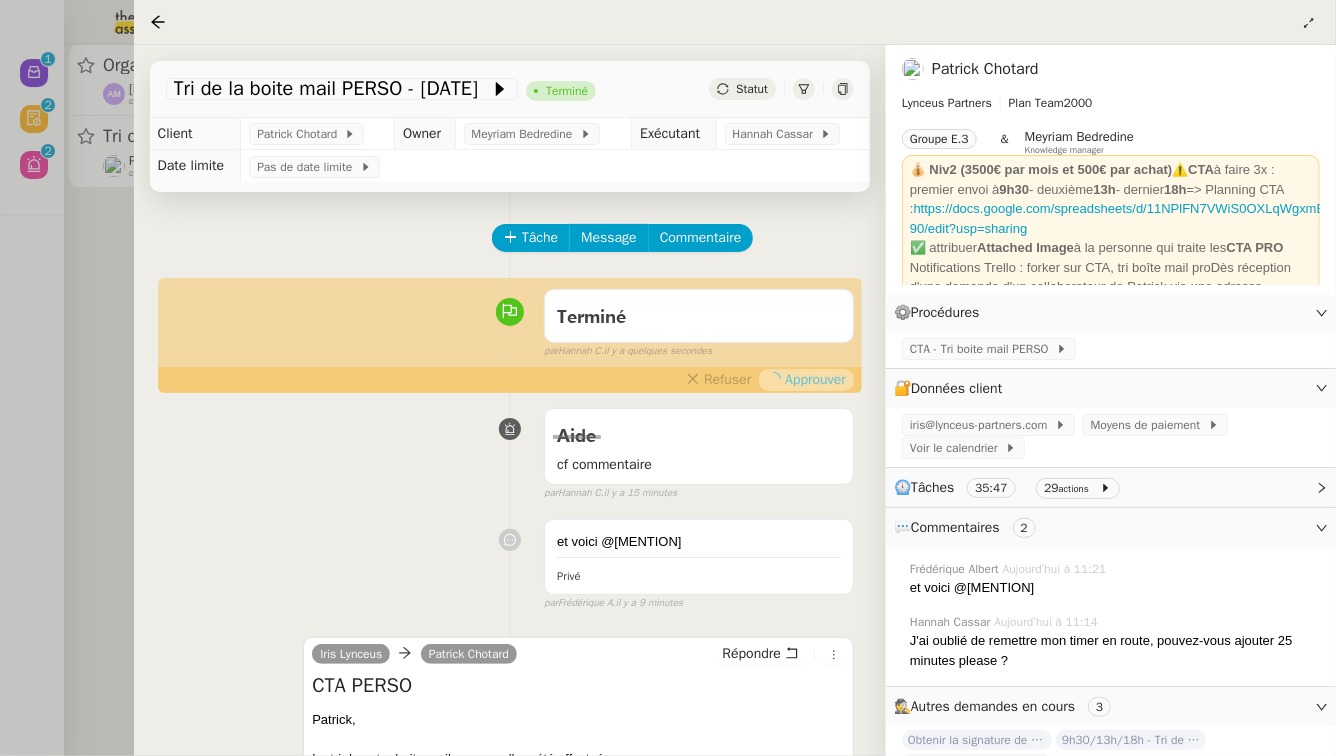 click at bounding box center (668, 378) 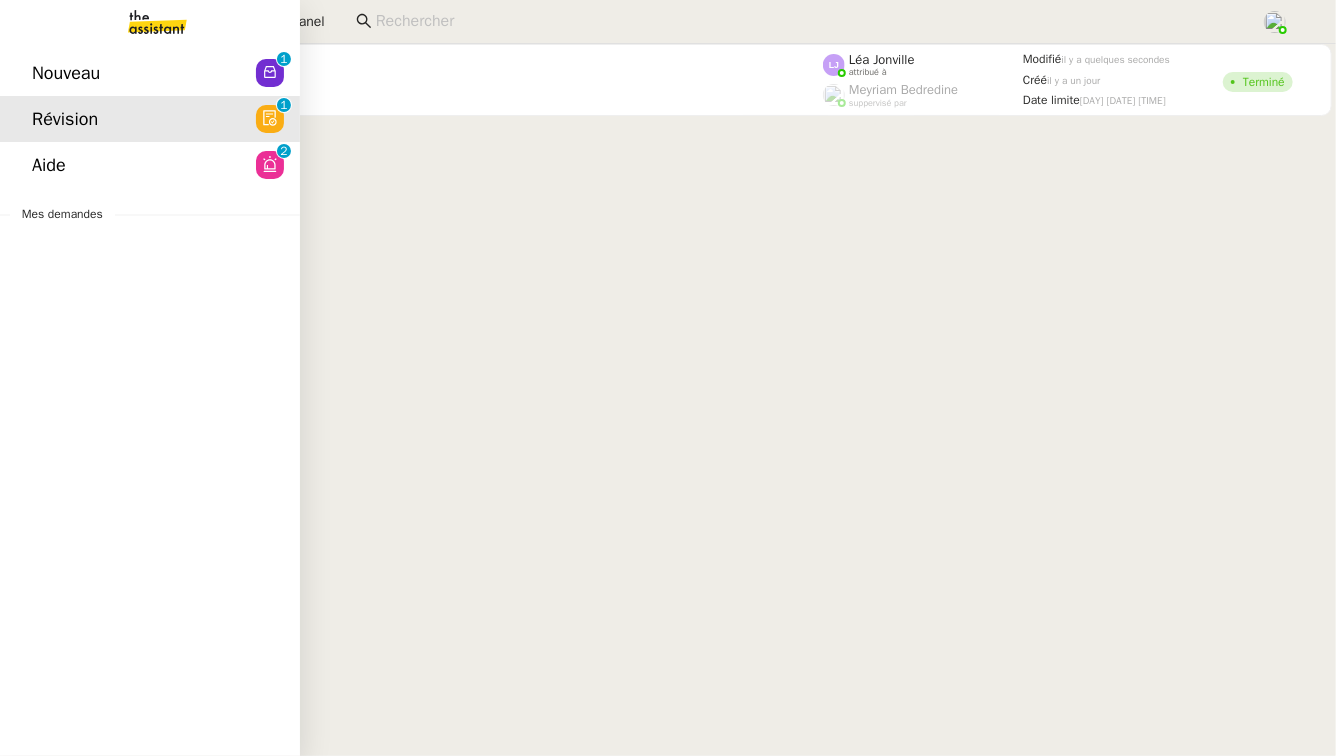 click on "Nouveau" 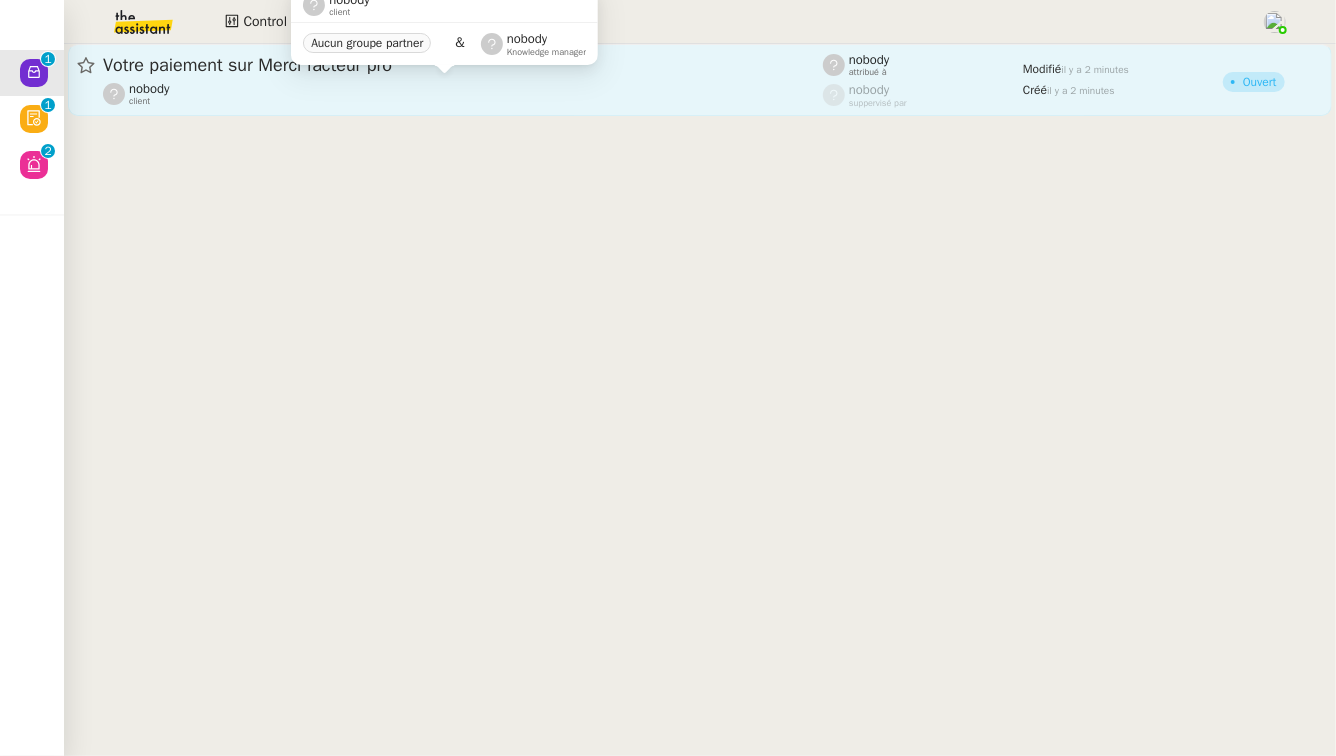 click on "nobody    client" 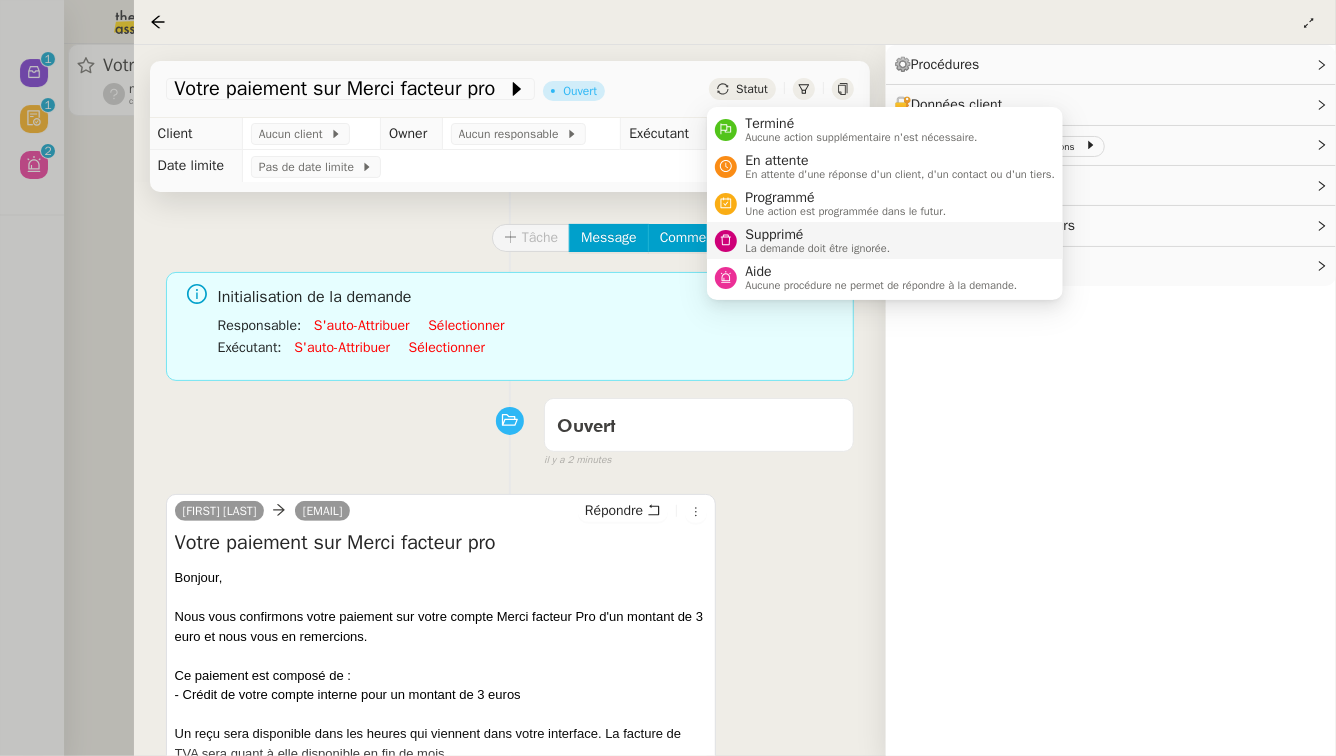 click on "Supprimé" at bounding box center [817, 235] 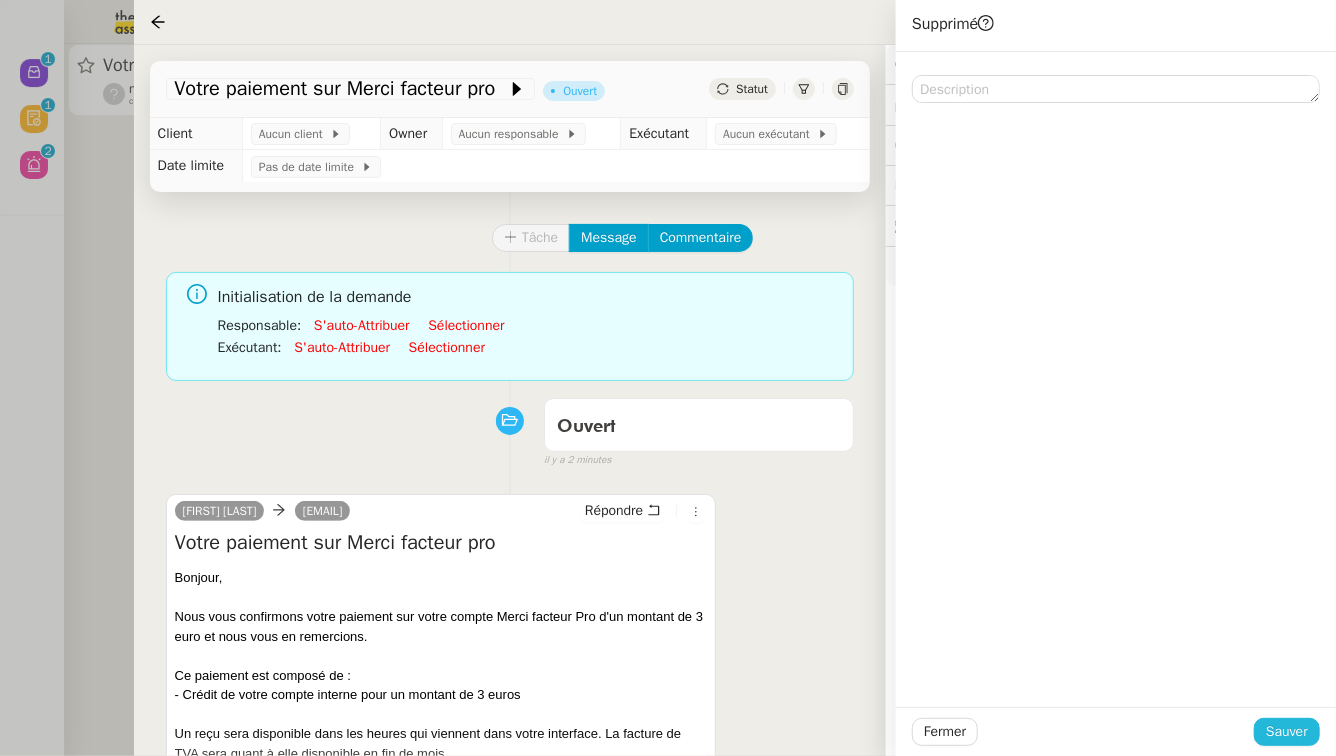 click on "Sauver" 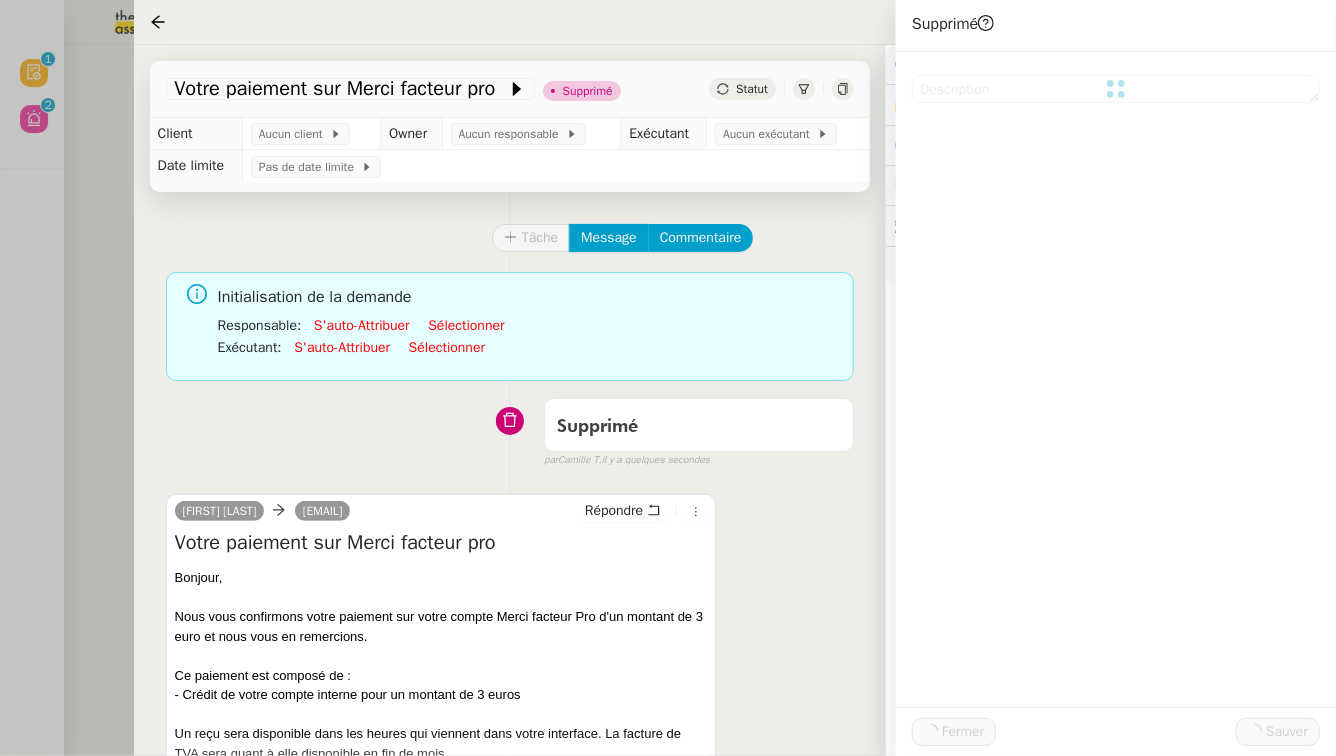 click at bounding box center (668, 378) 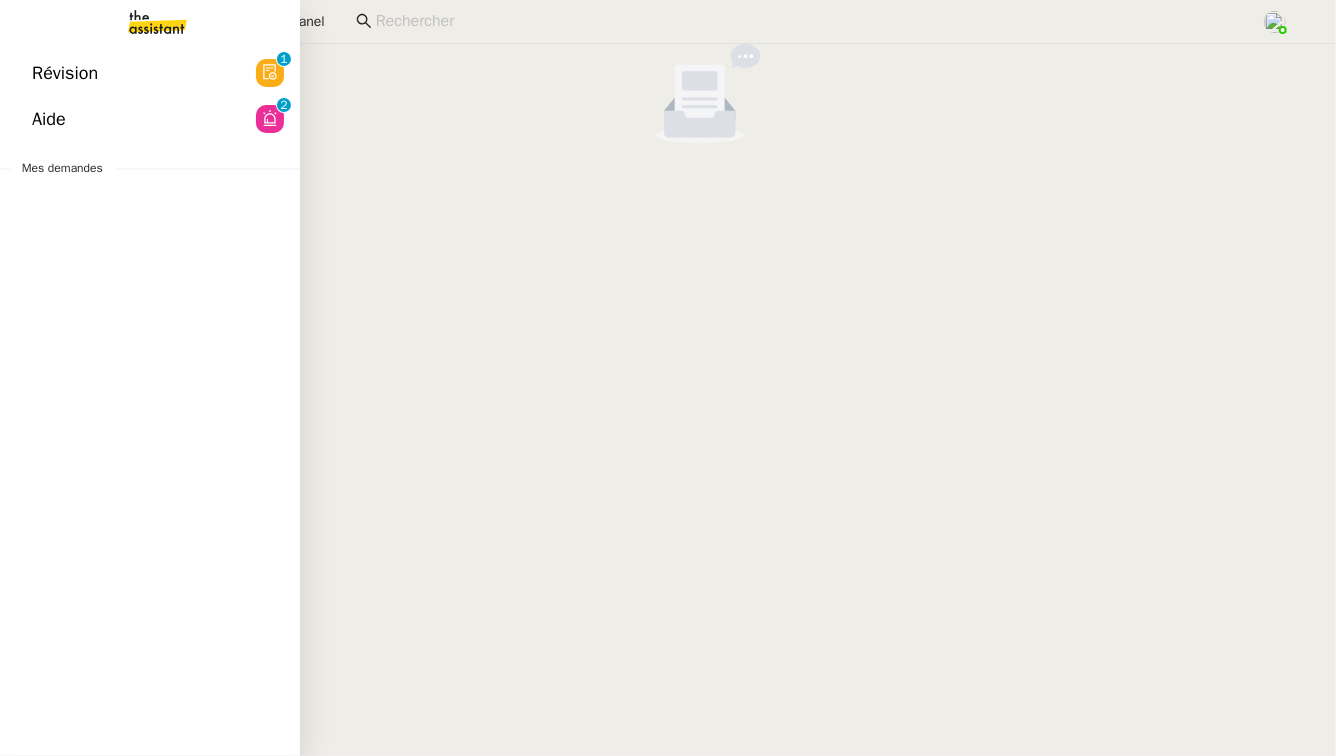 click on "Révision  0   1   2   3   4   5   6   7   8   9" 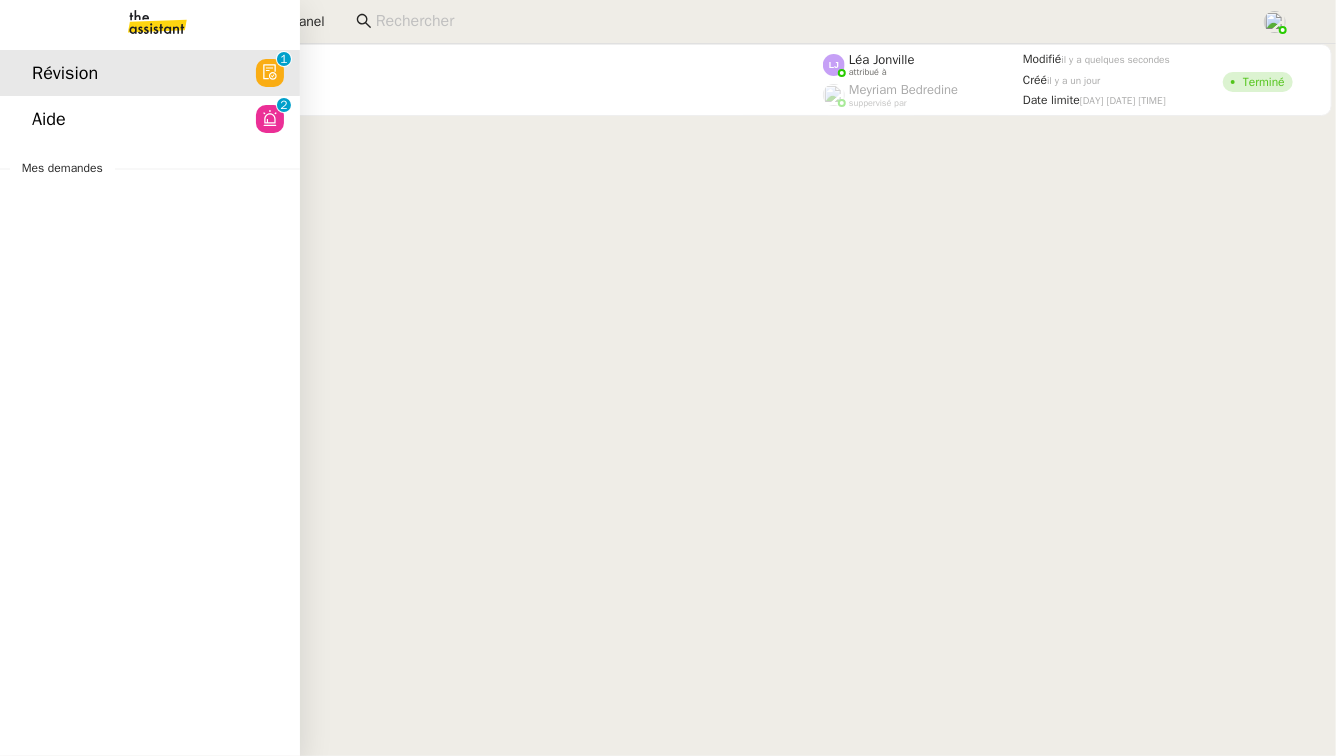 click on "Aide" 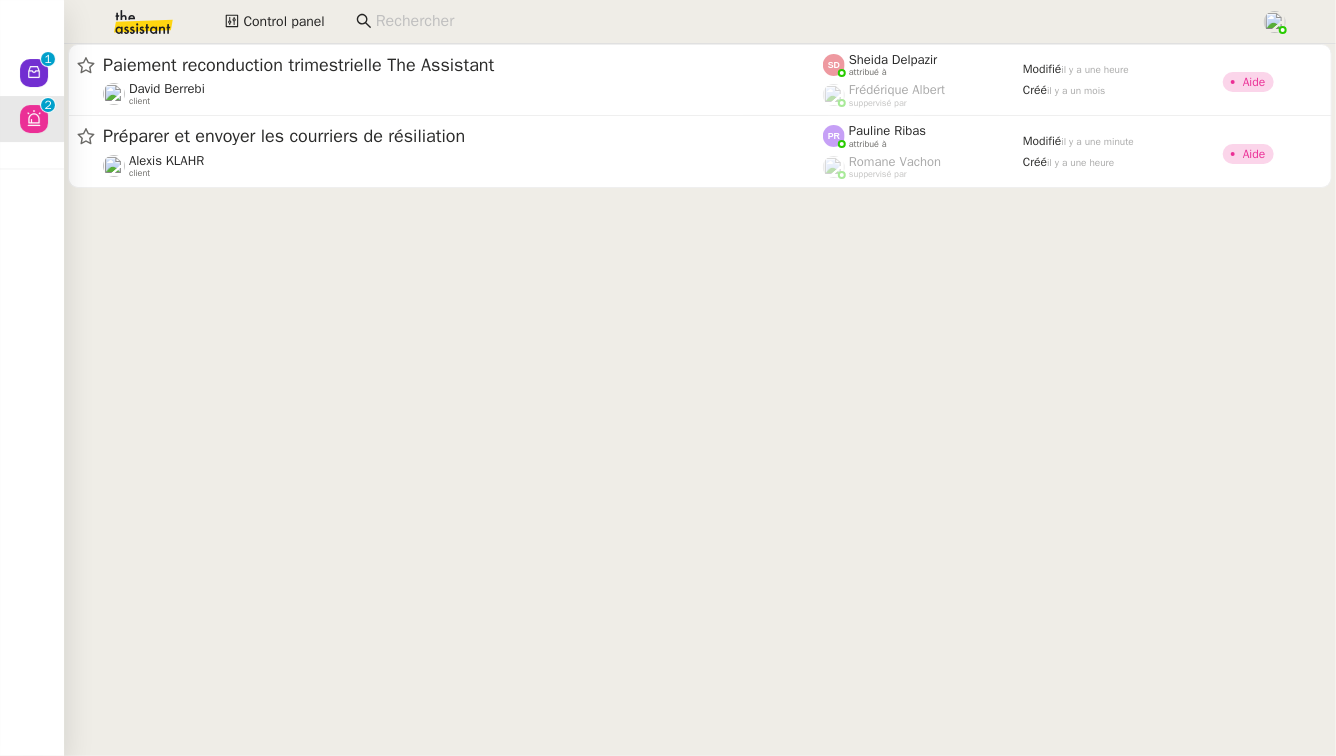 click 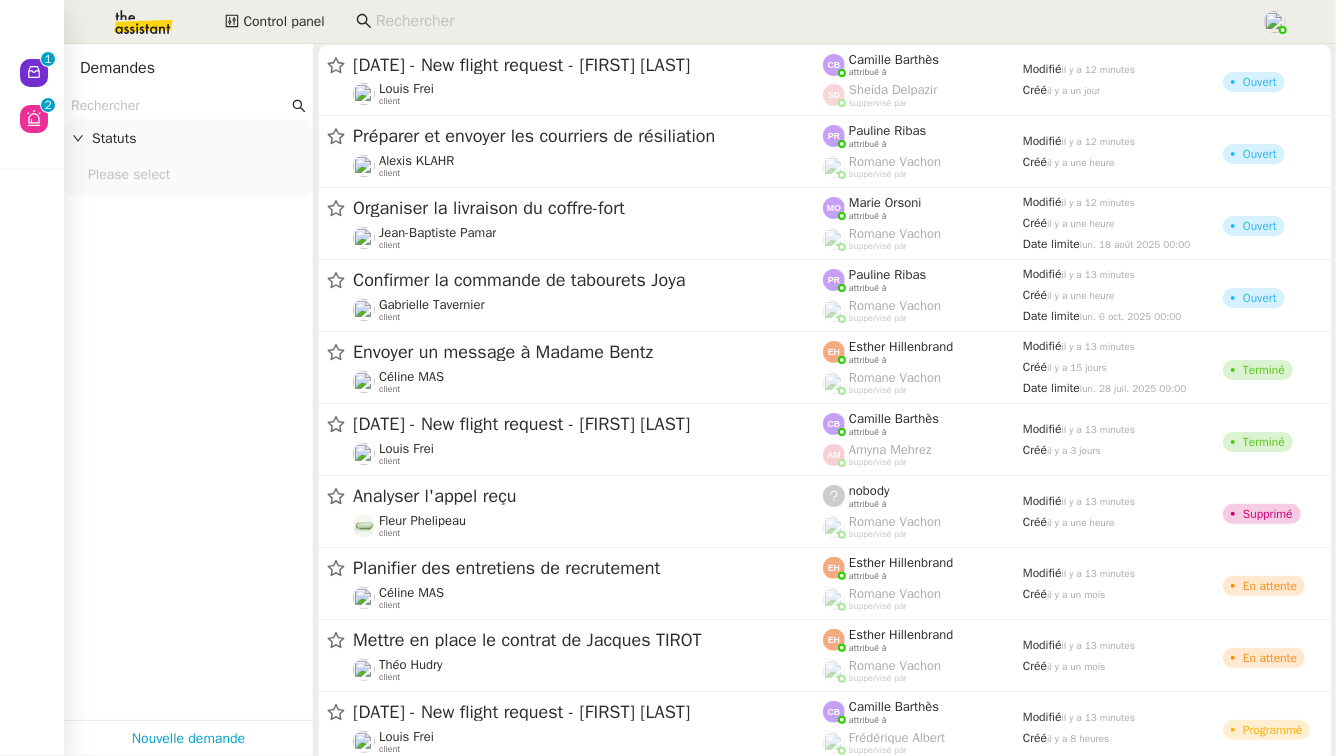 click 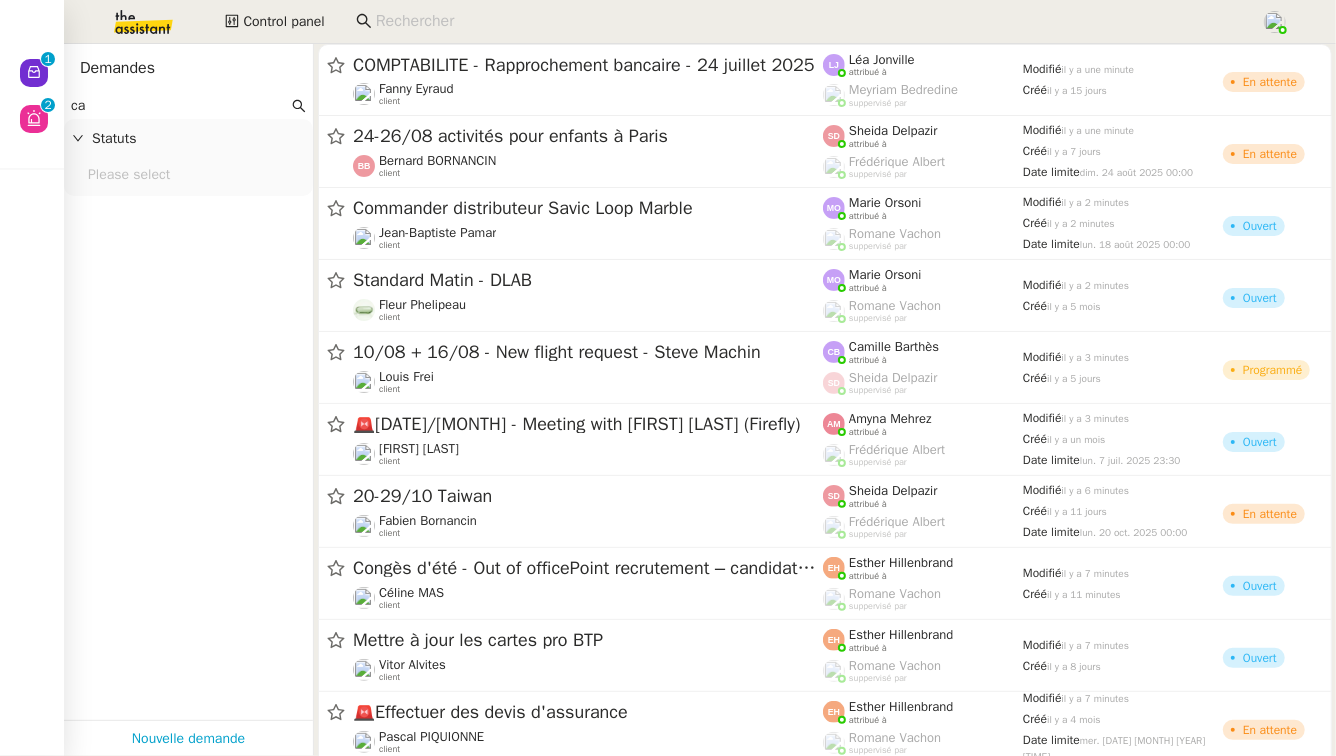 type on "c" 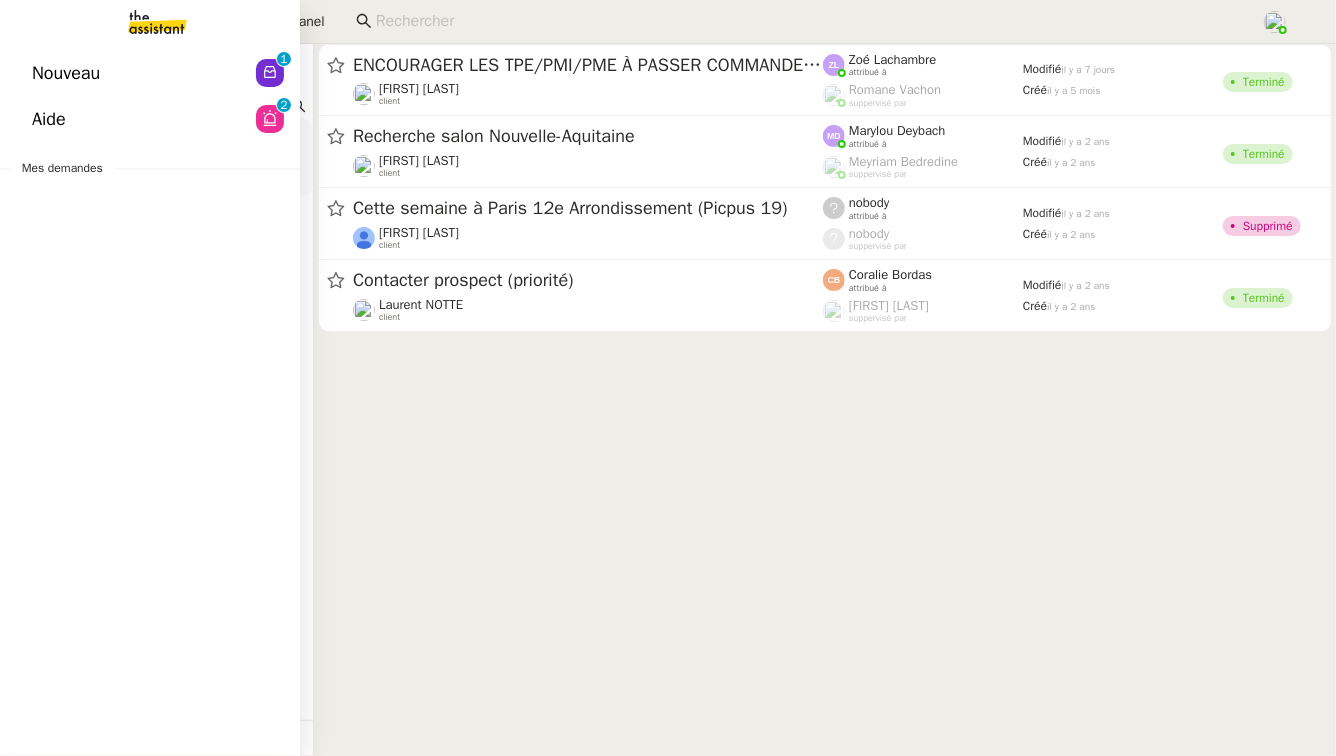 drag, startPoint x: 200, startPoint y: 110, endPoint x: 0, endPoint y: 107, distance: 200.02249 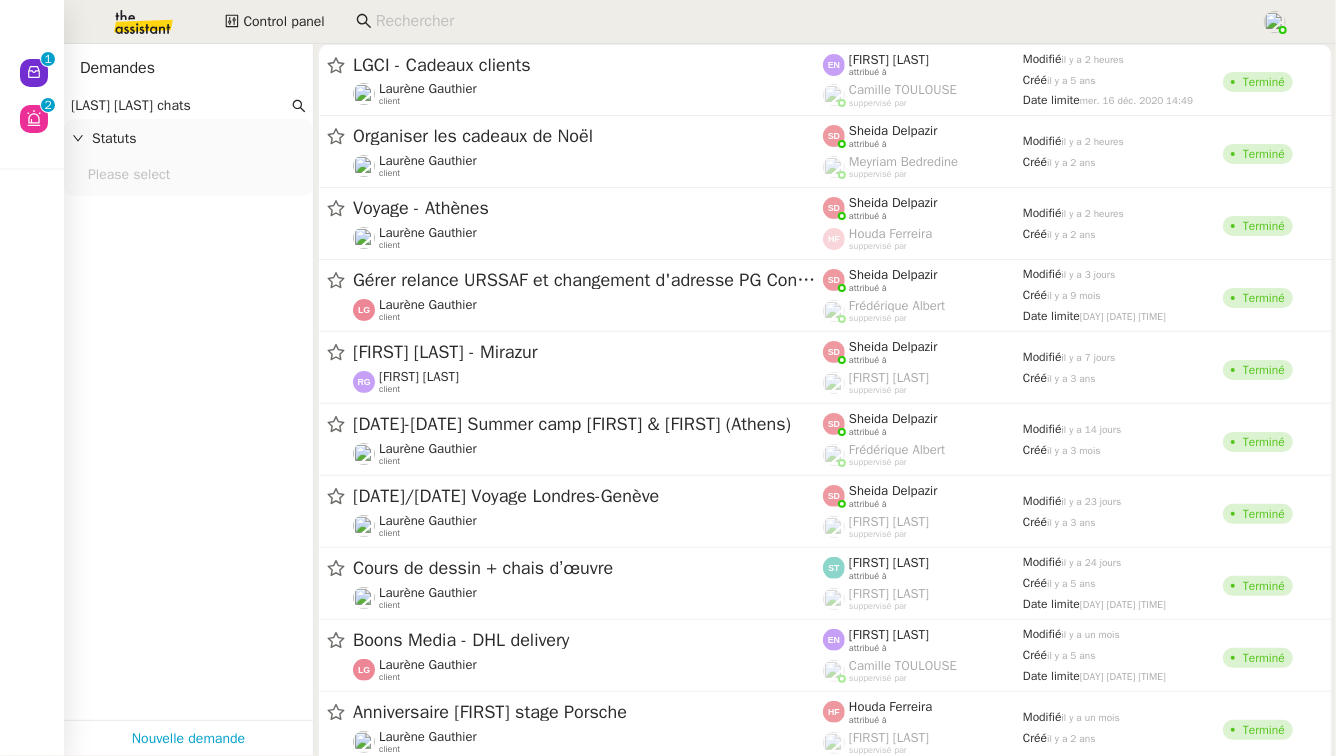type on "laurene gauthier chats" 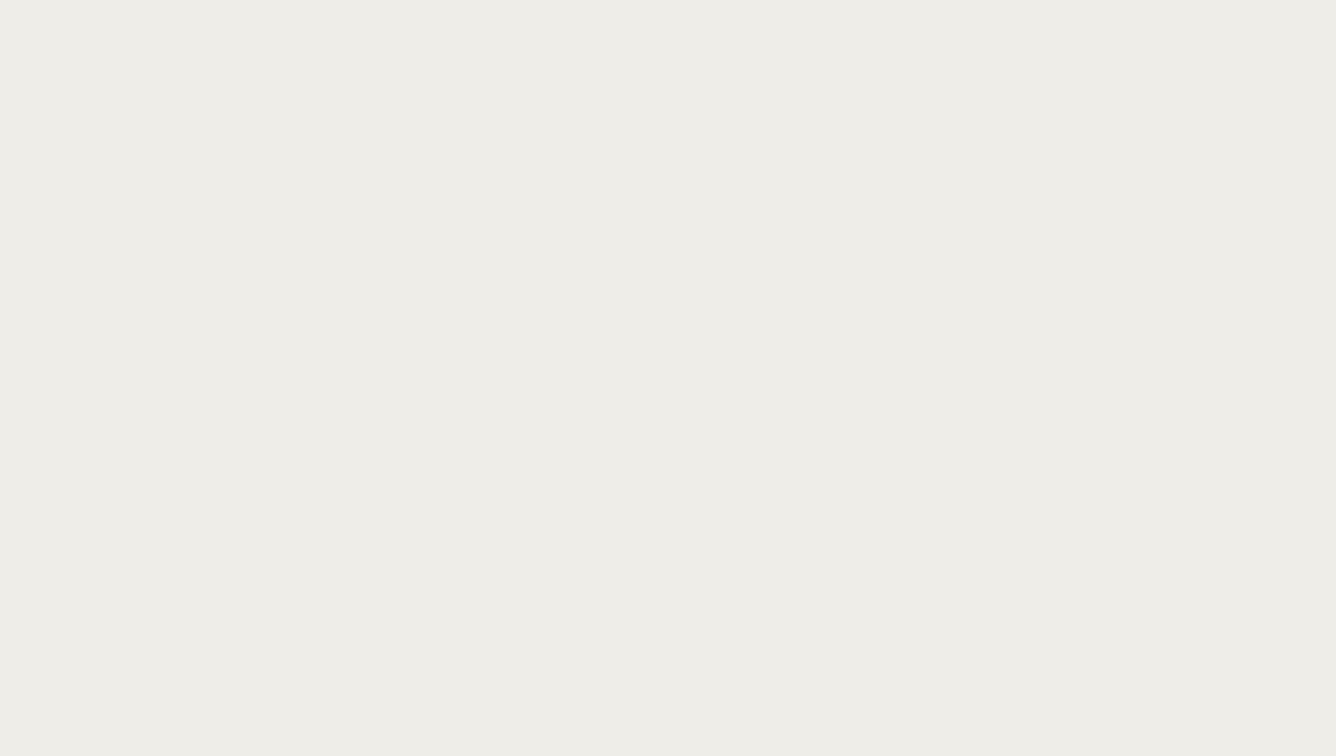 scroll, scrollTop: 0, scrollLeft: 0, axis: both 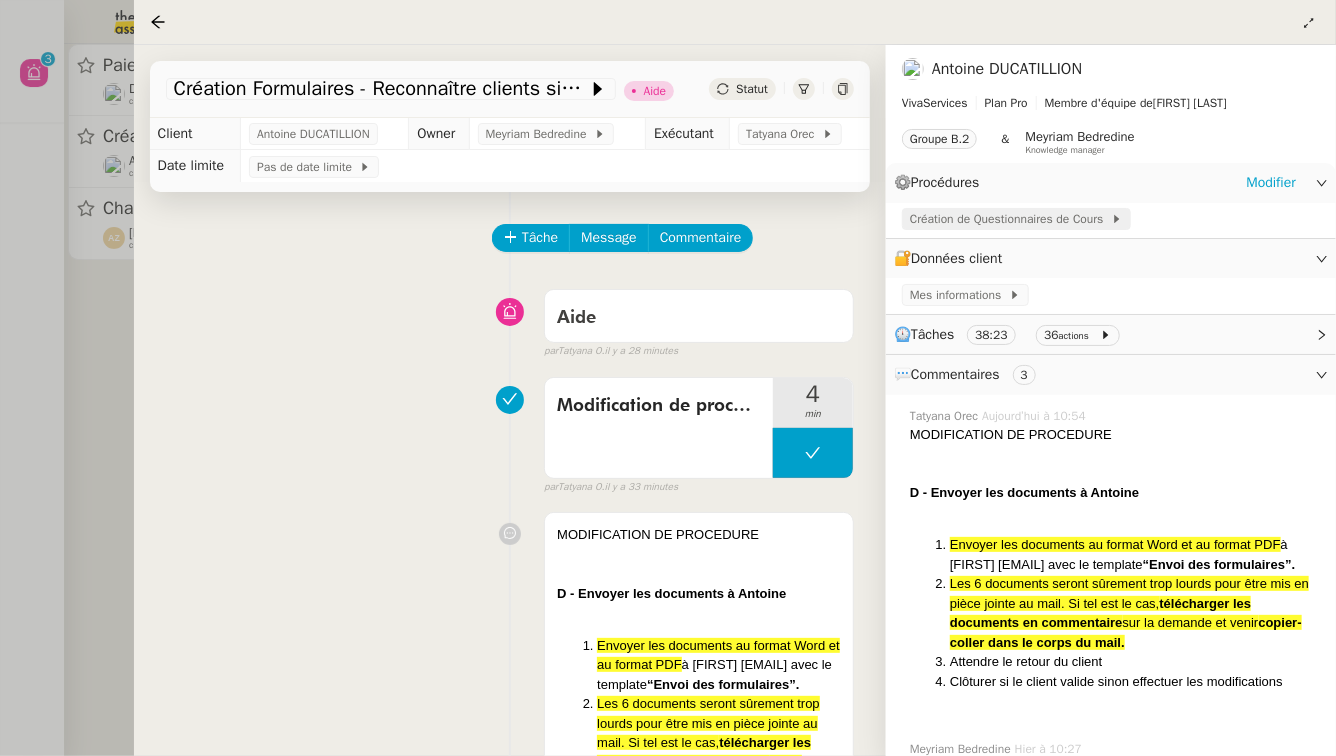 click on "Création de Questionnaires de Cours" 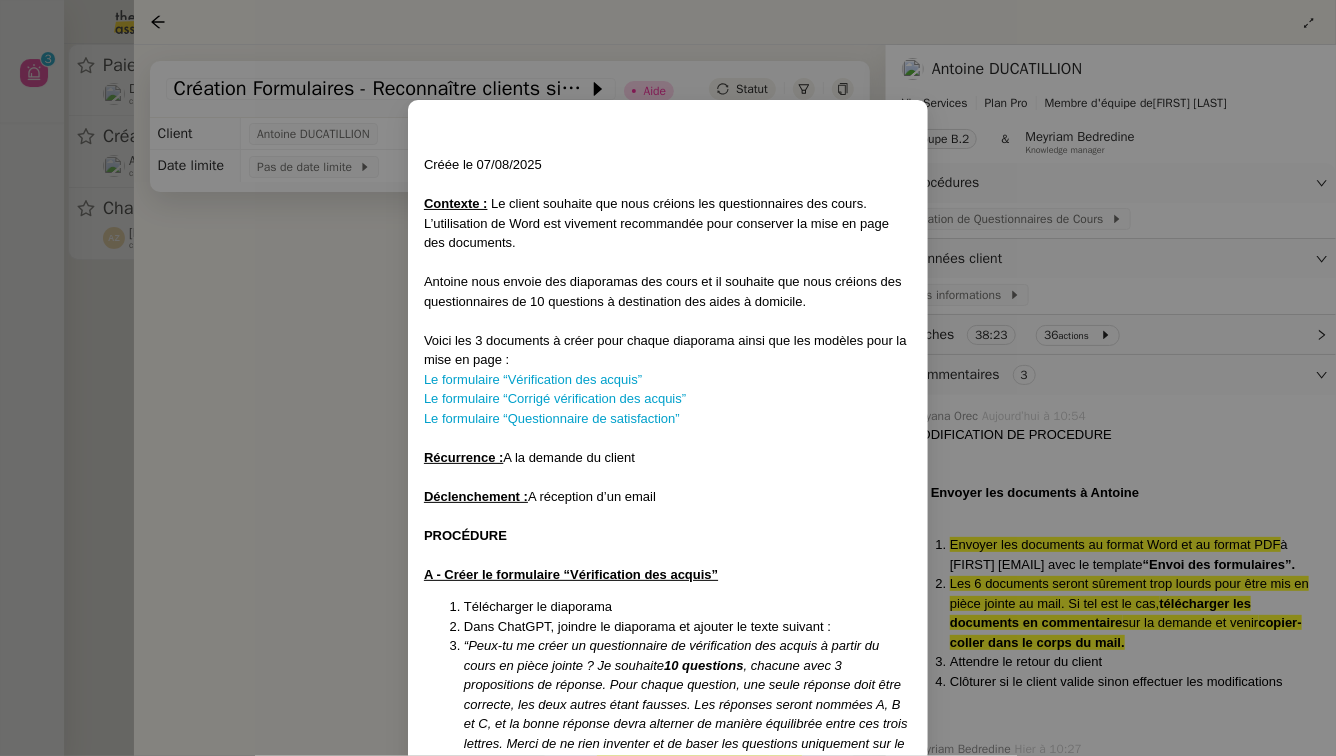 scroll, scrollTop: 718, scrollLeft: 0, axis: vertical 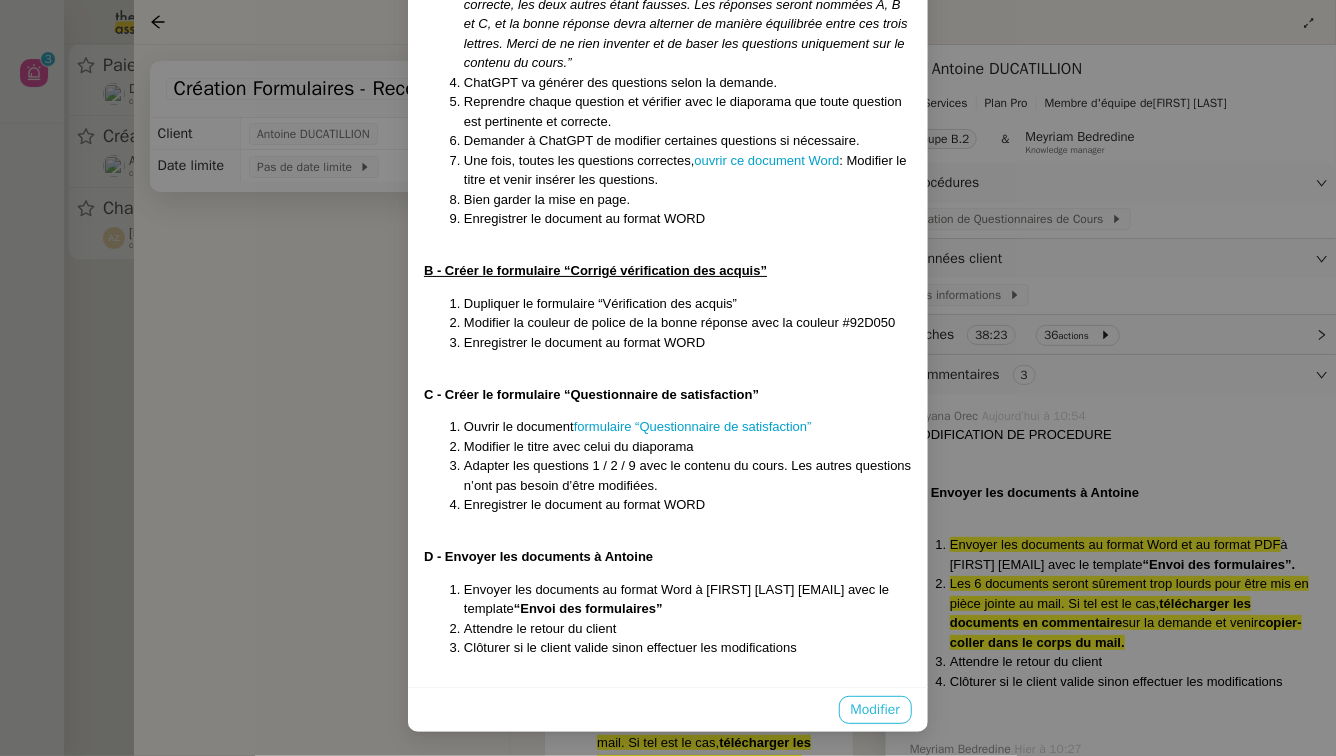 click on "Modifier" at bounding box center [875, 710] 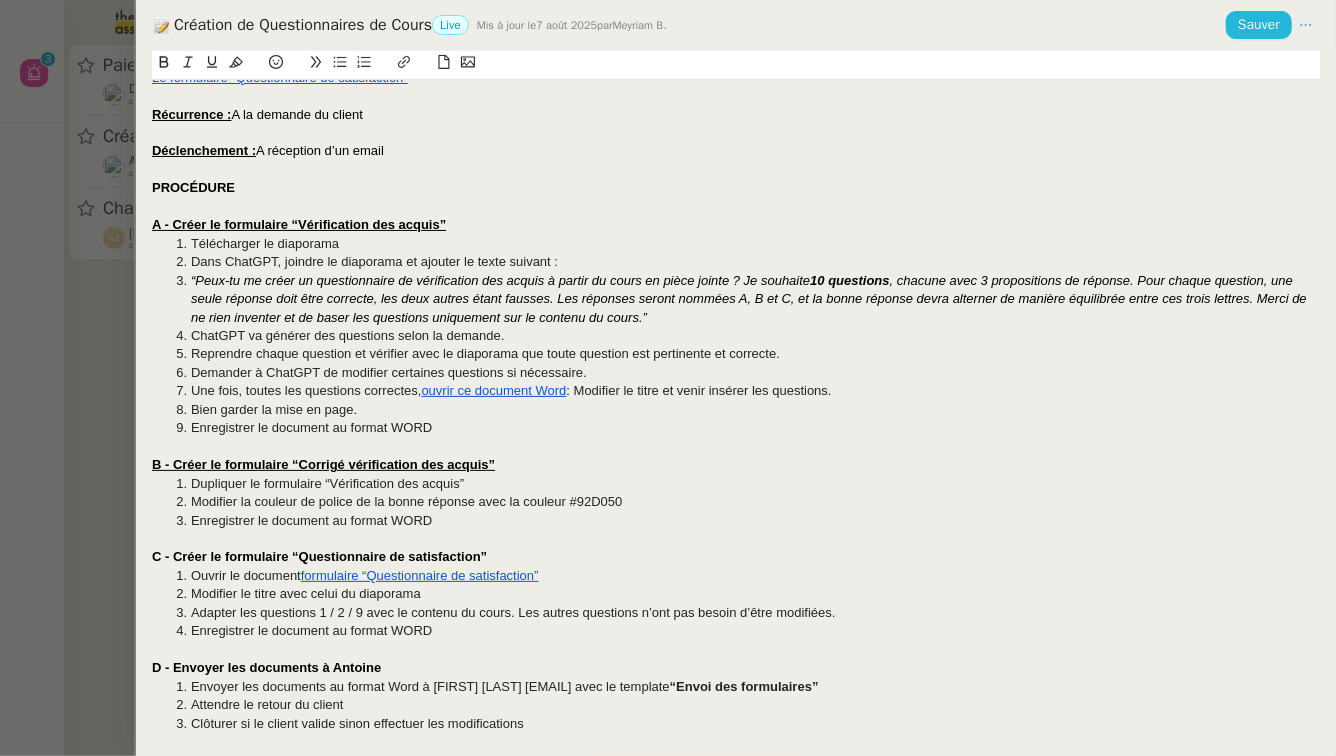 scroll, scrollTop: 0, scrollLeft: 0, axis: both 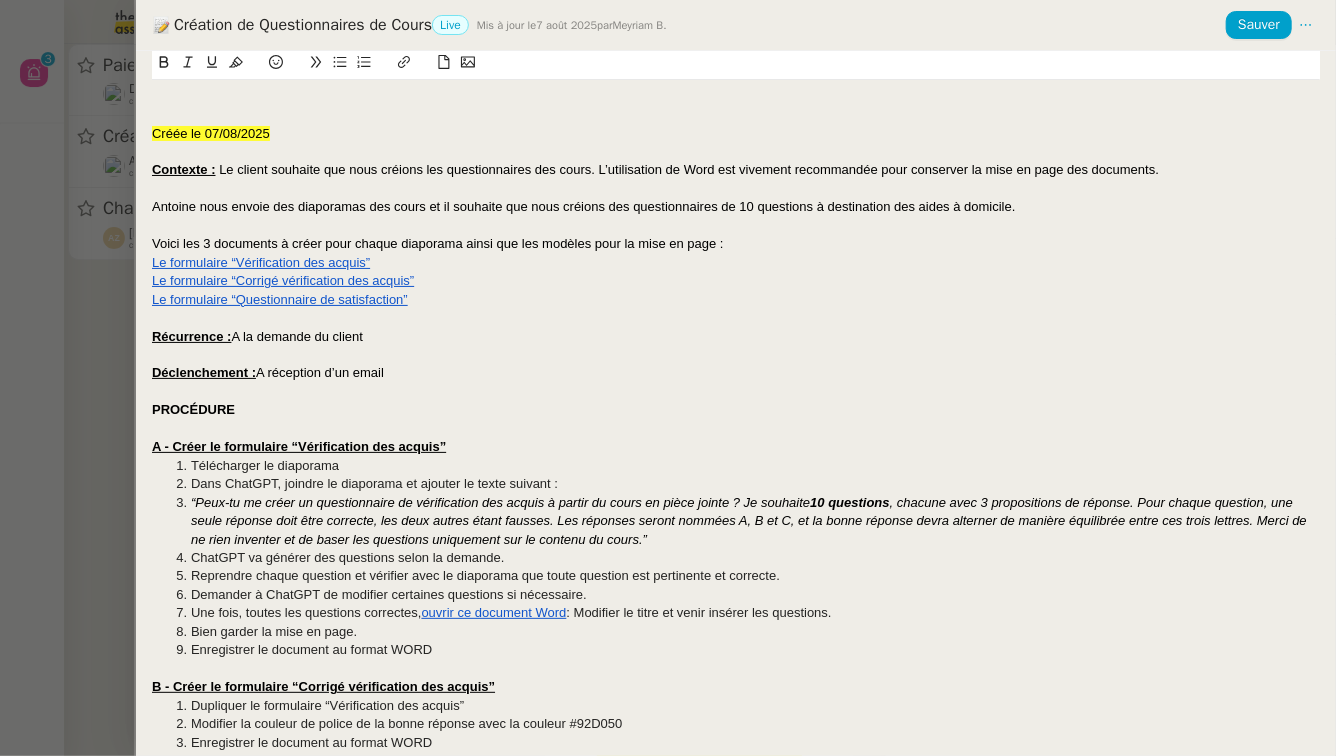 click on "Créée le 07/08/2025" at bounding box center (211, 133) 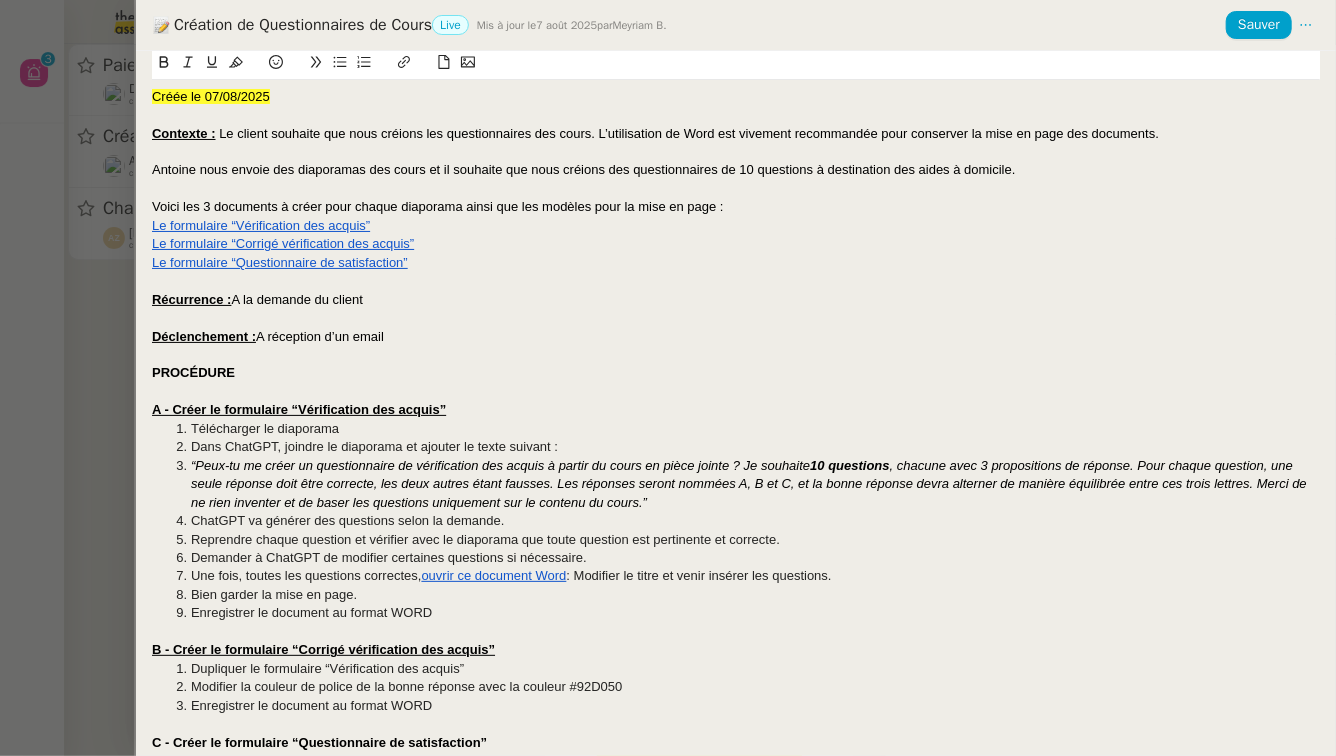 scroll, scrollTop: 185, scrollLeft: 0, axis: vertical 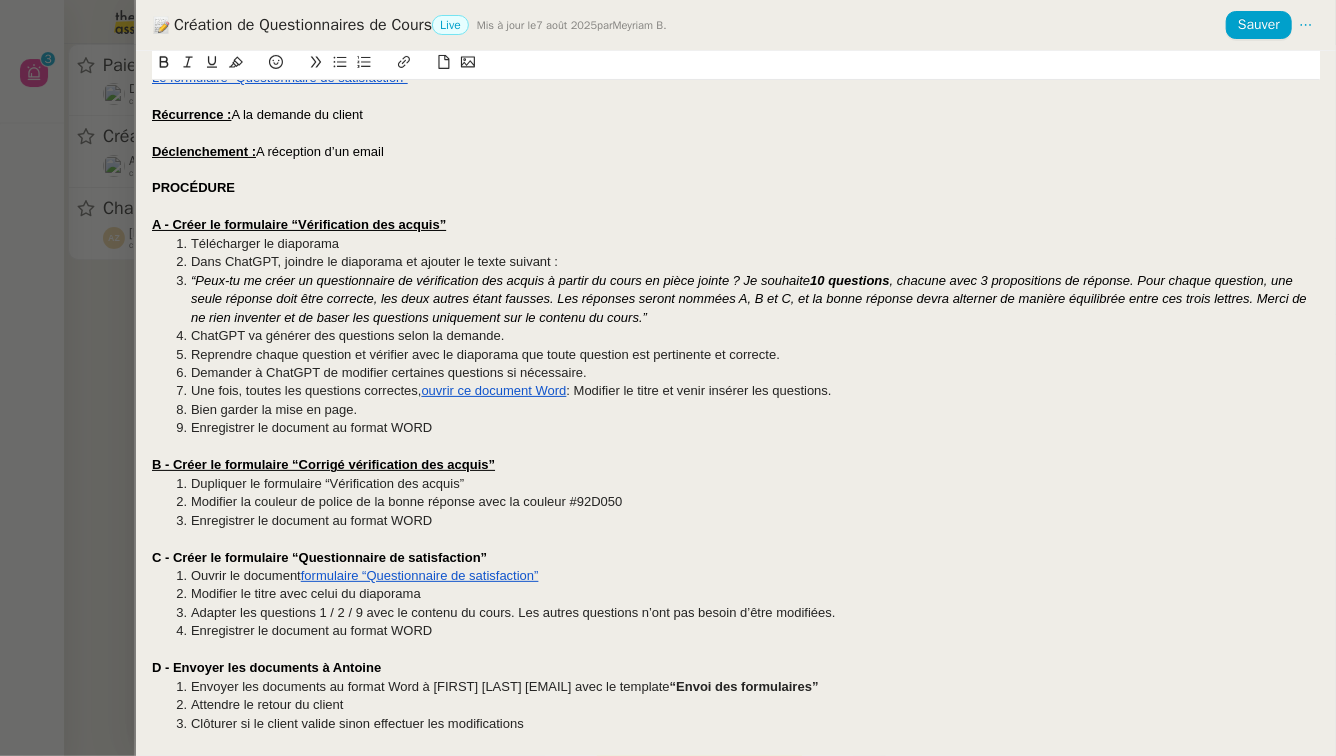 click on "A - Créer le formulaire “Vérification des acquis”" at bounding box center (736, 225) 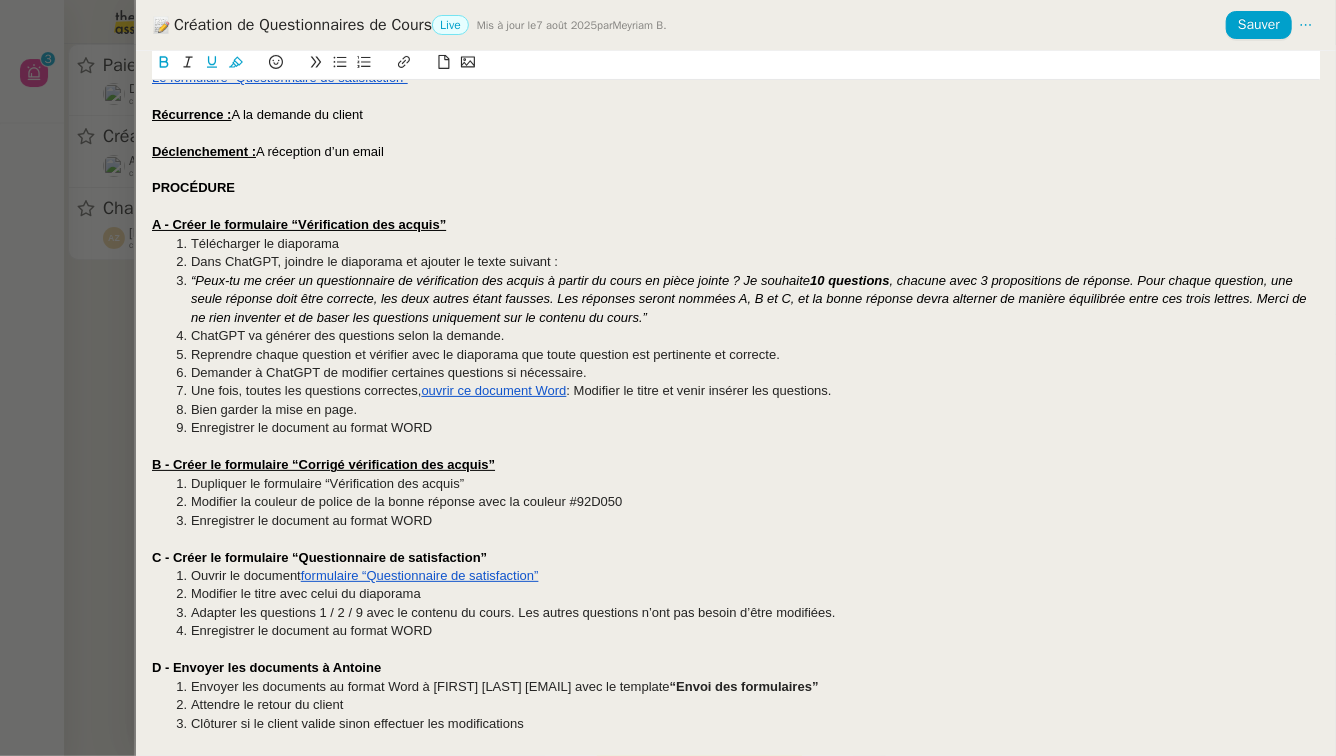 type 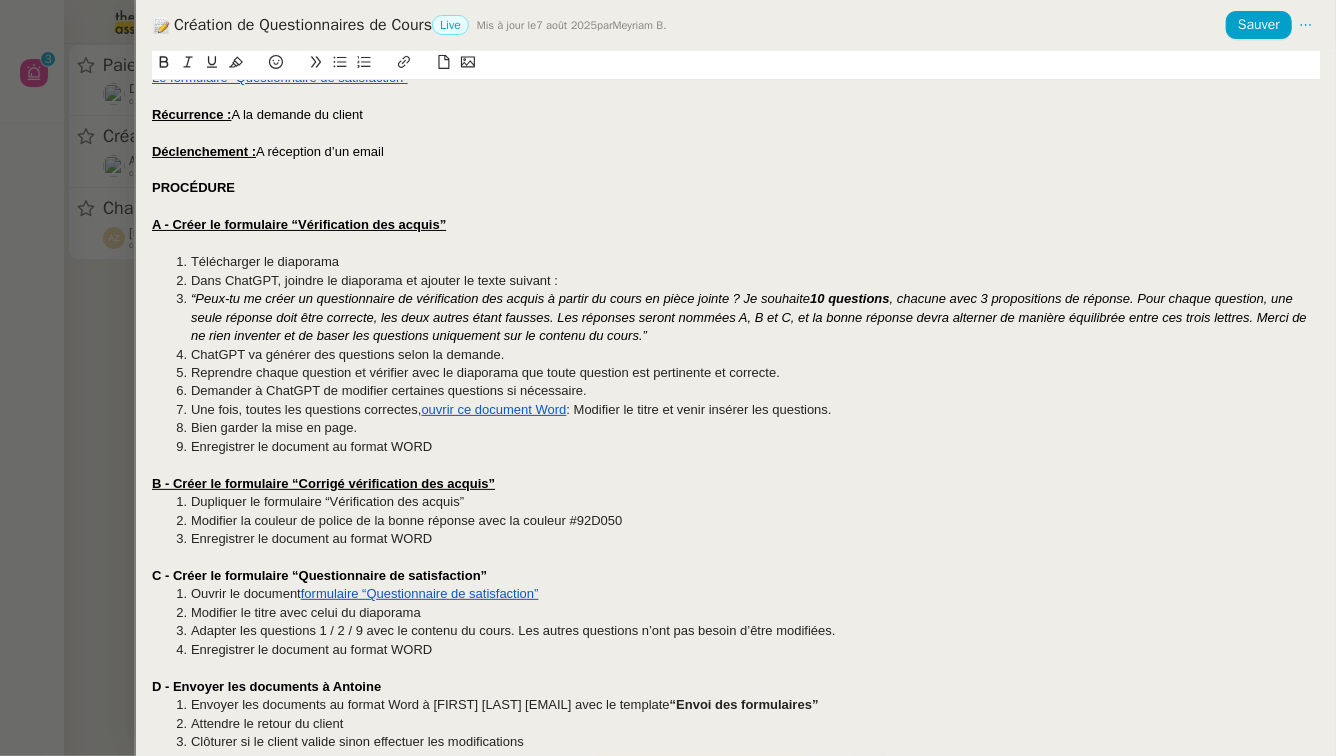 click on "B - Créer le formulaire “Corrigé vérification des acquis”" at bounding box center (736, 484) 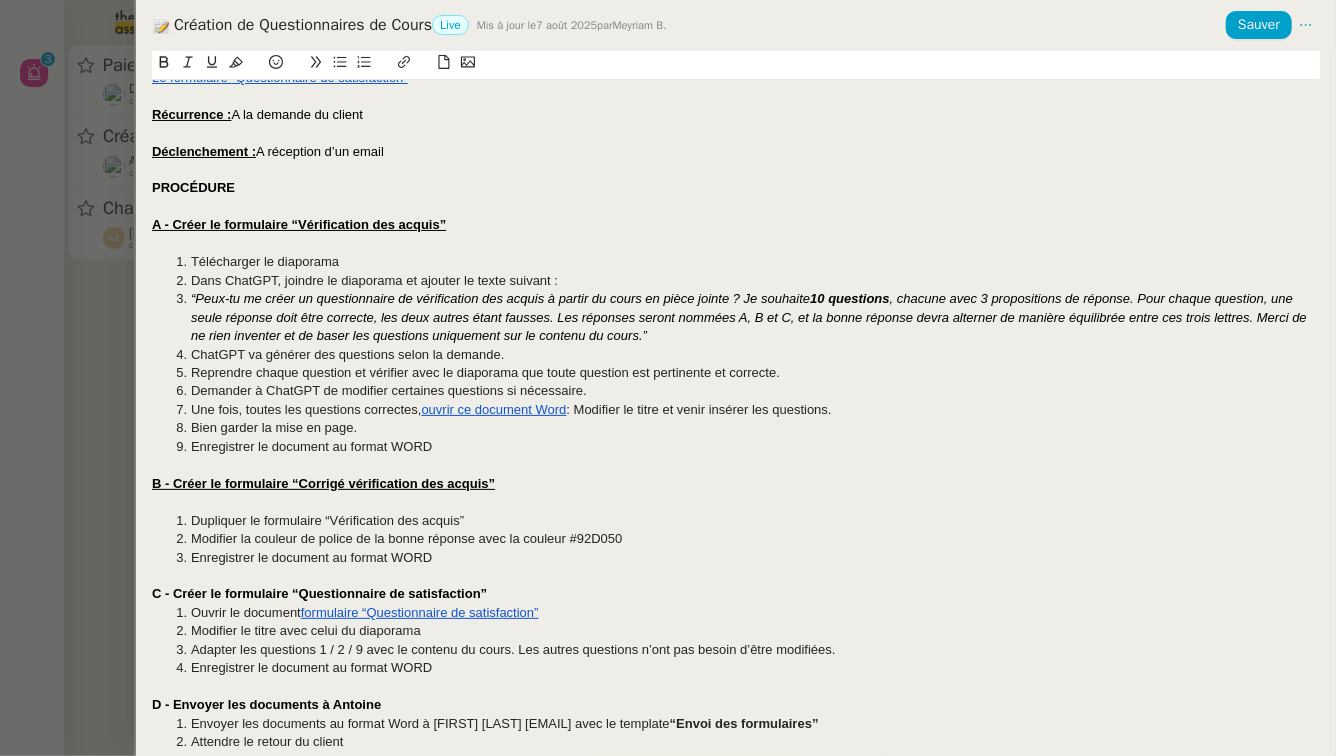 click on "C - Créer le formulaire “Questionnaire de satisfaction”" at bounding box center (736, 594) 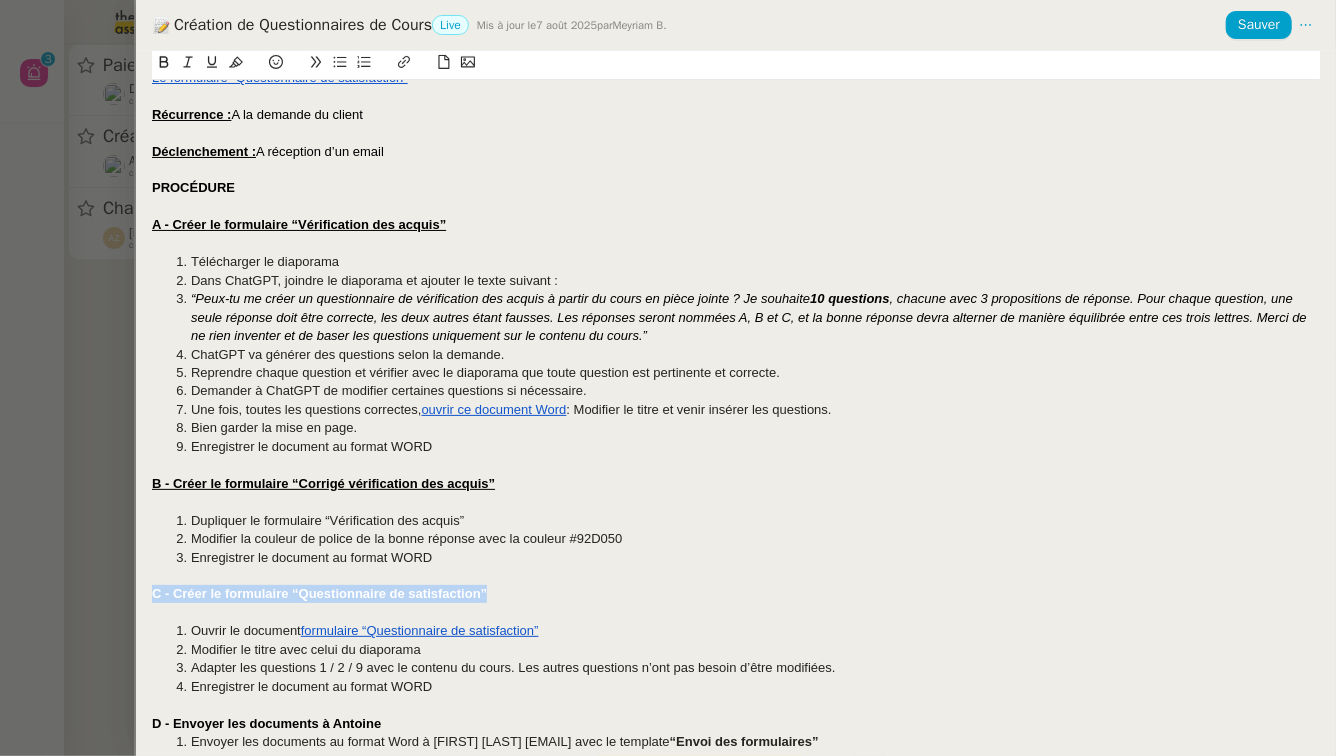 drag, startPoint x: 486, startPoint y: 592, endPoint x: 110, endPoint y: 594, distance: 376.0053 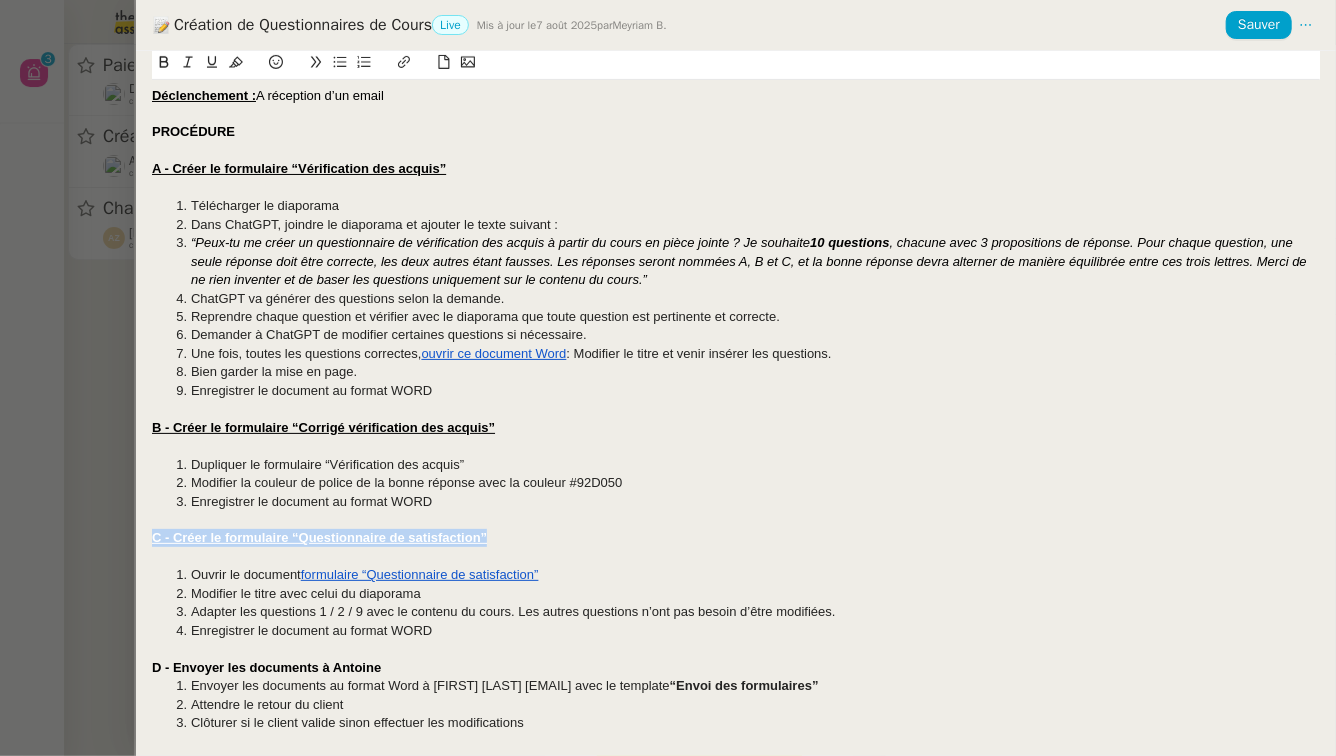 scroll, scrollTop: 239, scrollLeft: 0, axis: vertical 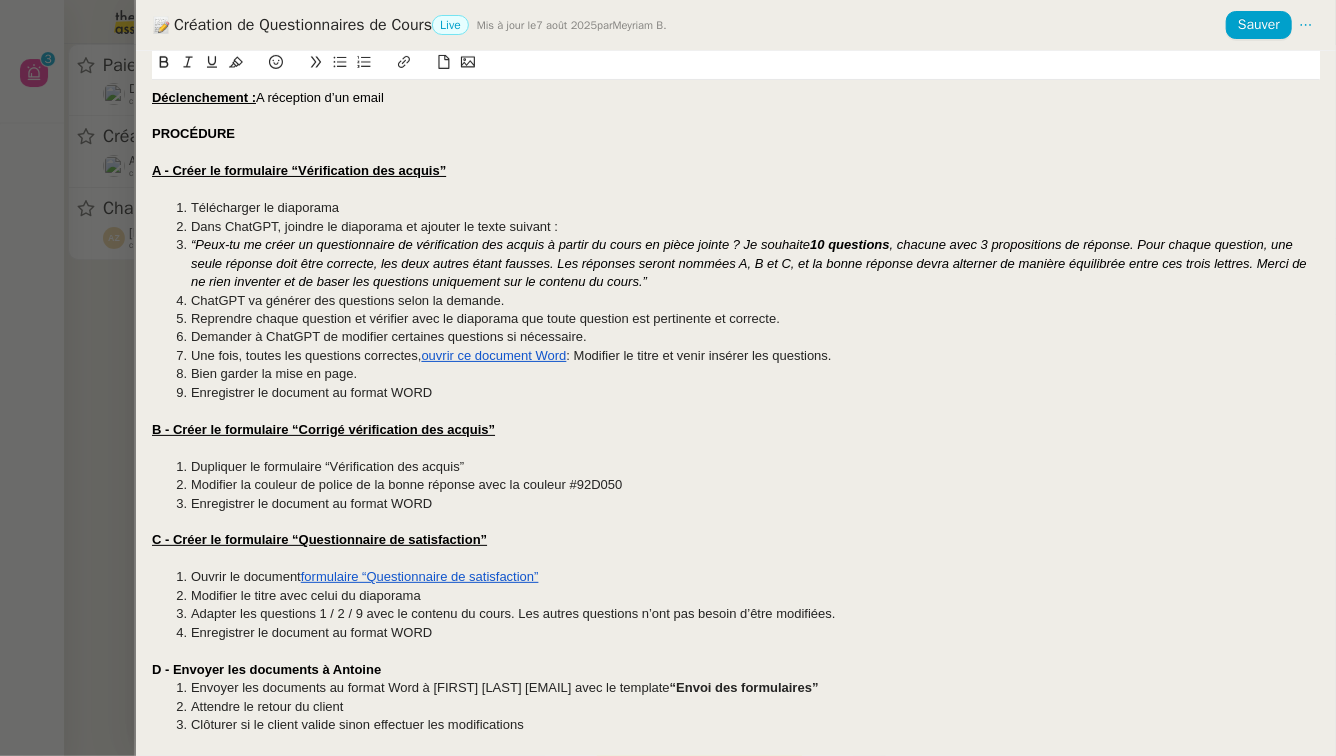 click on "D - Envoyer les documents à Antoine" at bounding box center (266, 669) 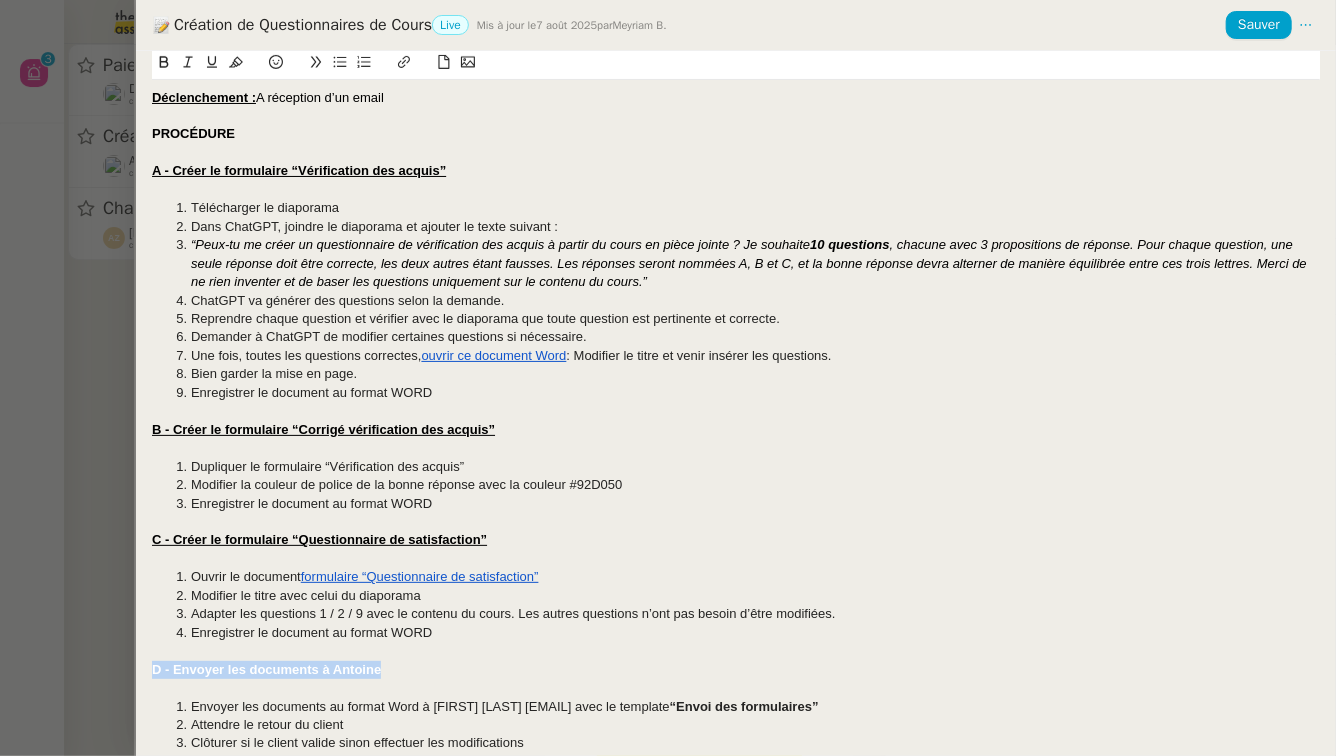 drag, startPoint x: 381, startPoint y: 668, endPoint x: 39, endPoint y: 668, distance: 342 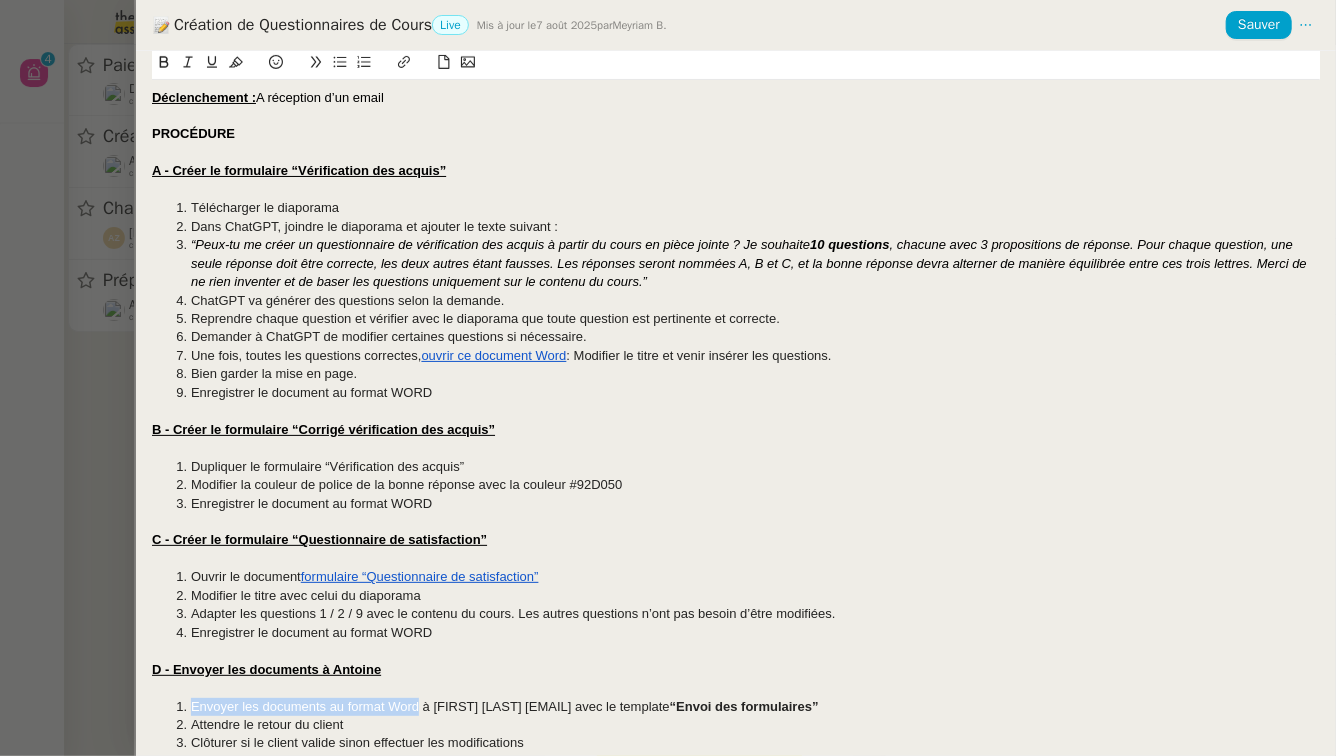 drag, startPoint x: 419, startPoint y: 707, endPoint x: 193, endPoint y: 704, distance: 226.01991 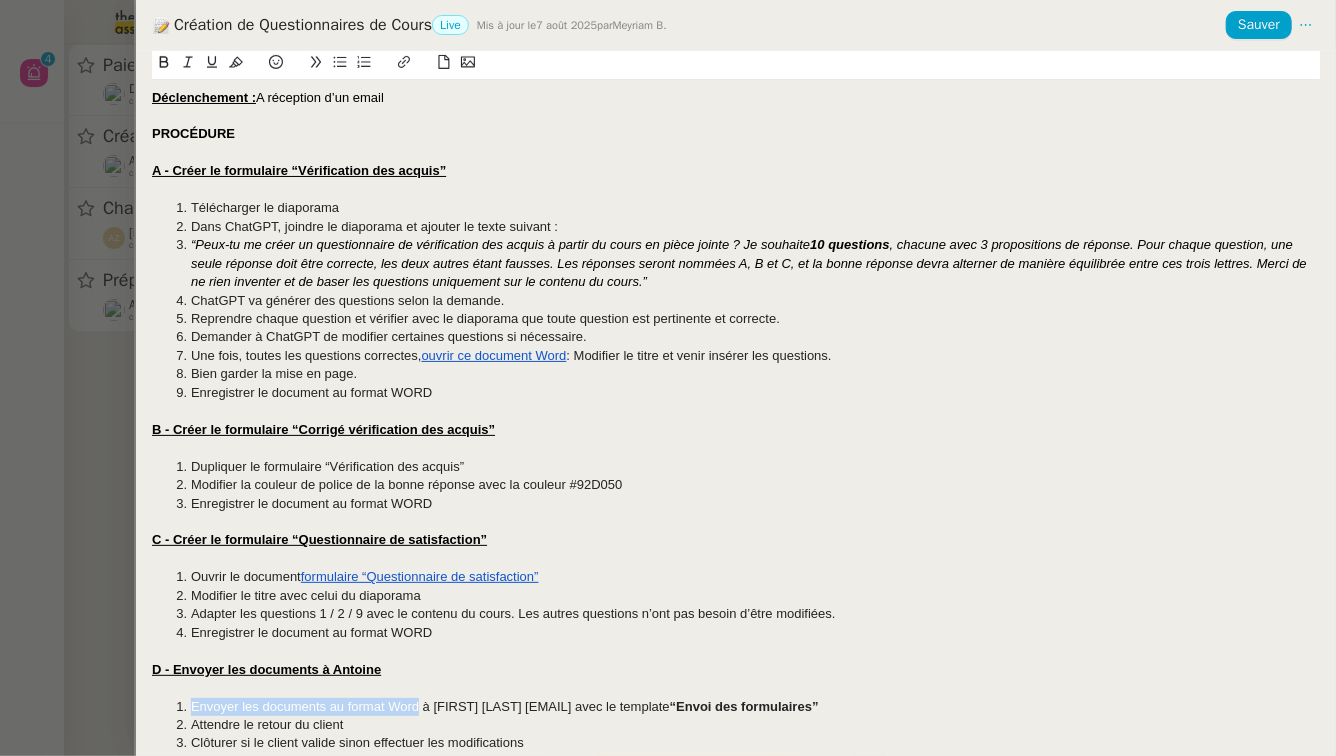 click on "Envoyer les documents au format Word à Antoine antoine.ducatillion@vivaservices.fr avec le template" at bounding box center (430, 706) 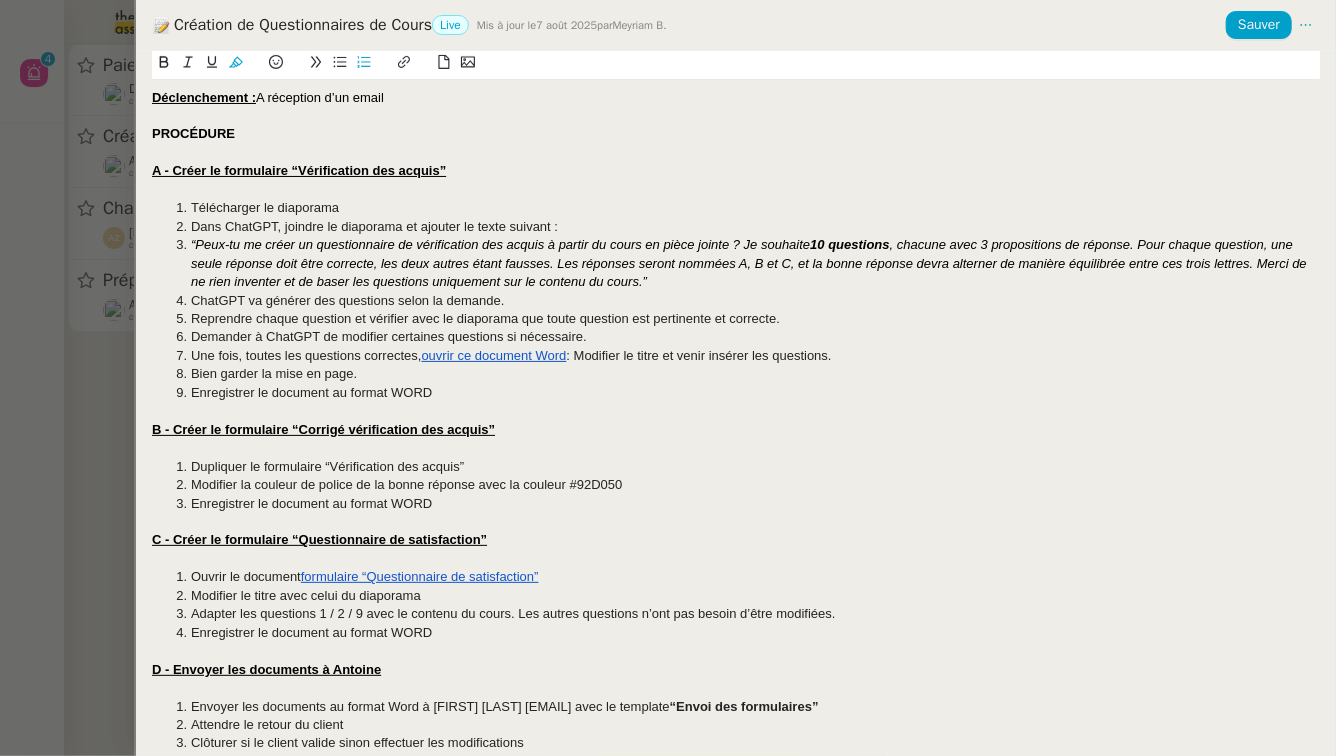 scroll, scrollTop: 0, scrollLeft: 0, axis: both 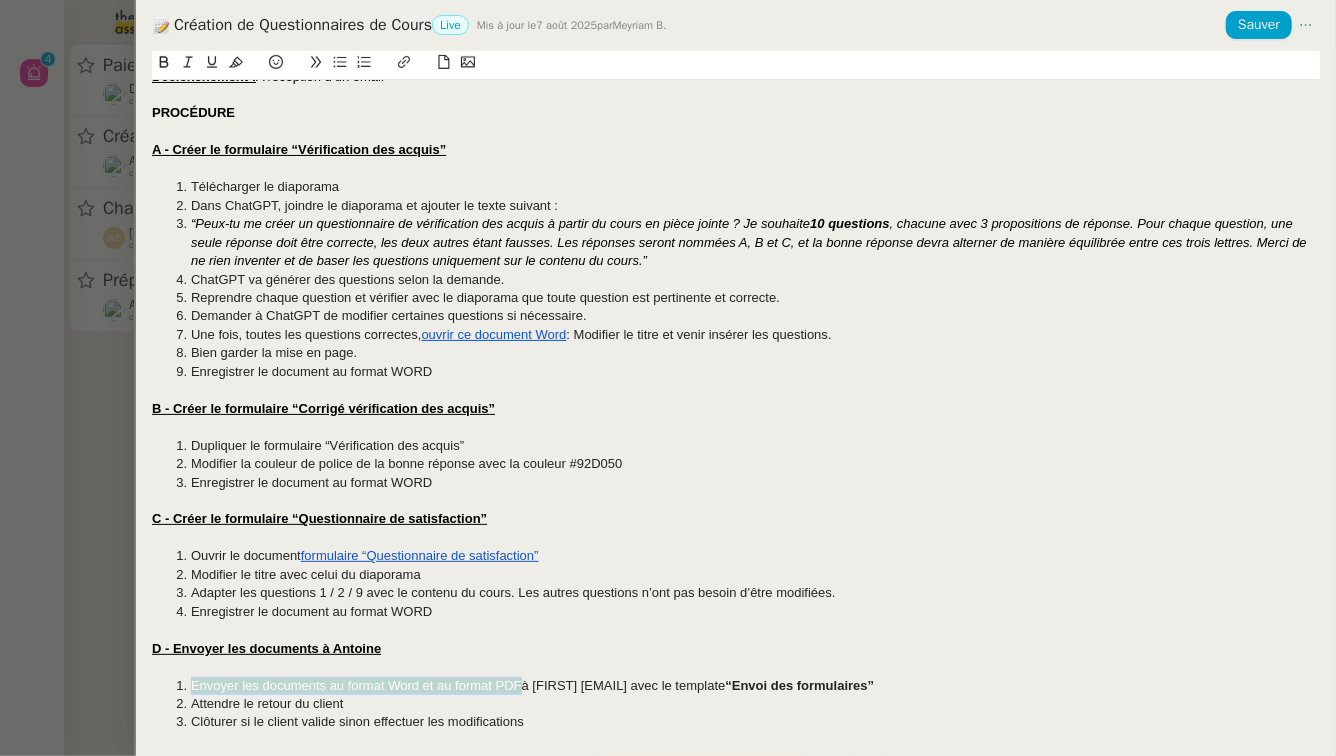 drag, startPoint x: 521, startPoint y: 690, endPoint x: 184, endPoint y: 690, distance: 337 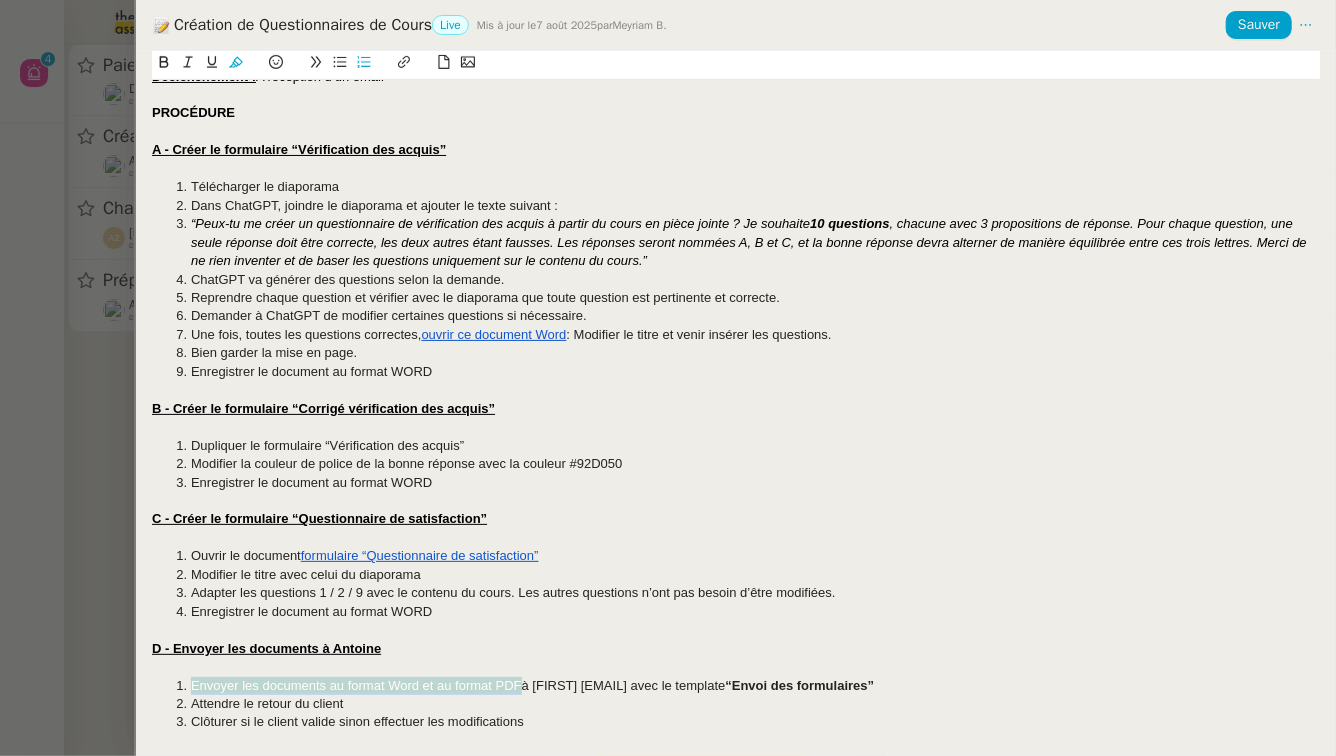 click 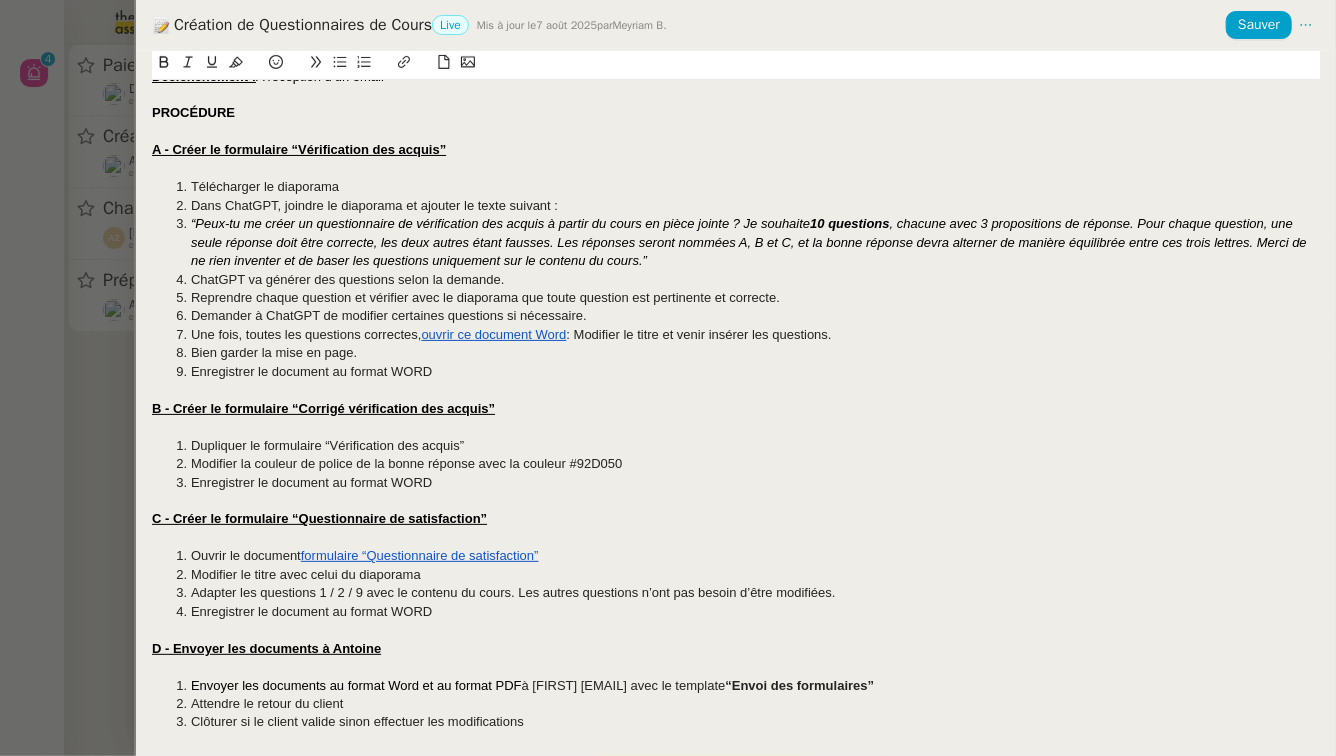click at bounding box center [736, 501] 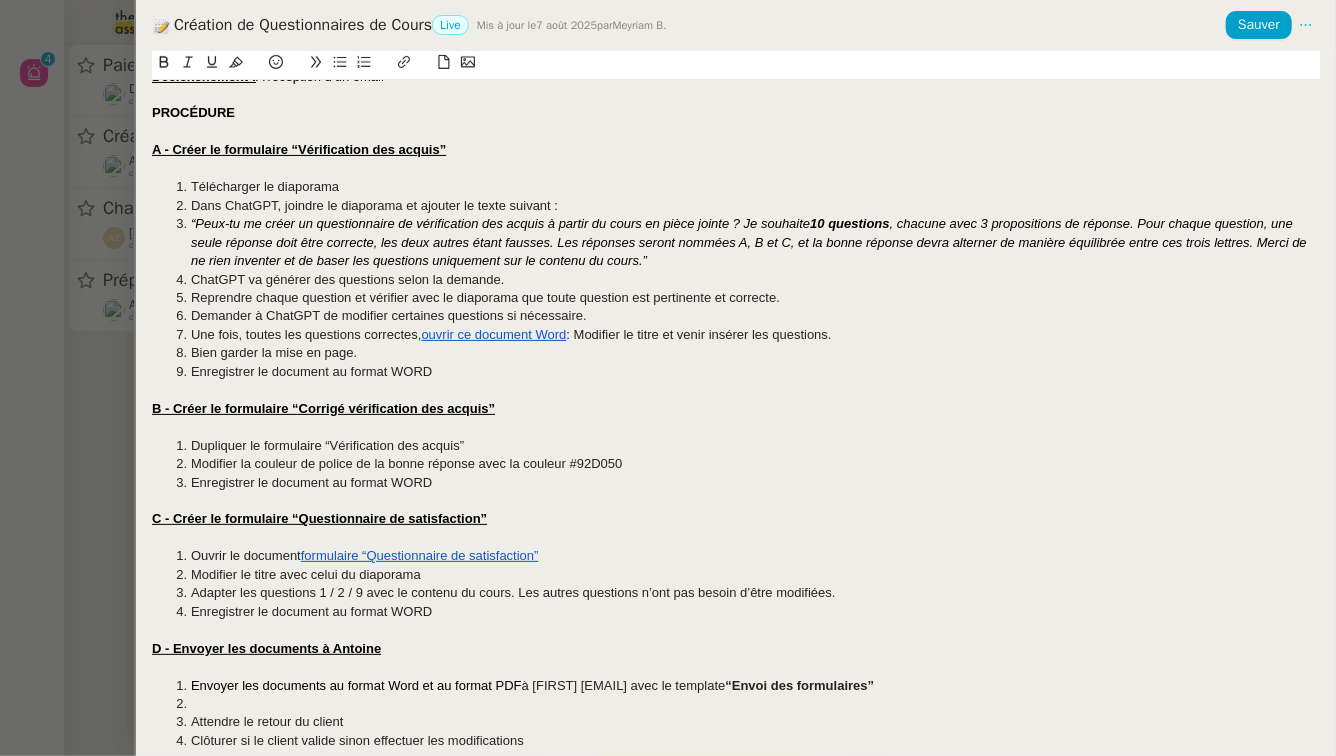 scroll, scrollTop: 0, scrollLeft: 0, axis: both 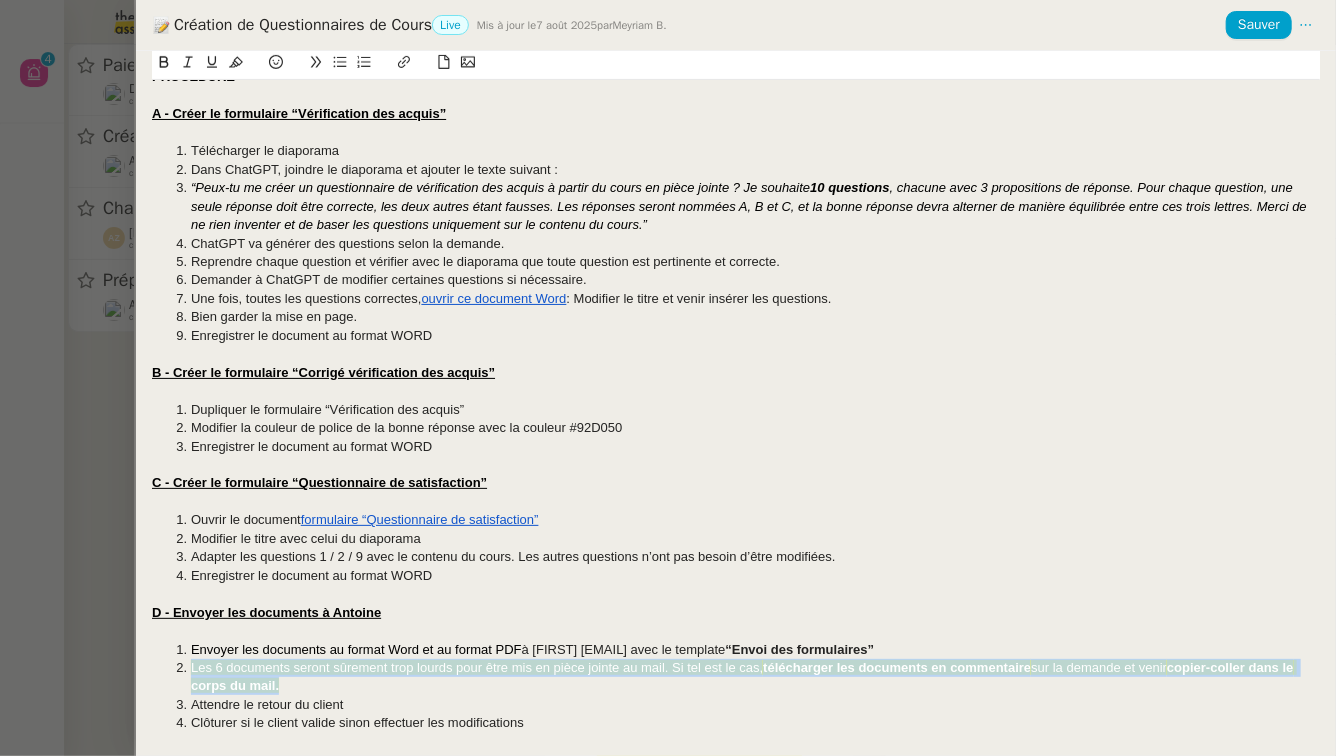 drag, startPoint x: 284, startPoint y: 686, endPoint x: 142, endPoint y: 667, distance: 143.26549 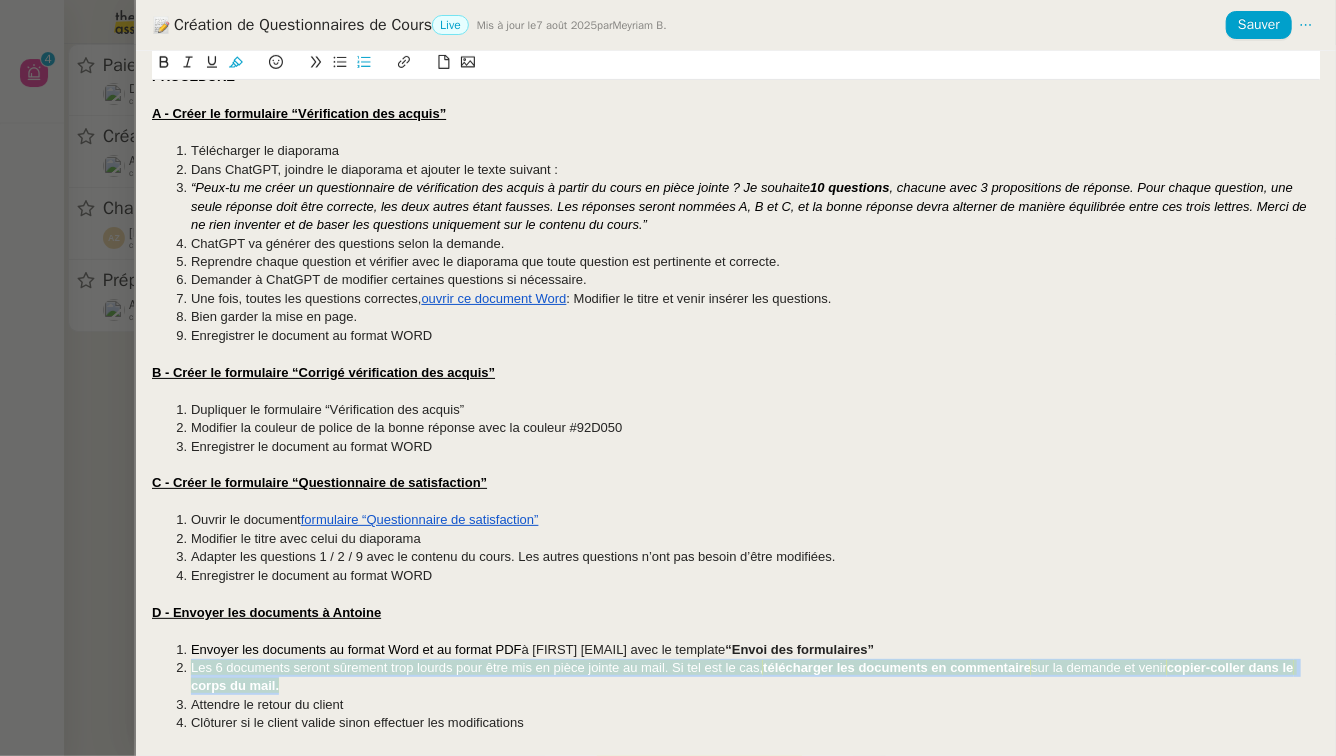 click 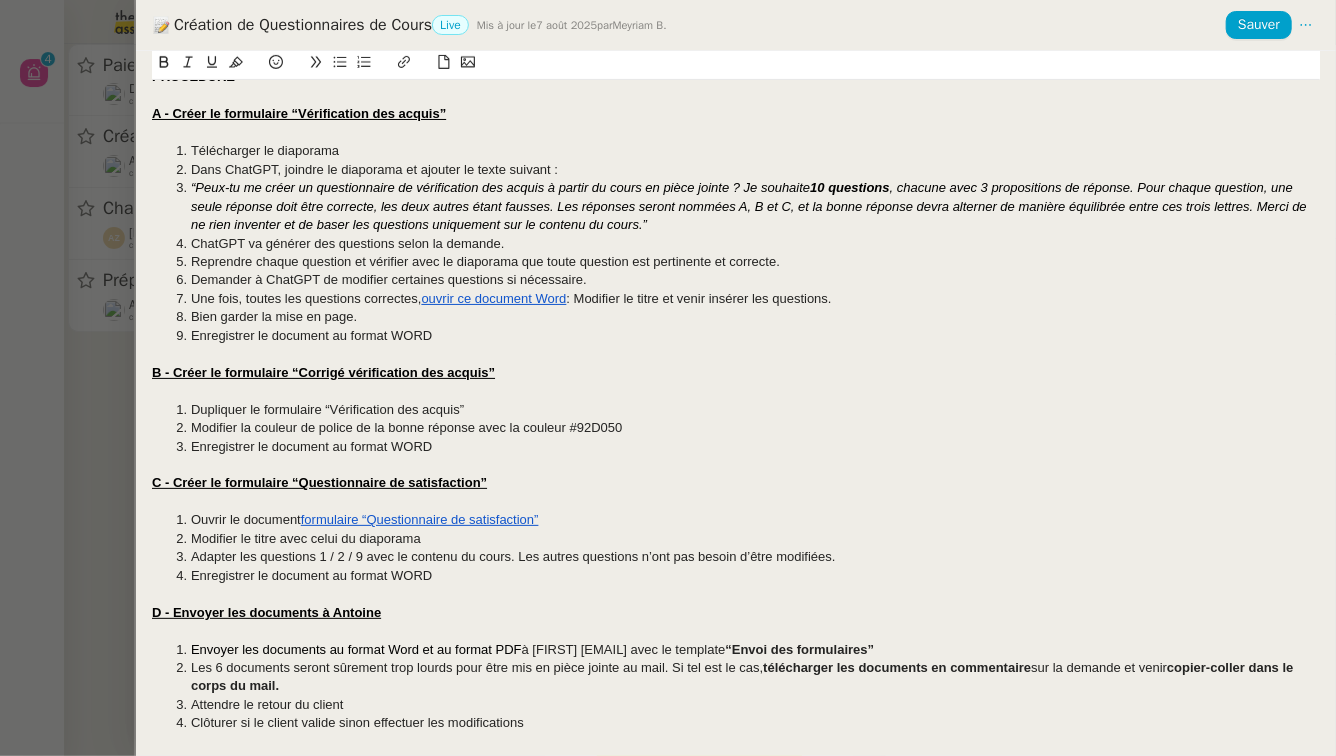 click on "Enregistrer le document au format WORD" at bounding box center (311, 335) 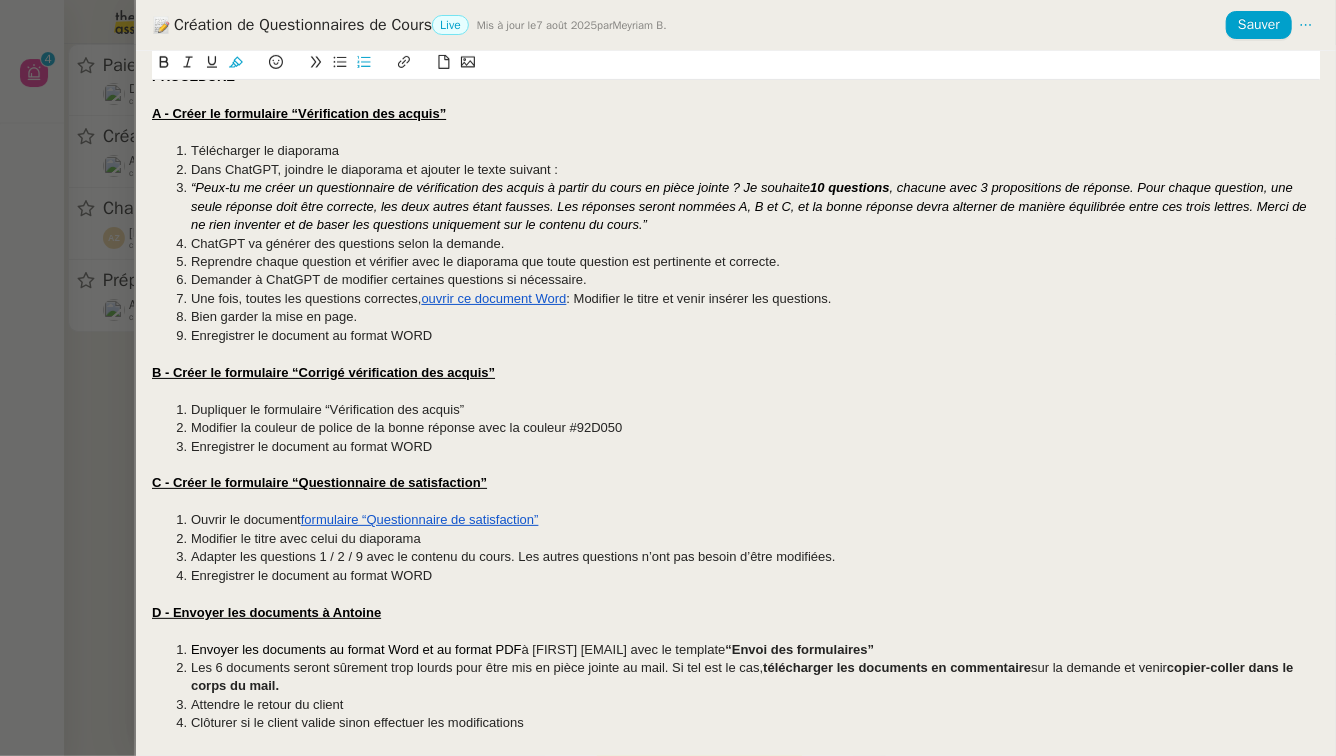 scroll, scrollTop: 0, scrollLeft: 0, axis: both 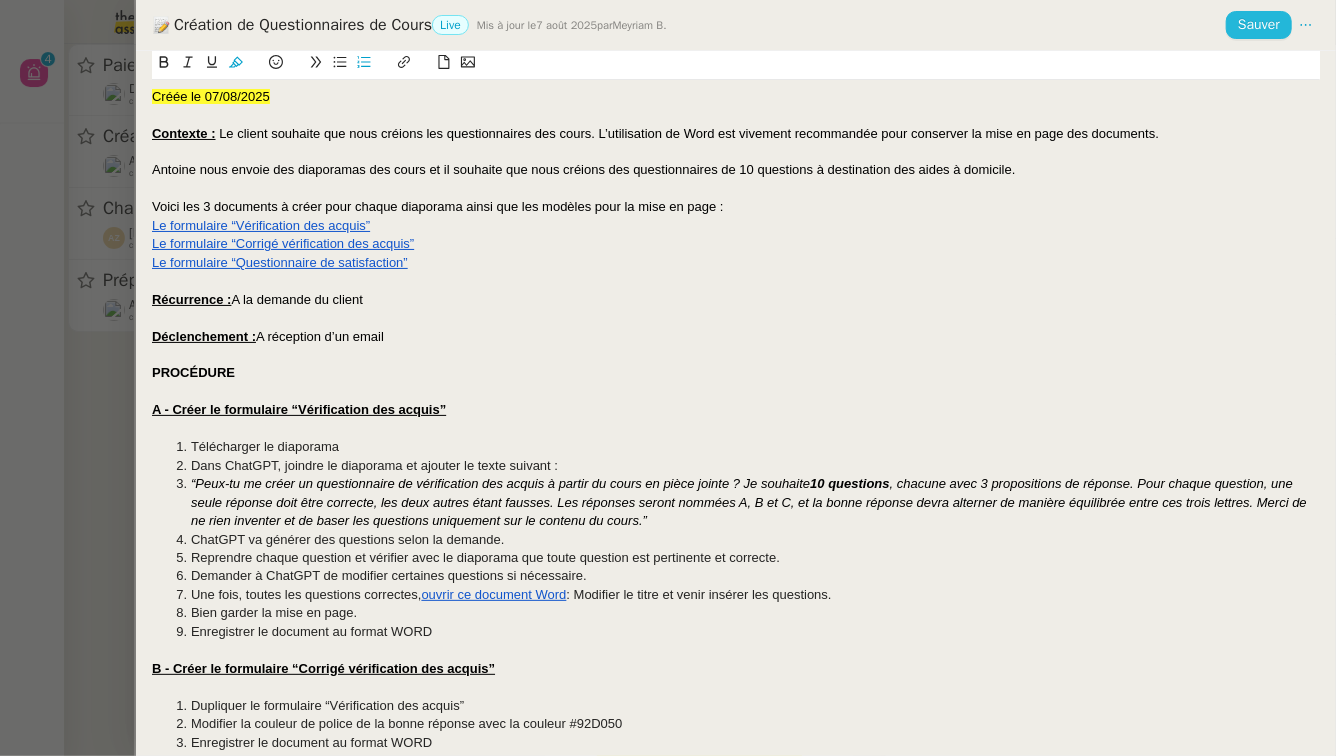 click on "Sauver" at bounding box center (1259, 24) 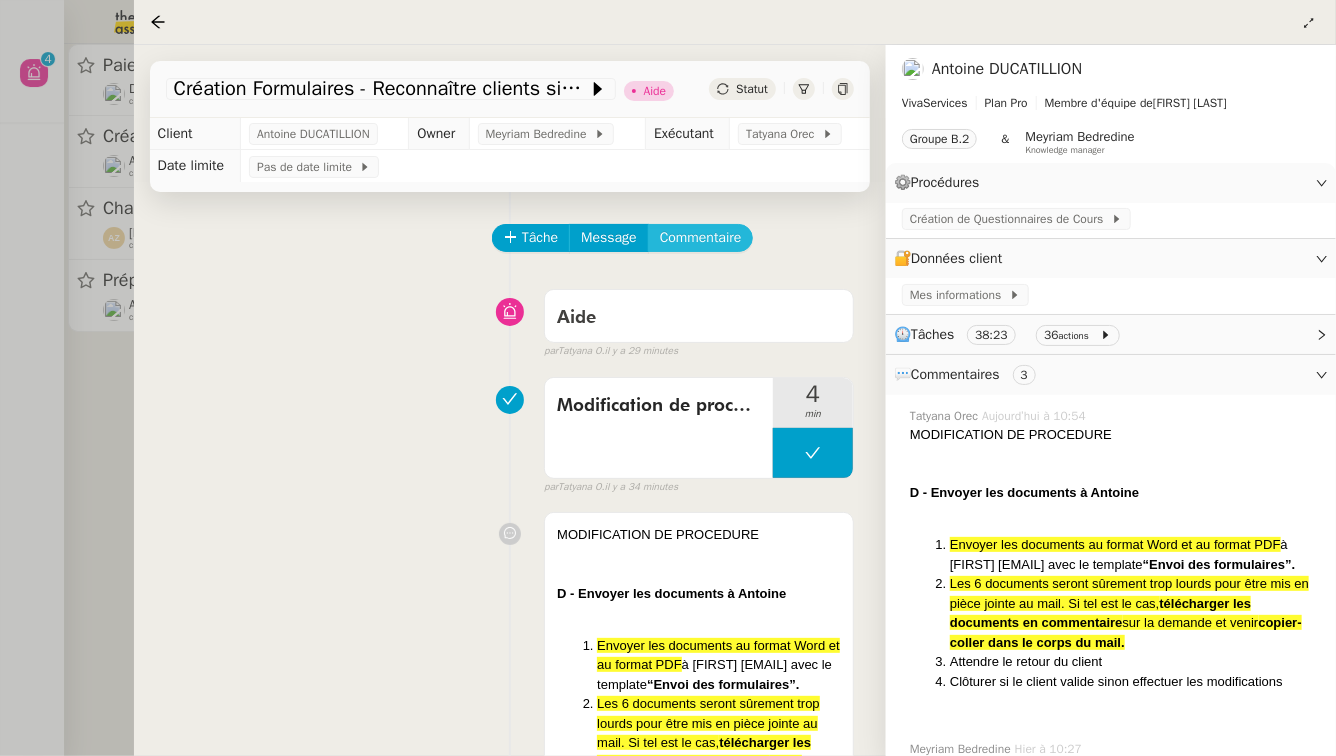 click on "Commentaire" 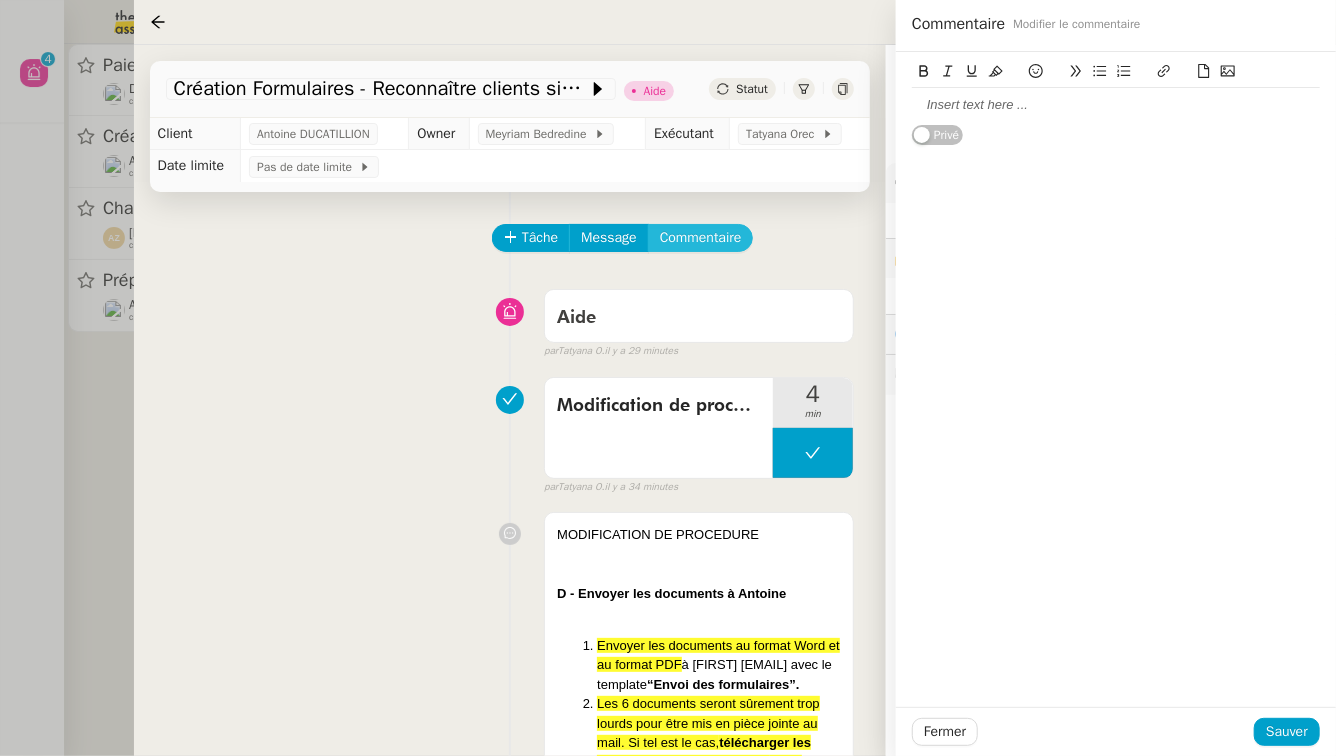 type 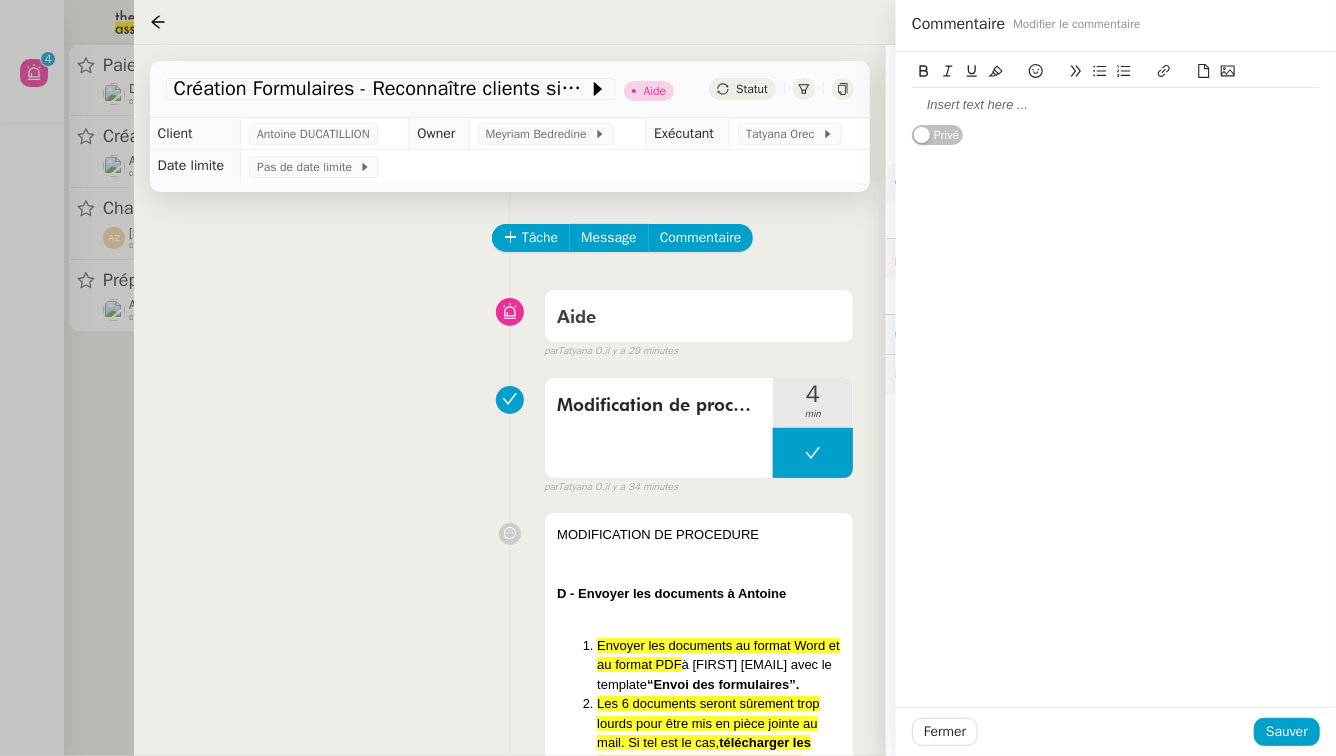 click 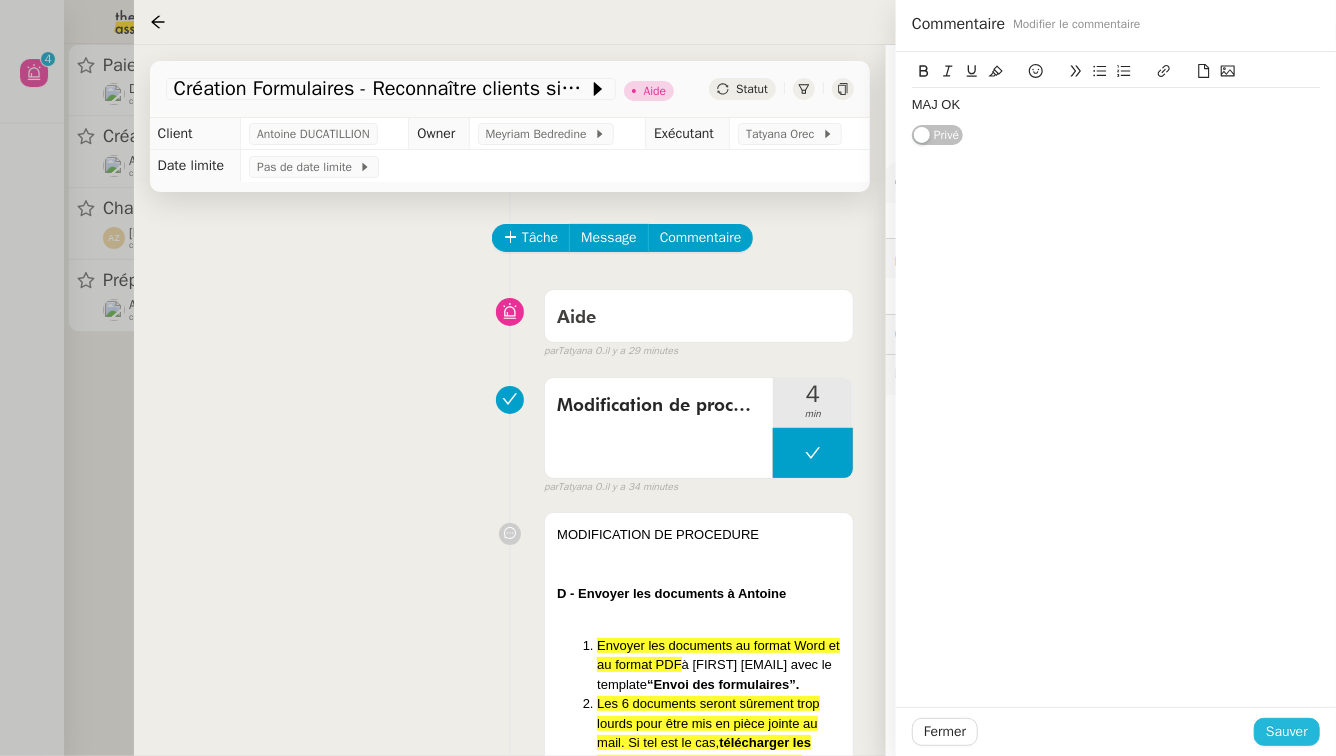 click on "Sauver" 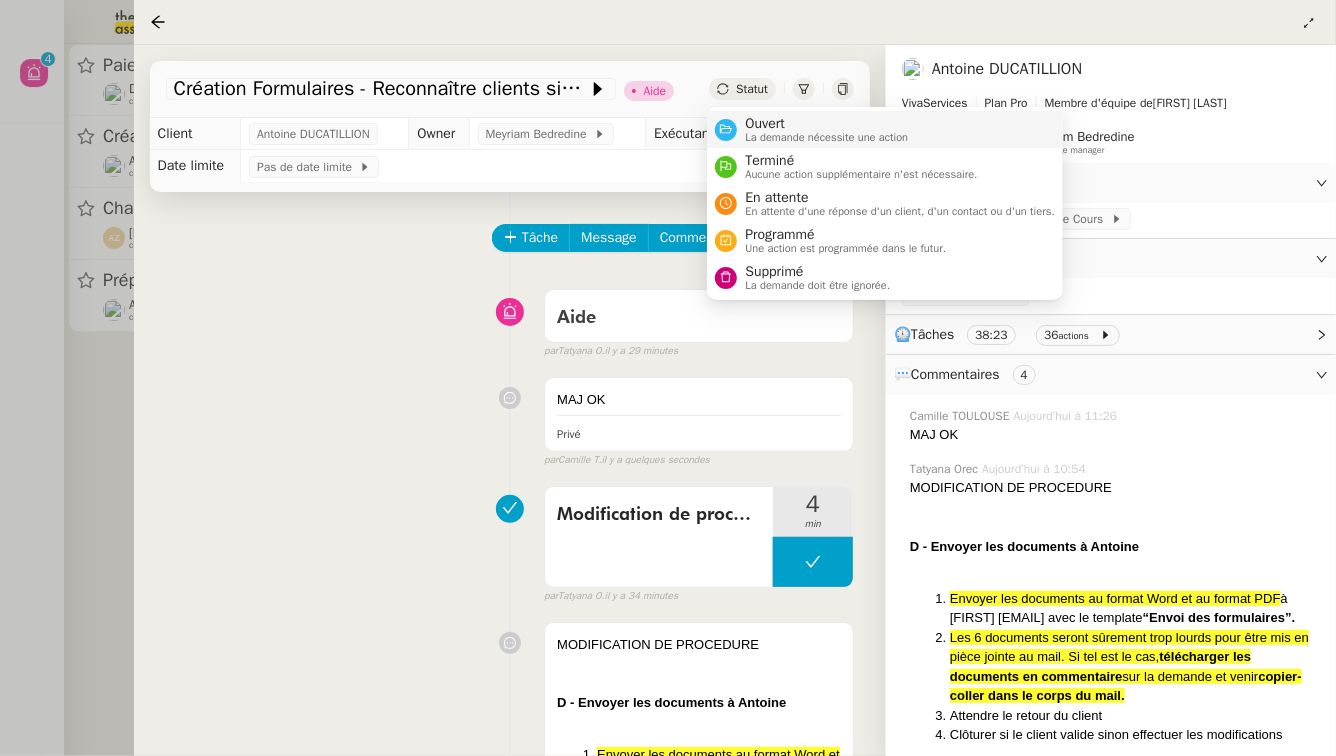 click on "La demande nécessite une action" at bounding box center [826, 137] 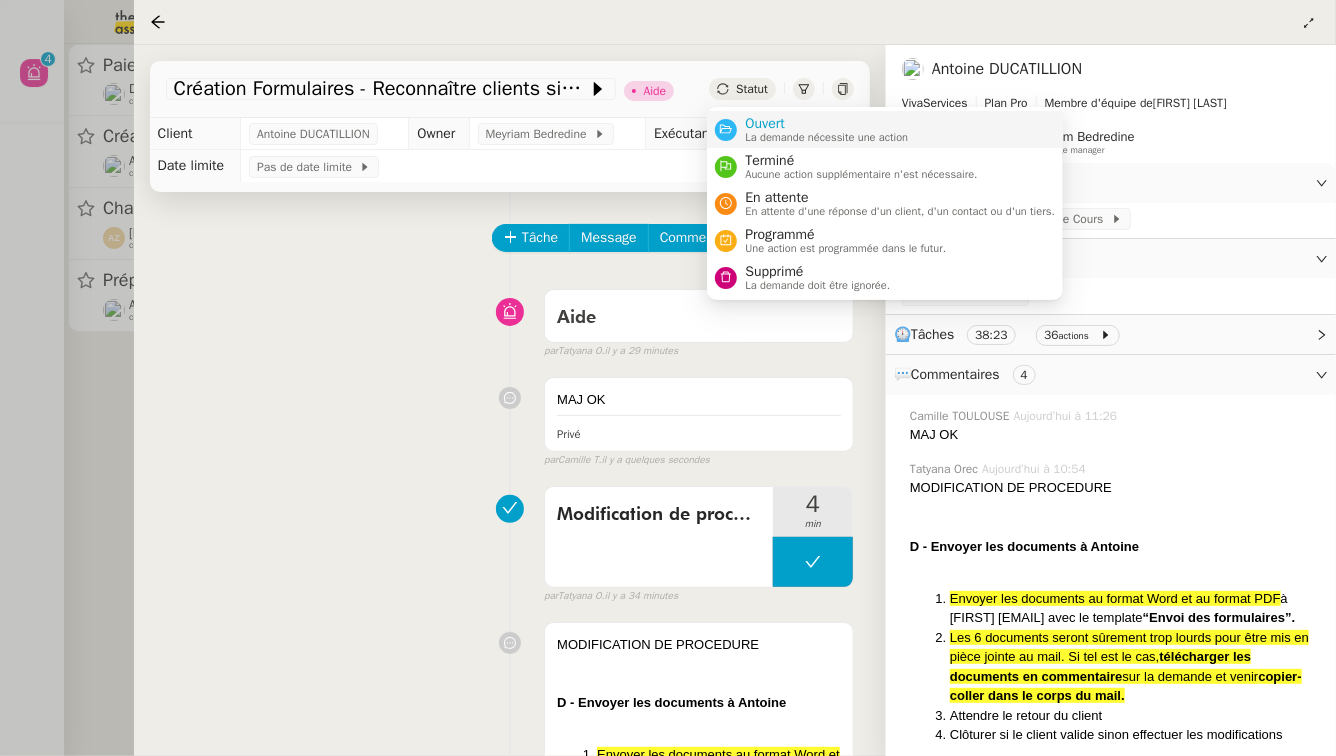 click on "Tatyana Orec" 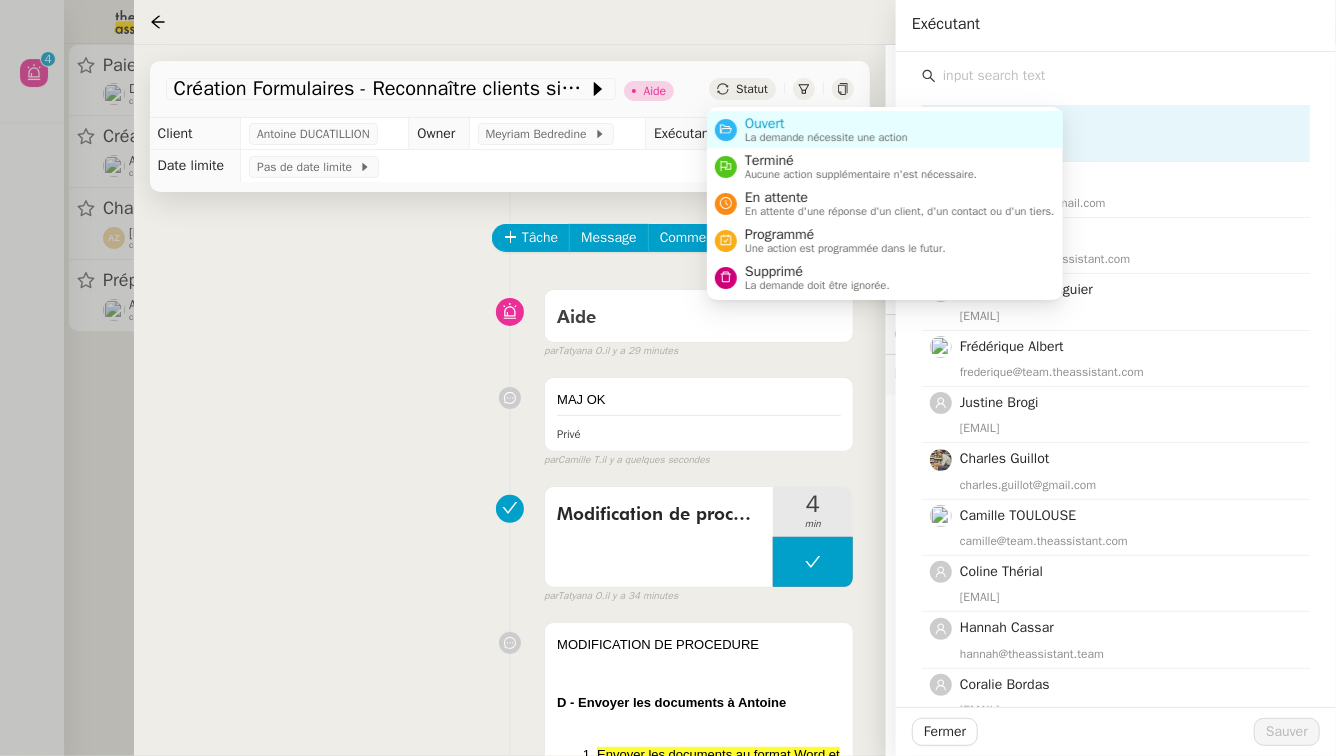 click on "Statut" 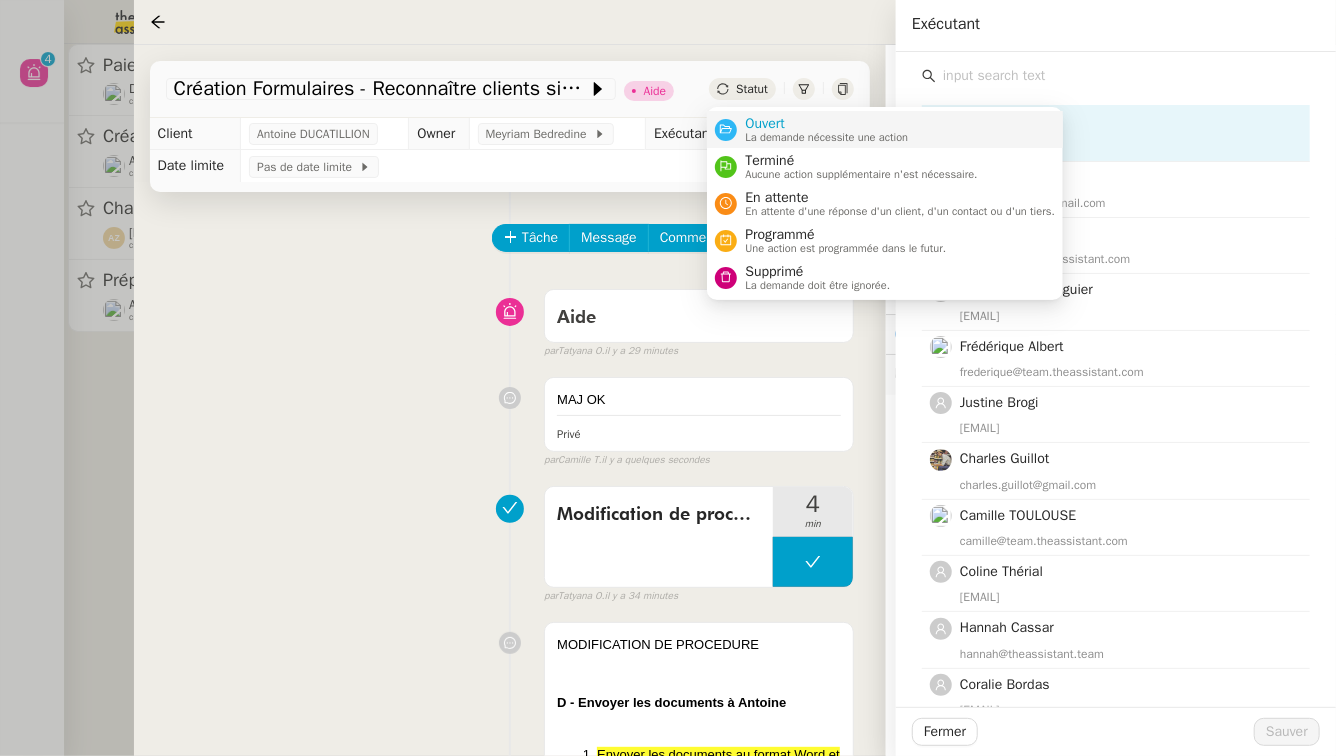 click on "La demande nécessite une action" at bounding box center (826, 137) 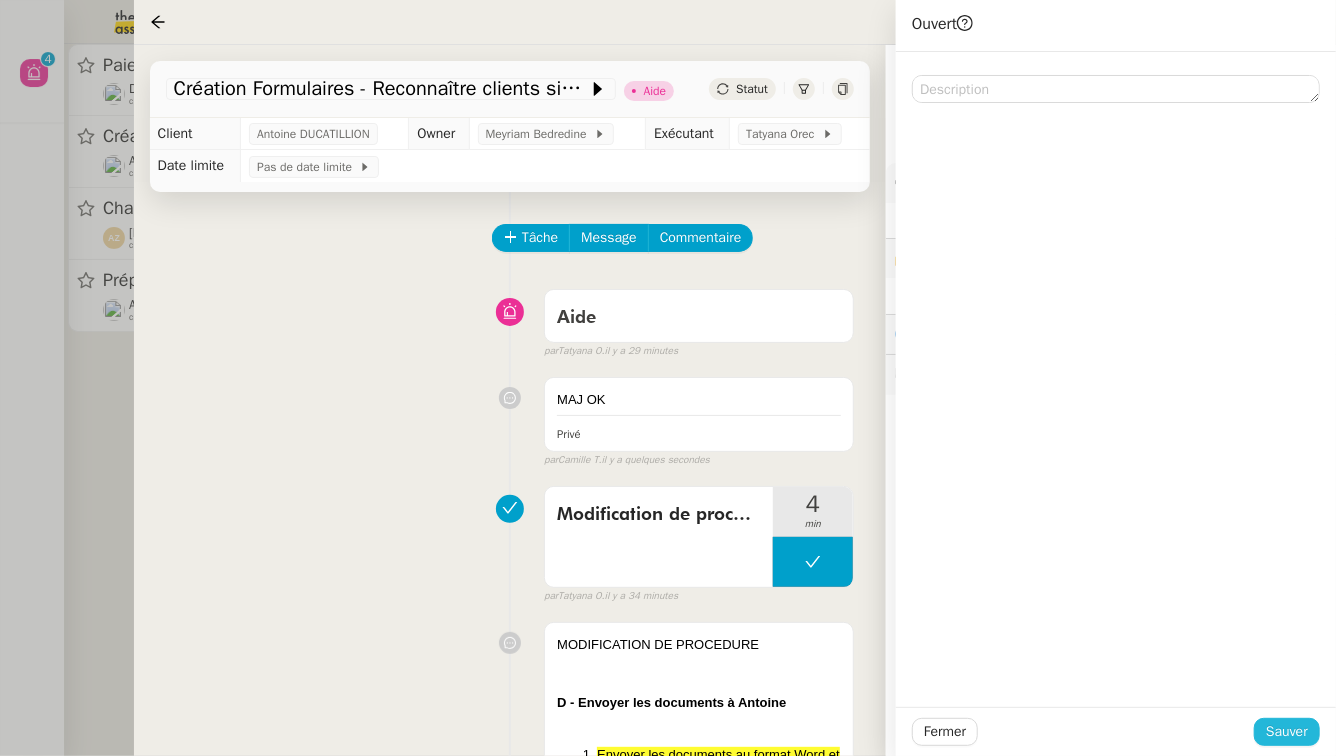click on "Sauver" 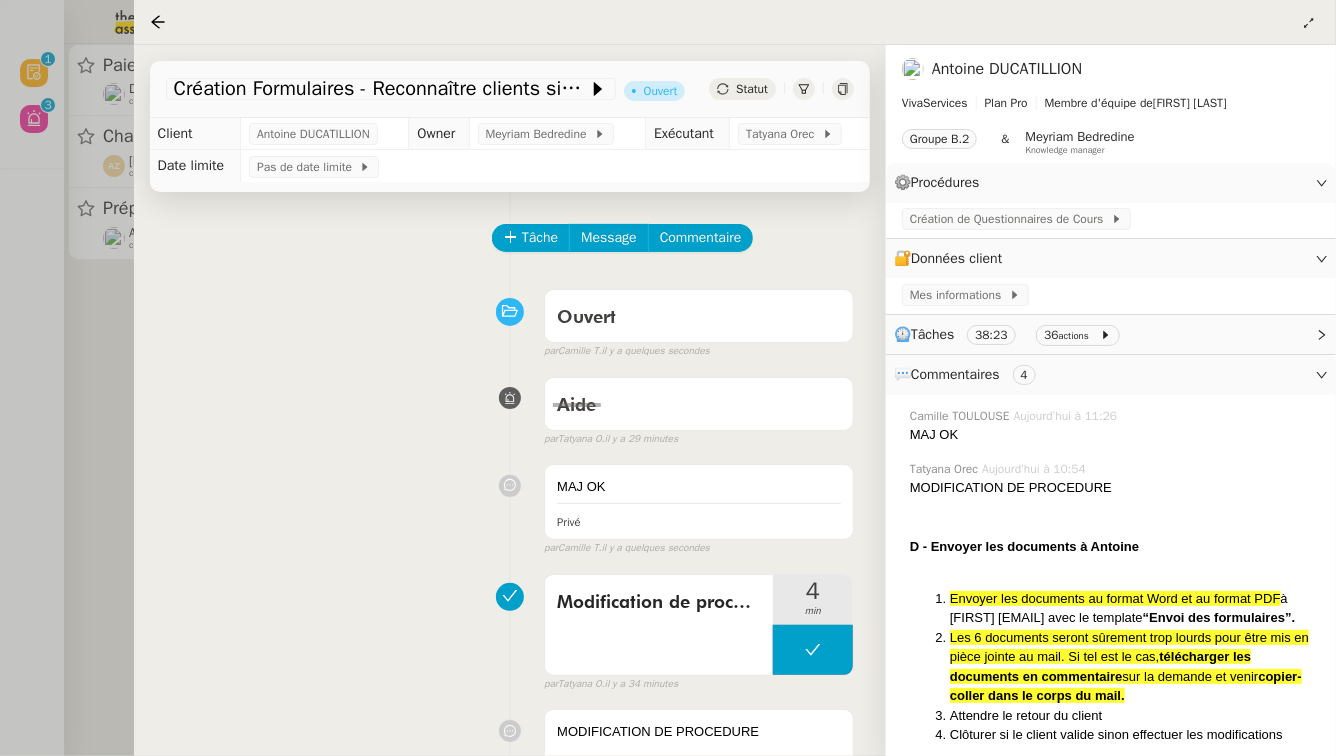 click at bounding box center (668, 378) 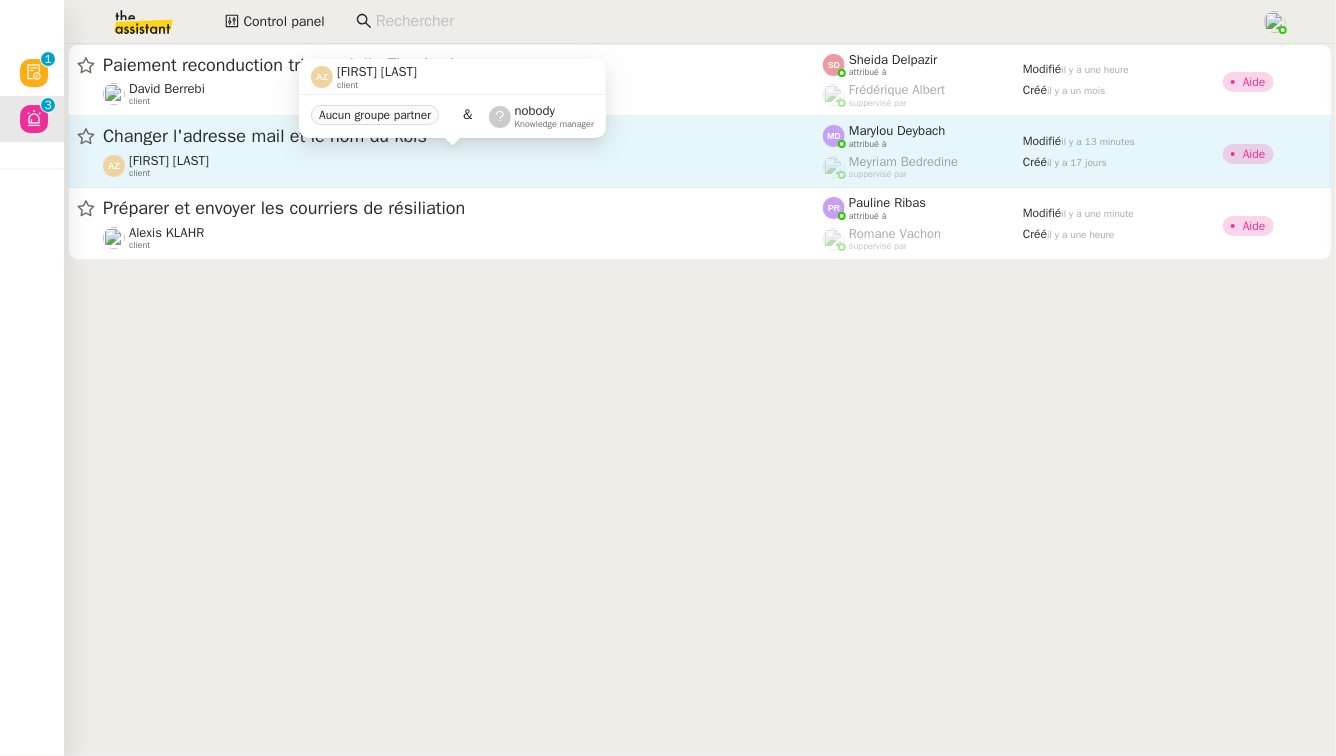 click on "aurélien  zanker     client" 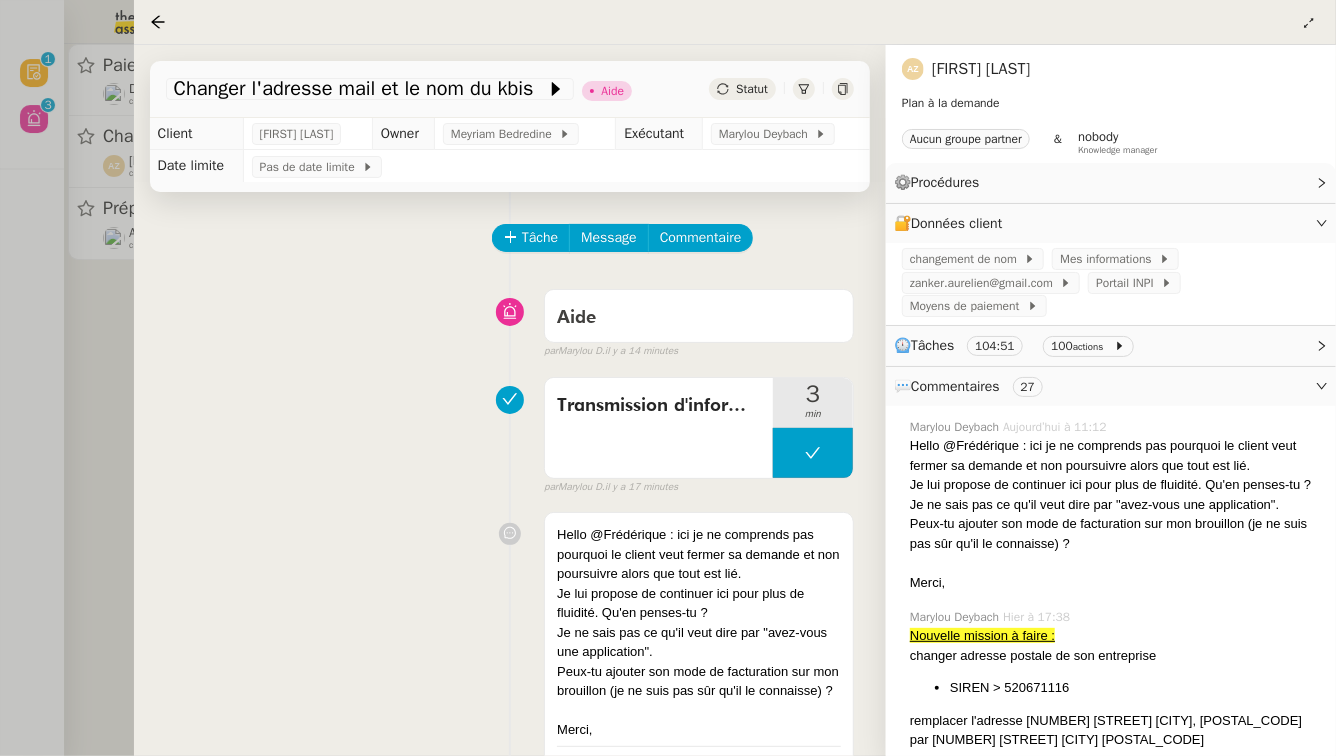 click at bounding box center (668, 378) 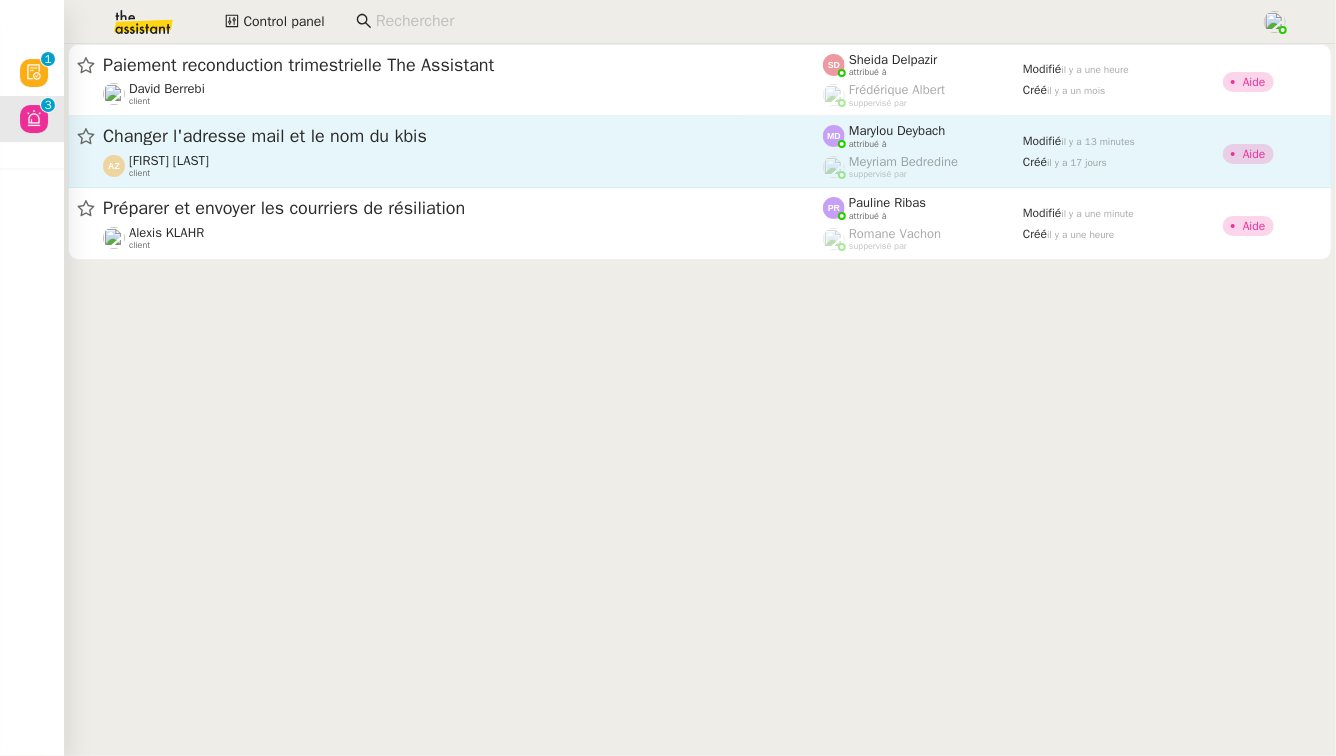 click on "Changer l'adresse mail et le nom du kbis" 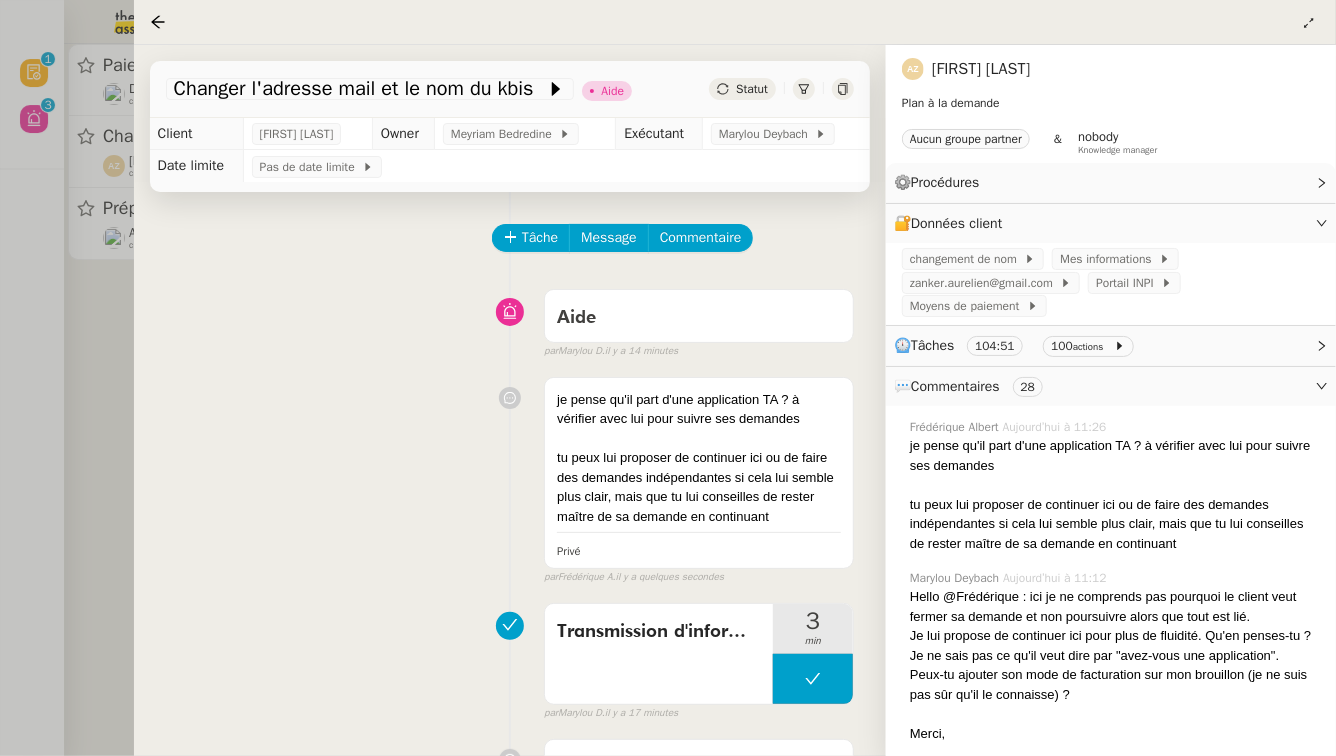 click on "aurélien  zanker" 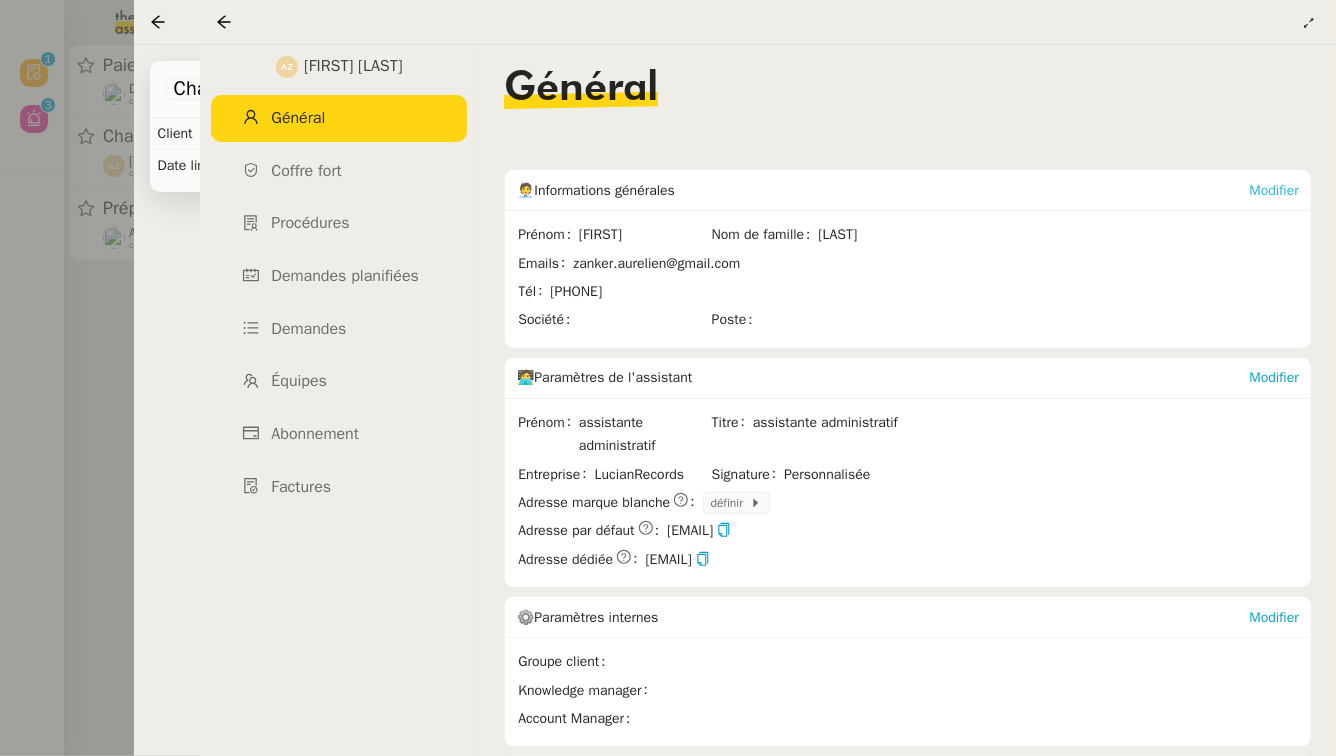 click on "Modifier" 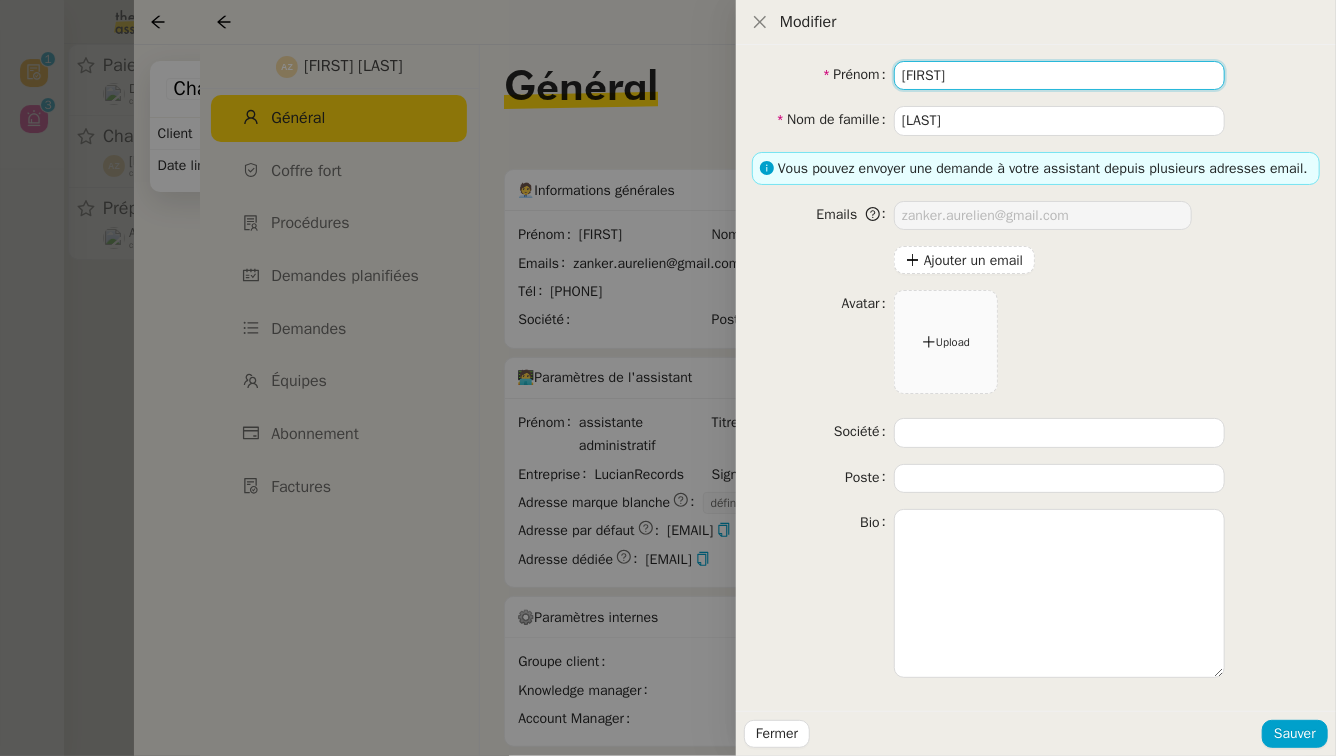 click on "aurélien" 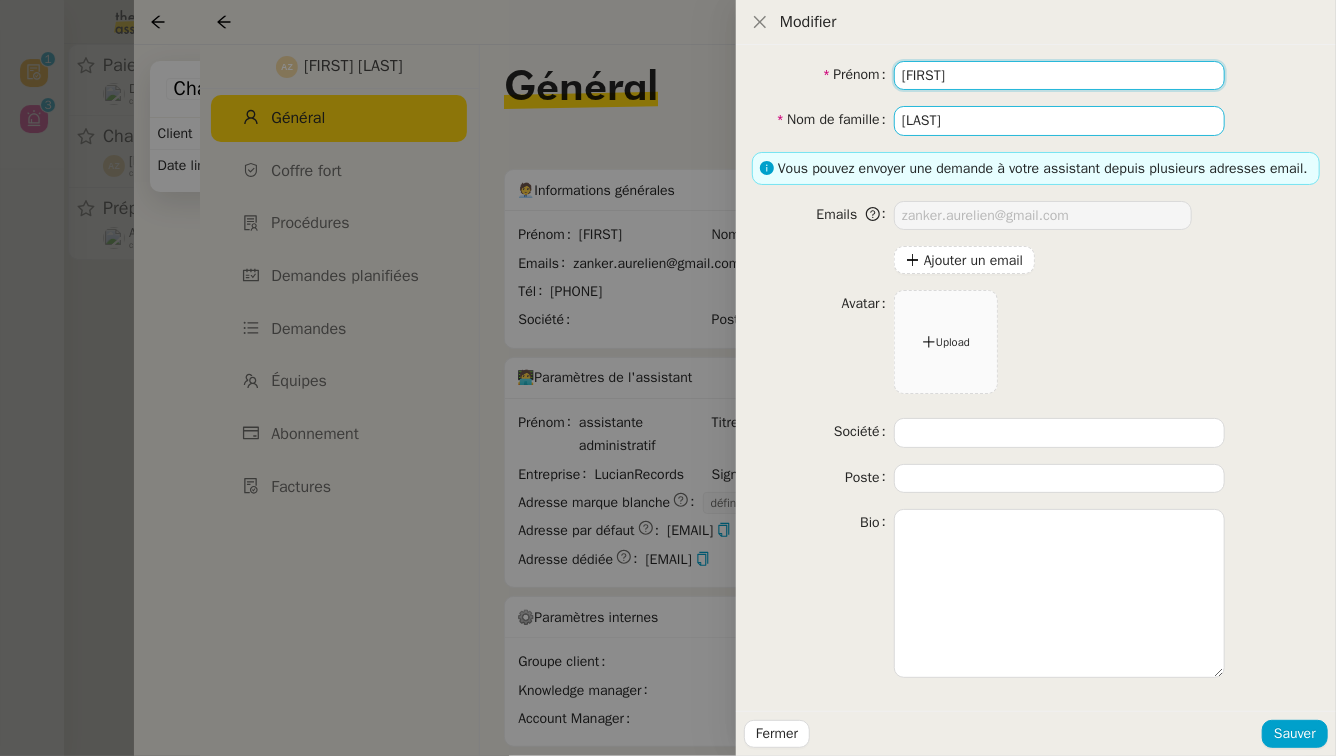 type on "Aurélien" 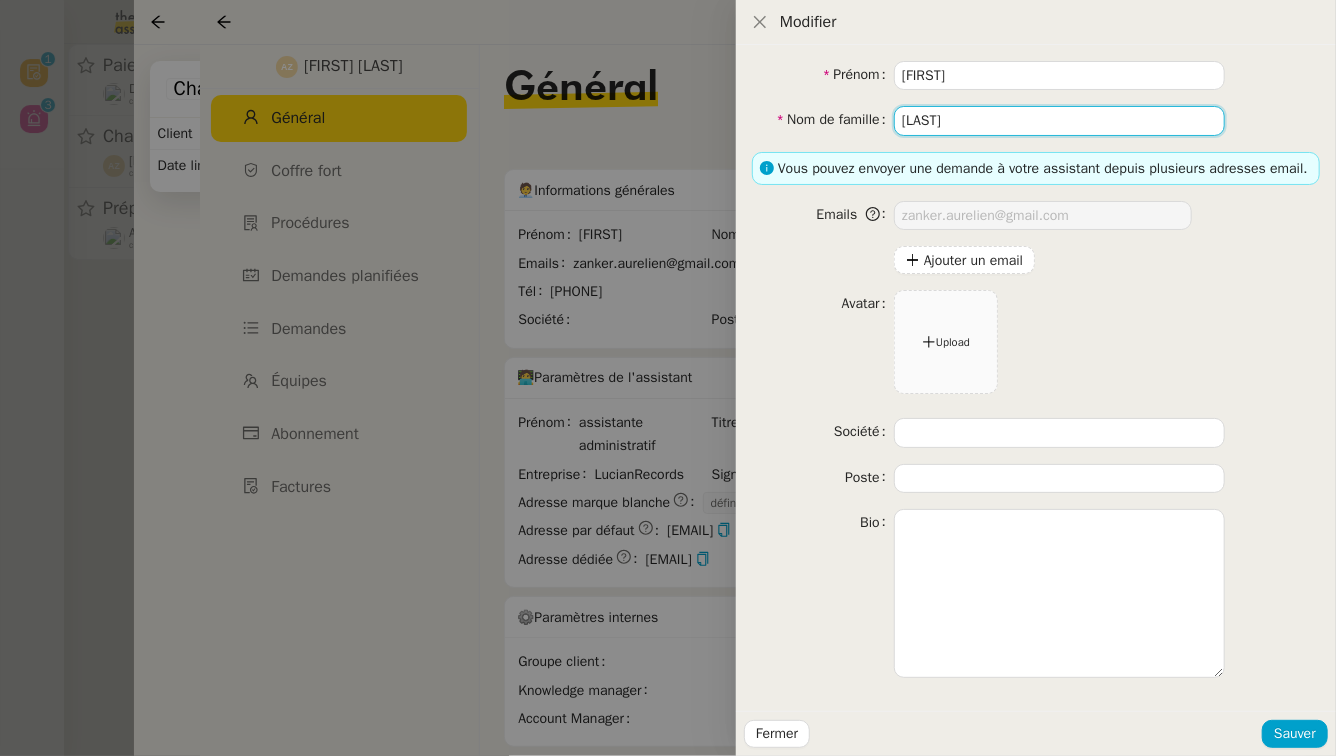 click on "zanker" 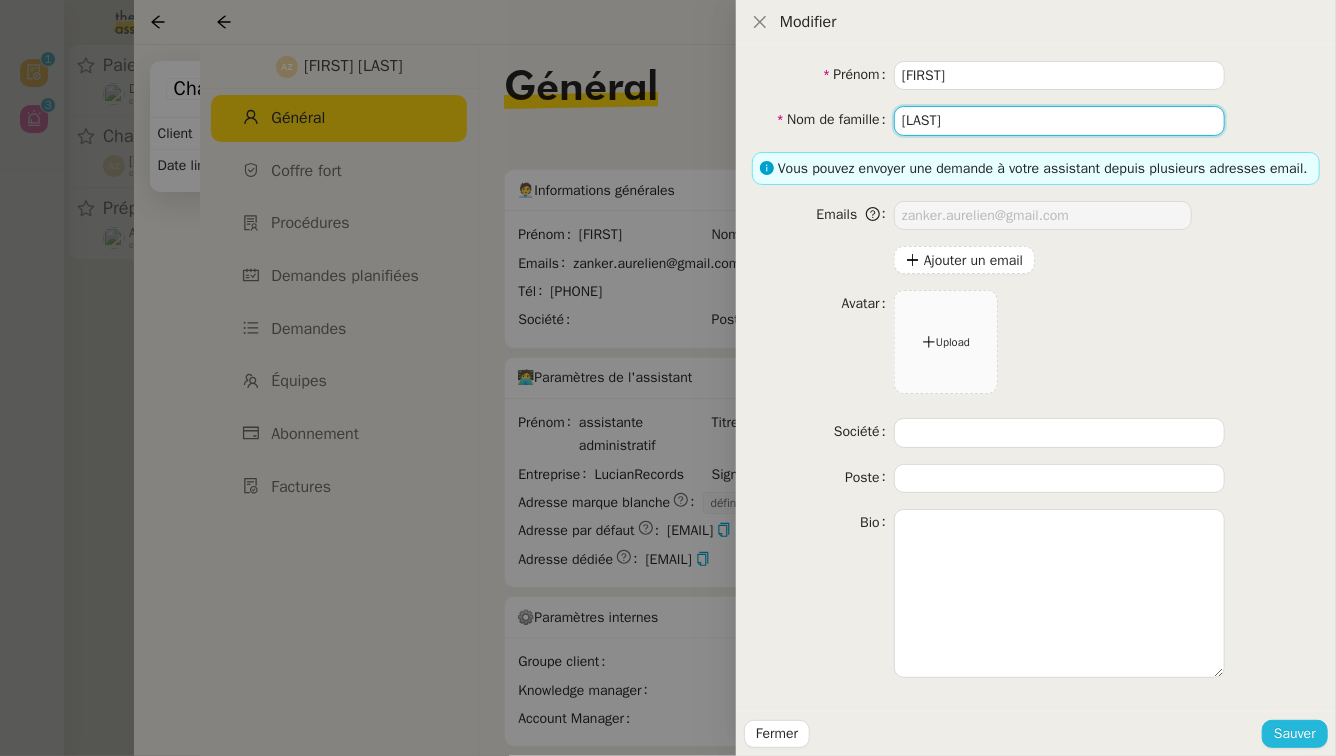 type on "Zanker" 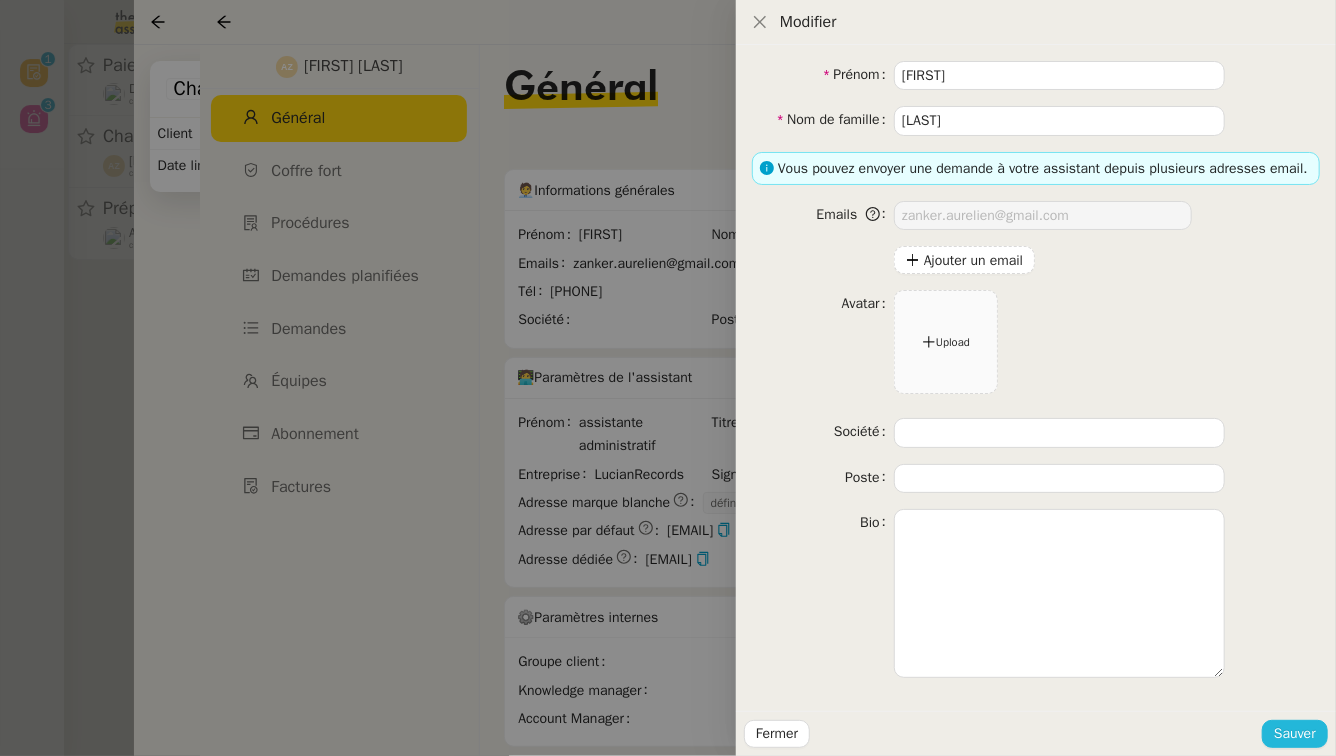 click on "Sauver" at bounding box center (1295, 733) 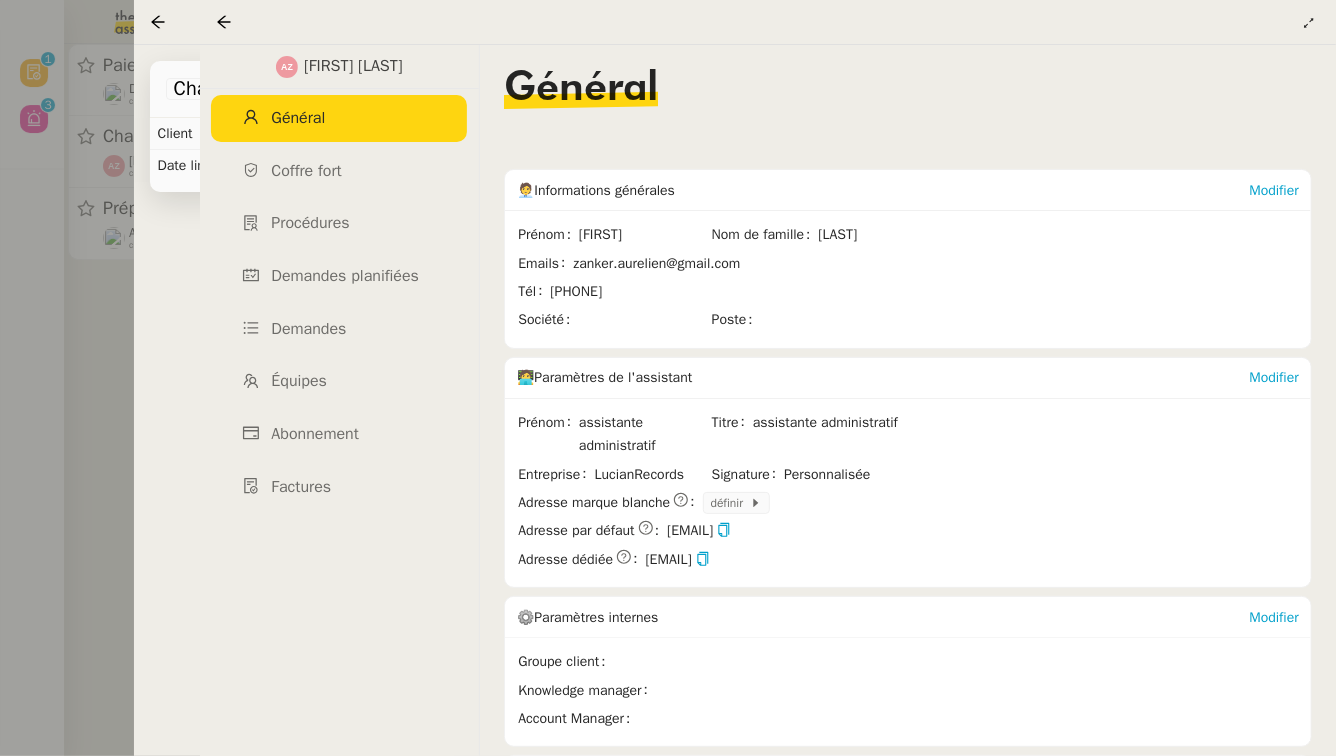 click at bounding box center [668, 378] 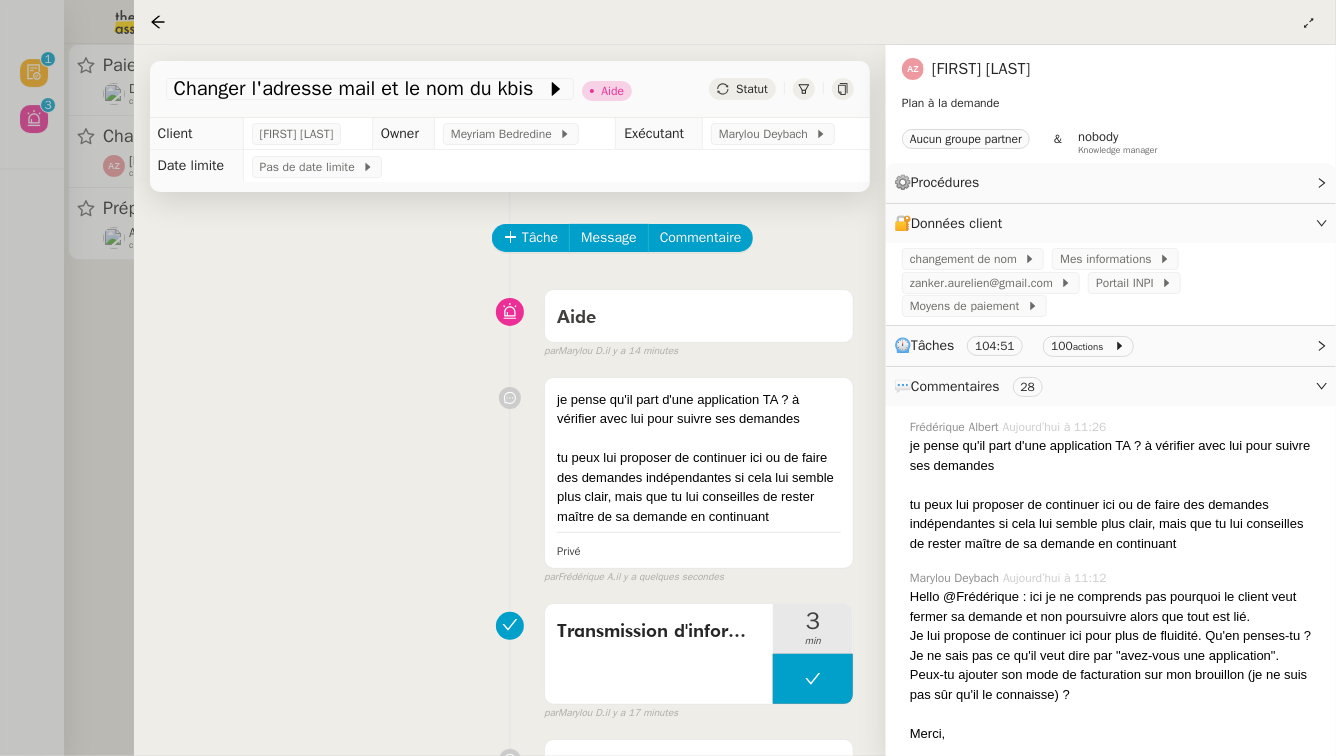 click at bounding box center [668, 378] 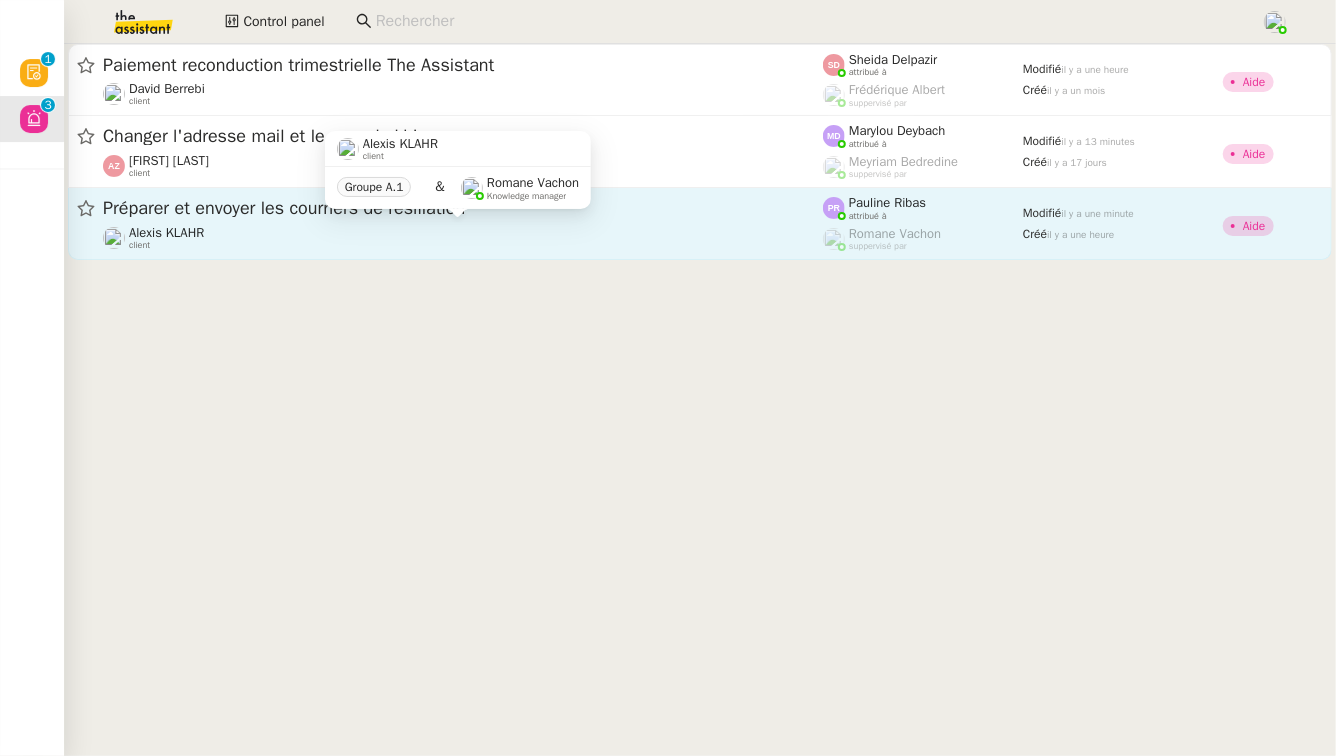 click on "Alexis KLAHR    client" 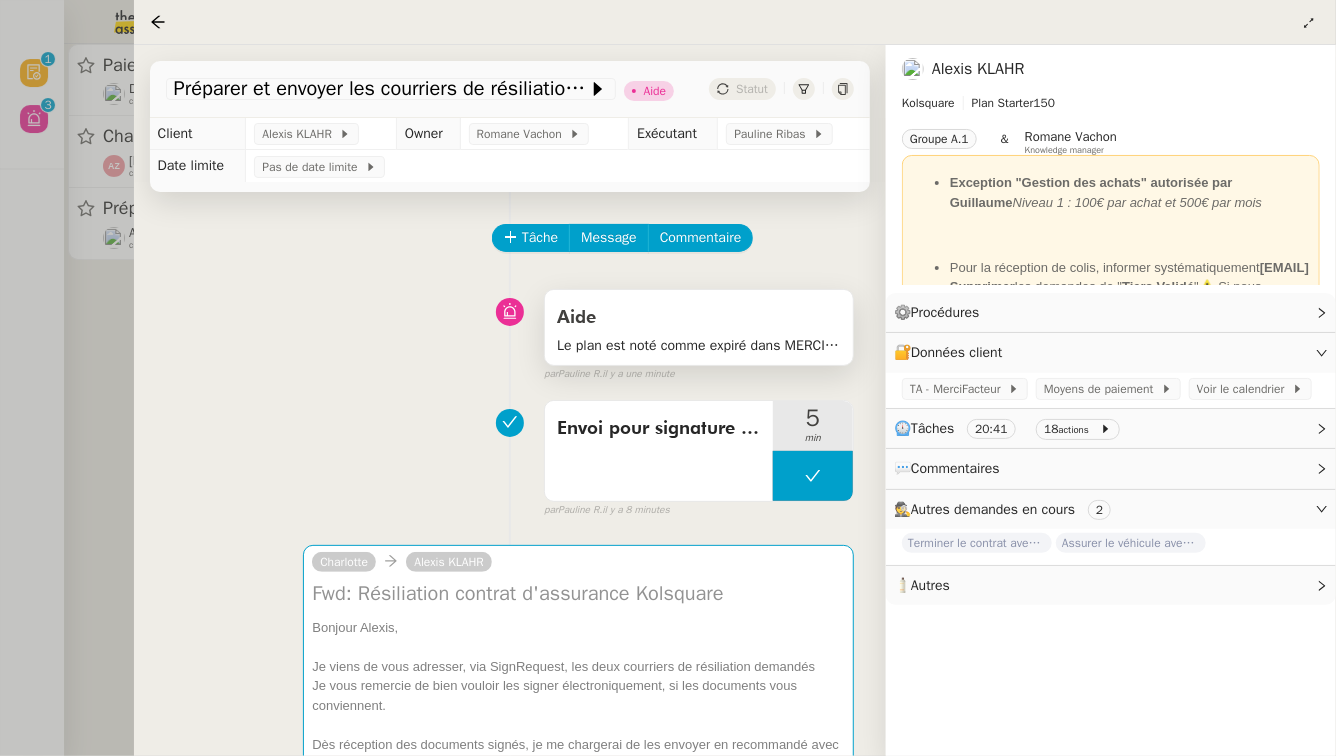 click on "Le plan est noté comme expiré dans MERCI FACTEUR, je n'arrive pas à envoyer le courrier. Merci" at bounding box center [699, 345] 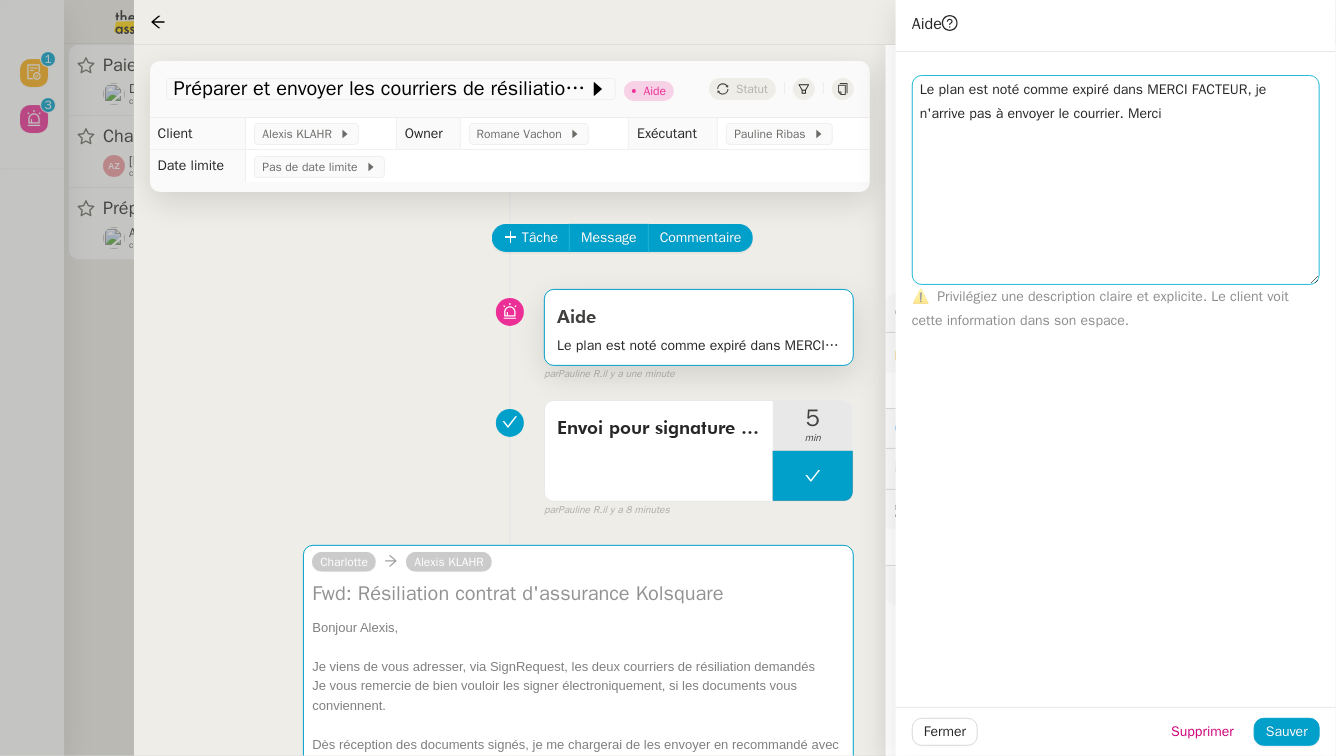 drag, startPoint x: 1308, startPoint y: 99, endPoint x: 1269, endPoint y: 279, distance: 184.17654 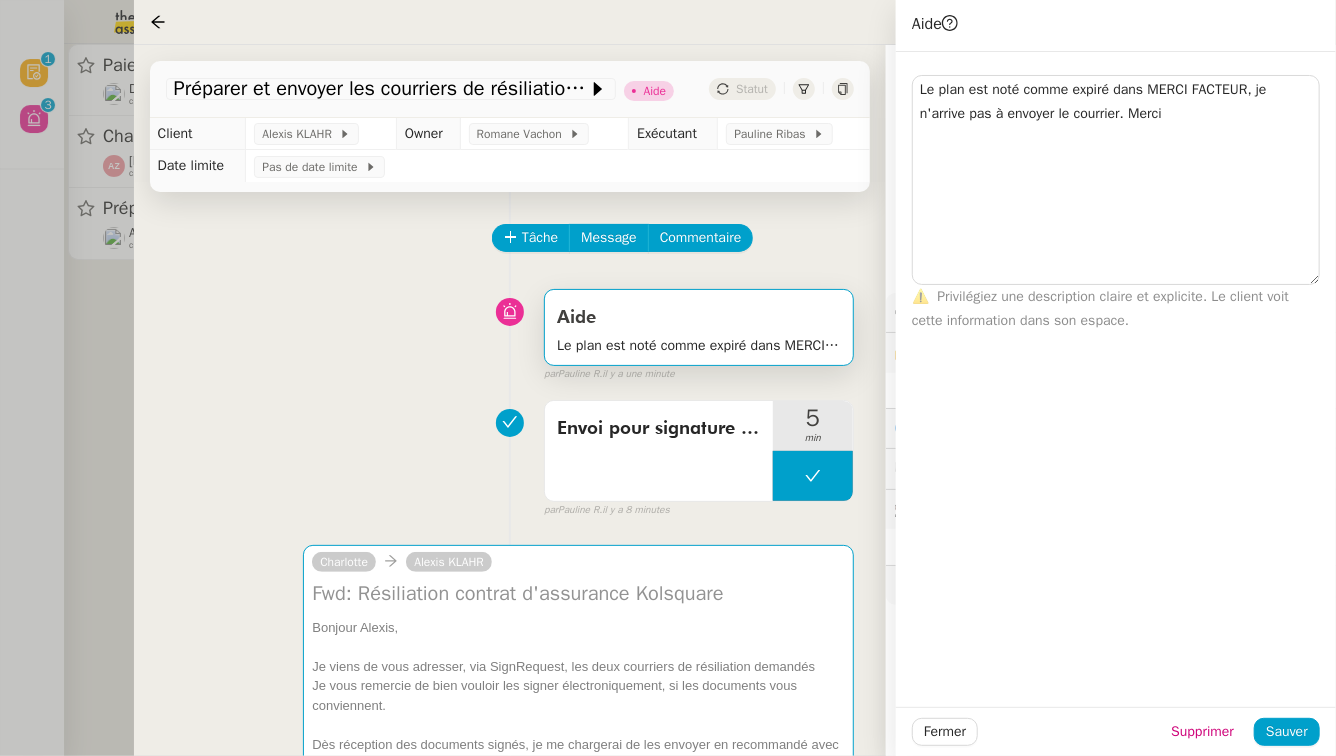 click at bounding box center [668, 378] 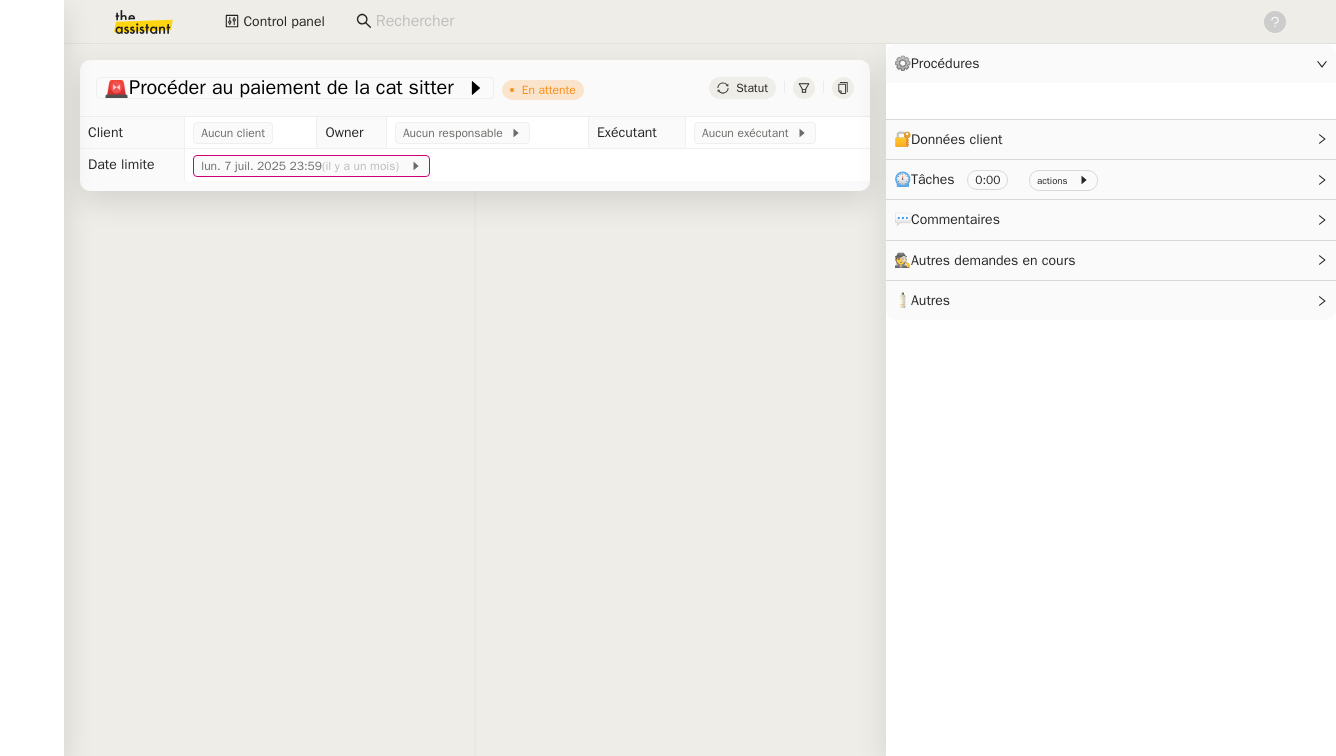 scroll, scrollTop: 0, scrollLeft: 0, axis: both 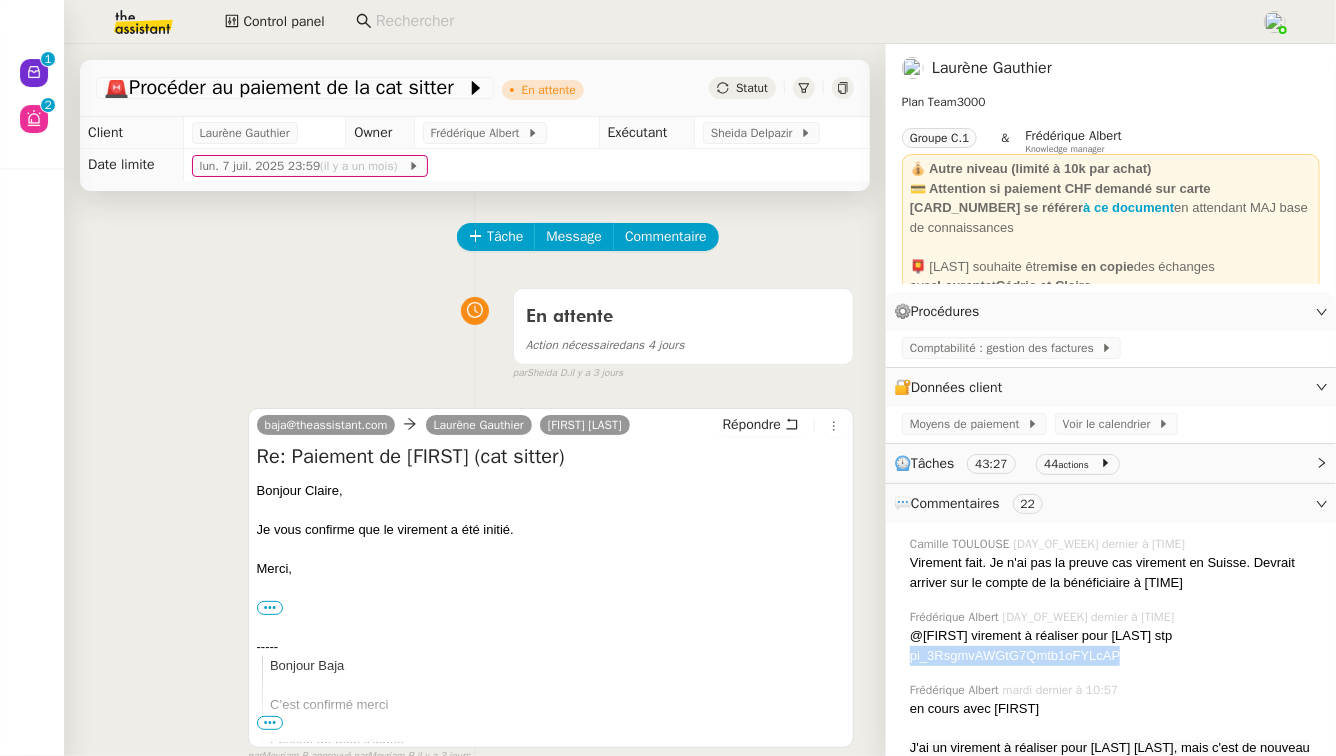 drag, startPoint x: 1130, startPoint y: 653, endPoint x: 908, endPoint y: 660, distance: 222.11034 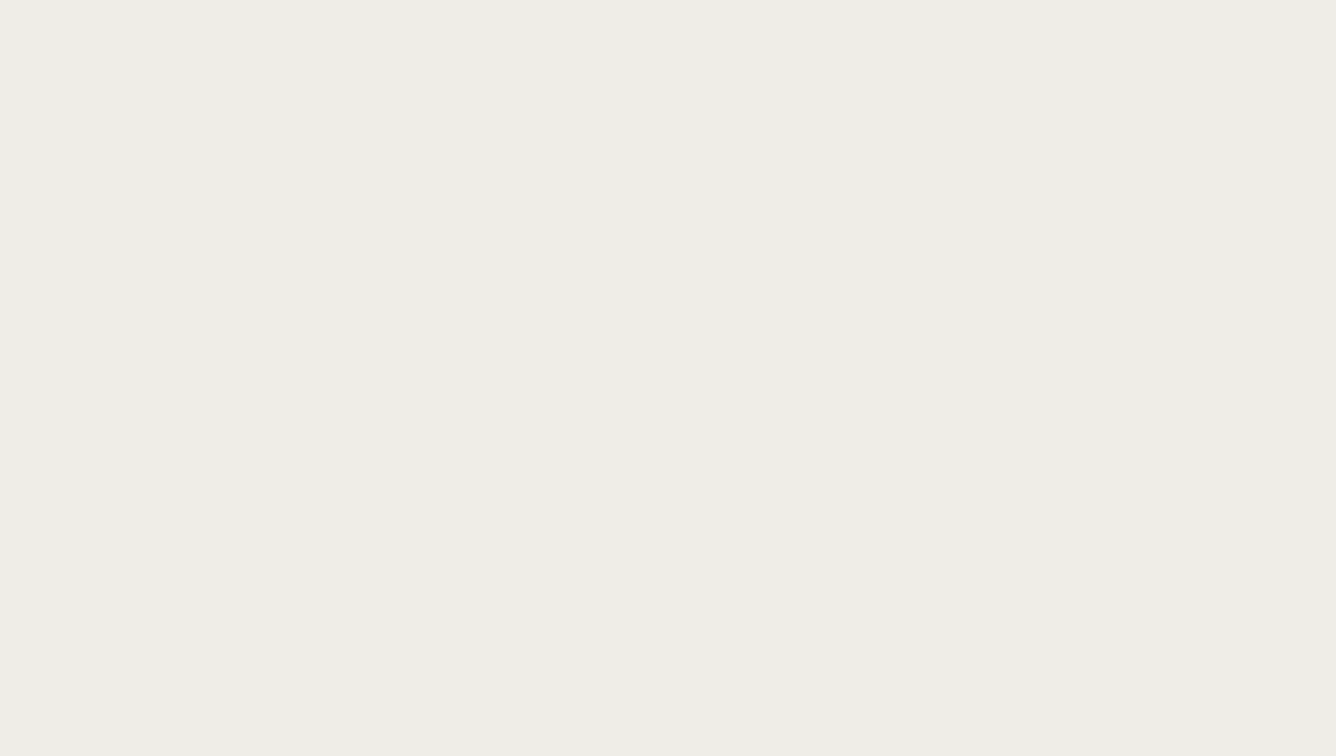 scroll, scrollTop: 0, scrollLeft: 0, axis: both 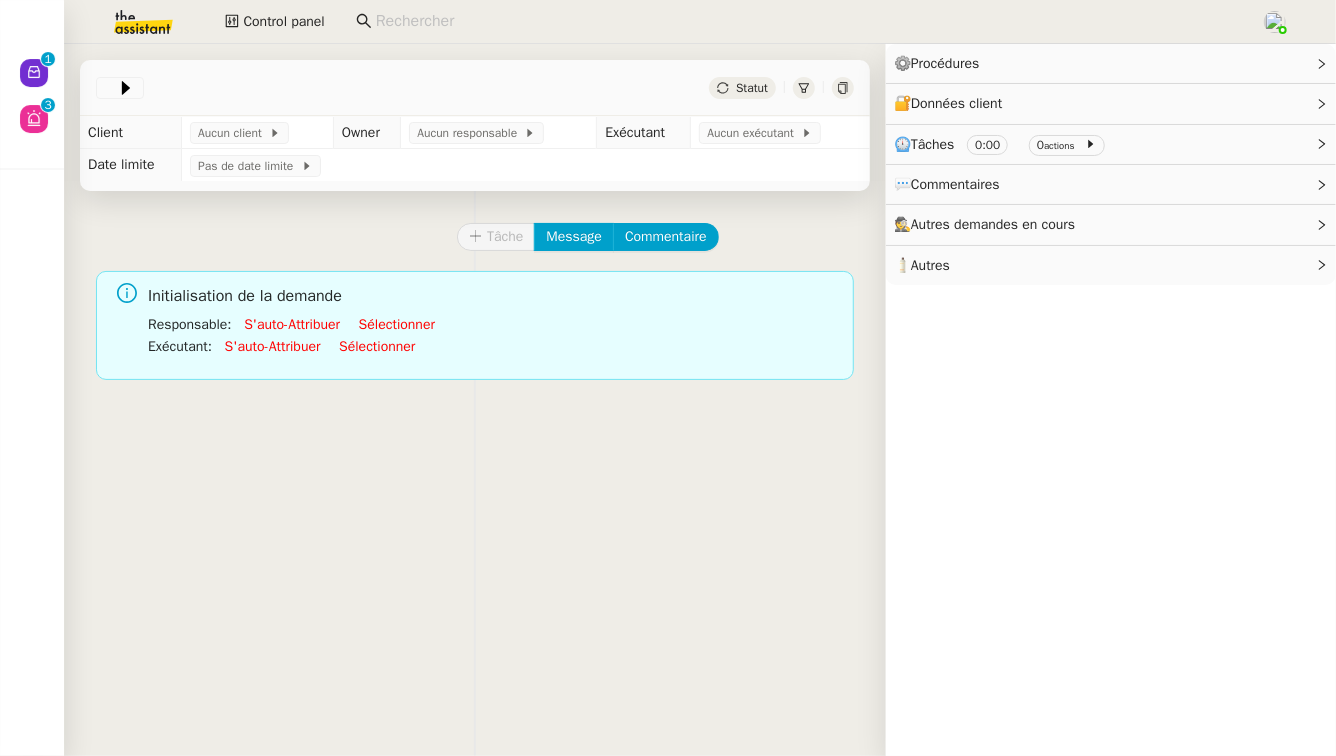 click 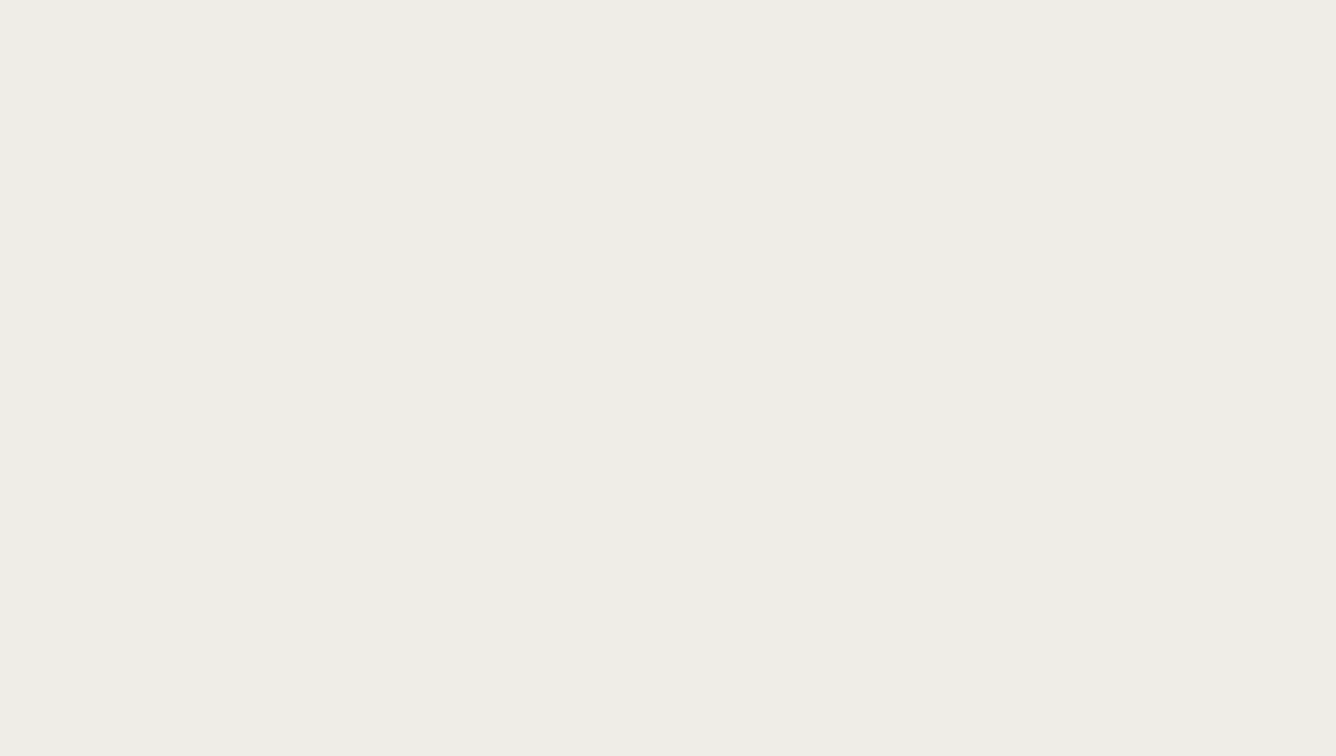 scroll, scrollTop: 0, scrollLeft: 0, axis: both 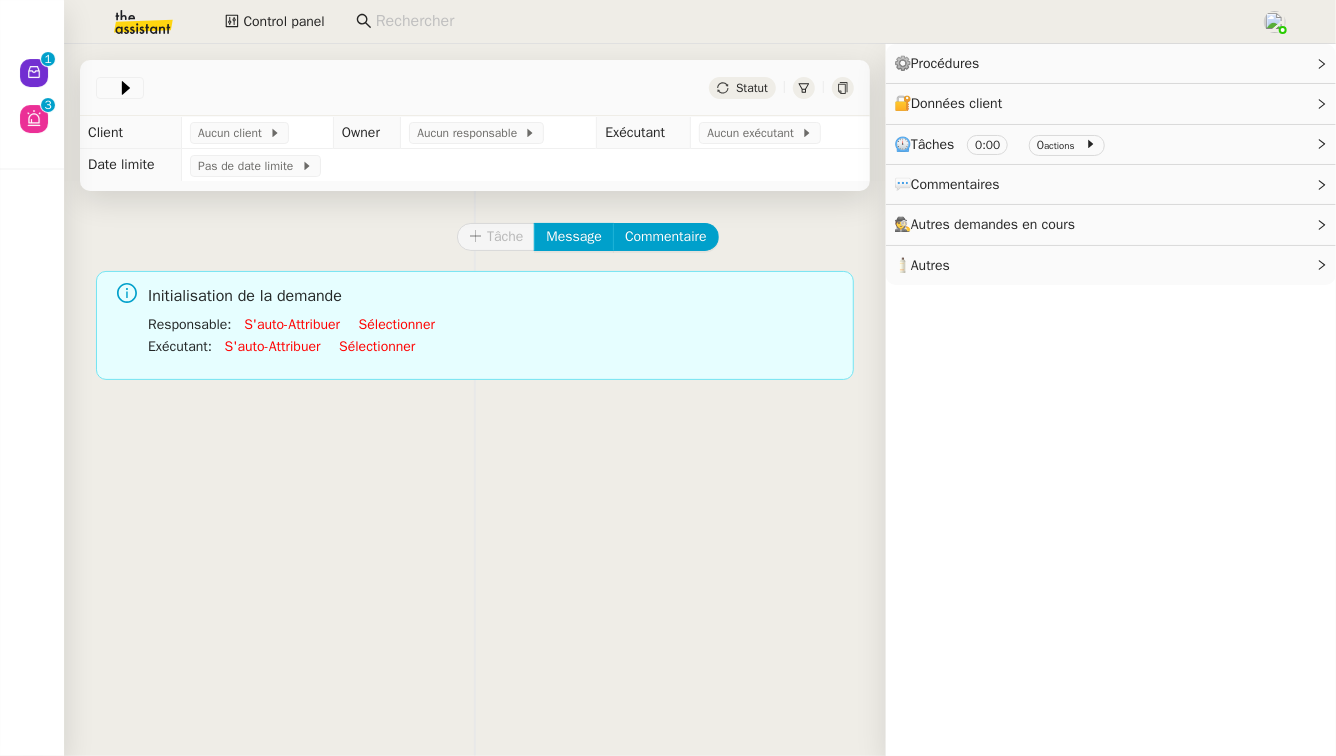 click 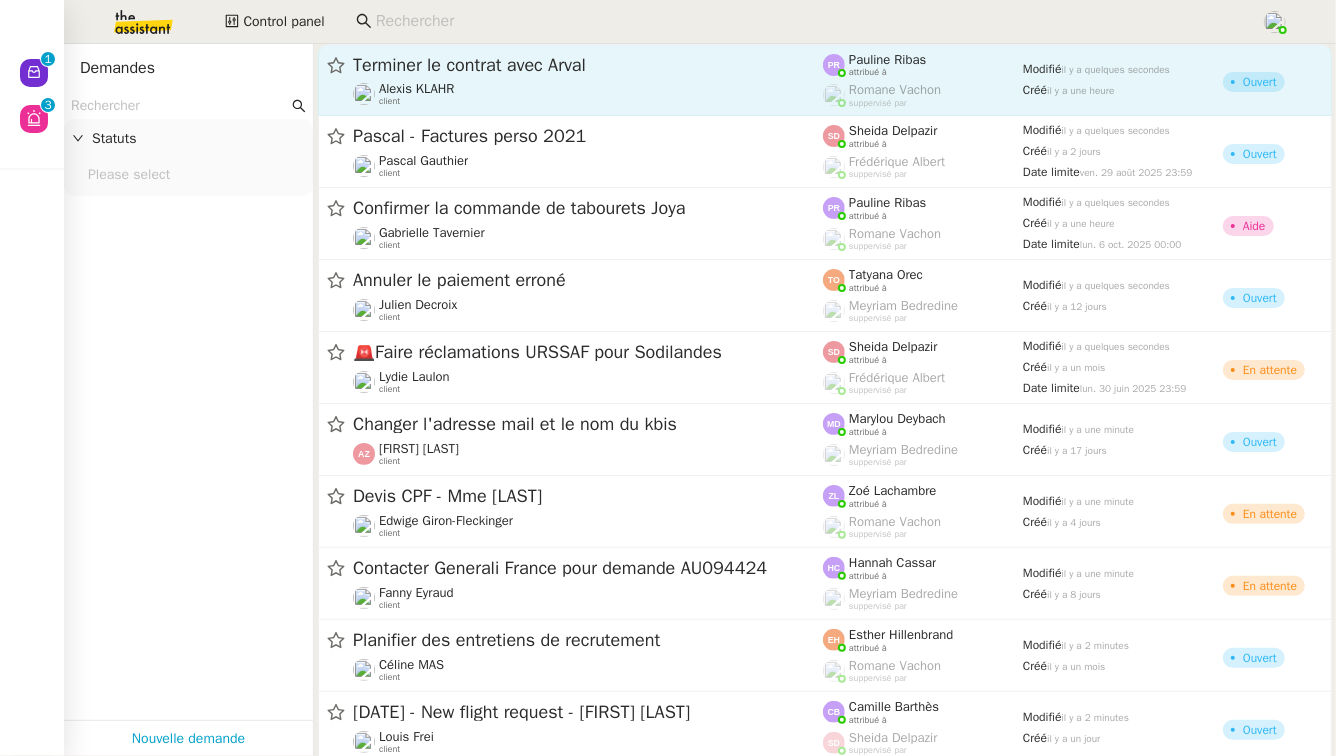 click on "Terminer le contrat avec Arval [FIRST] [LAST] client" 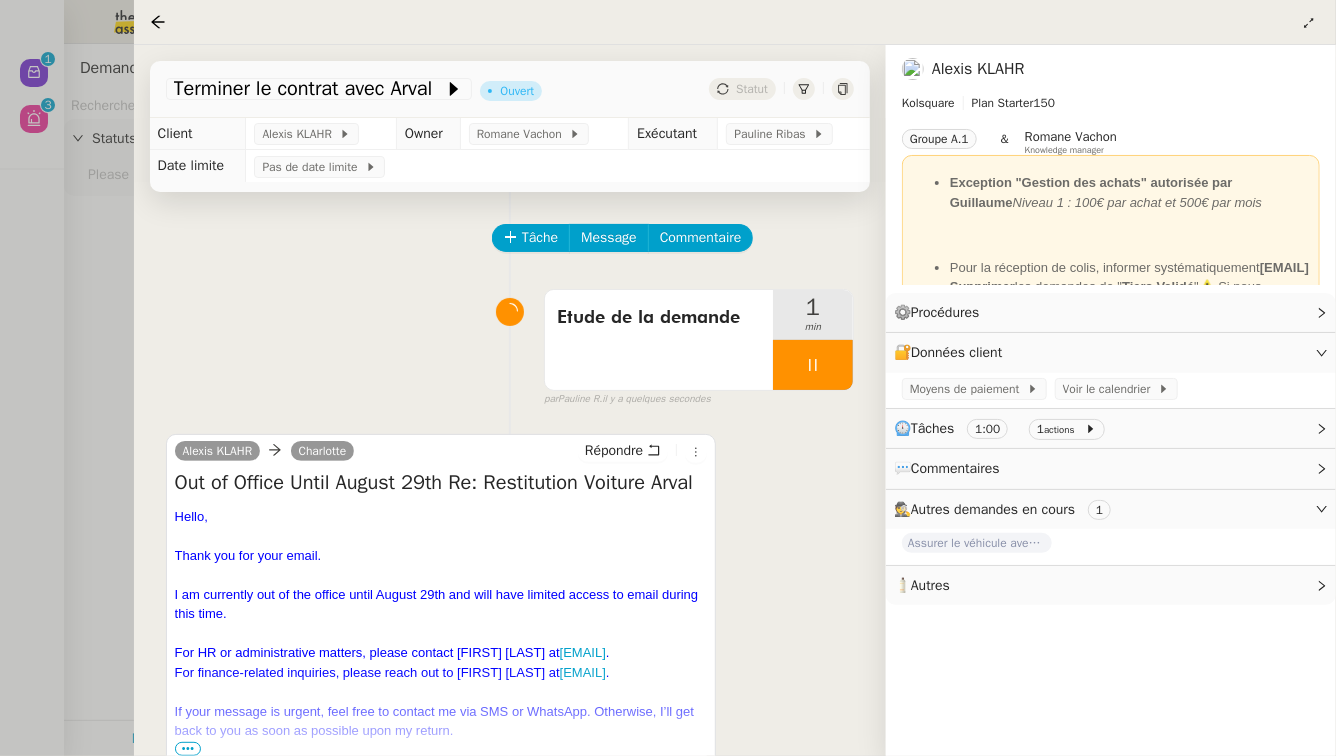 click at bounding box center (668, 378) 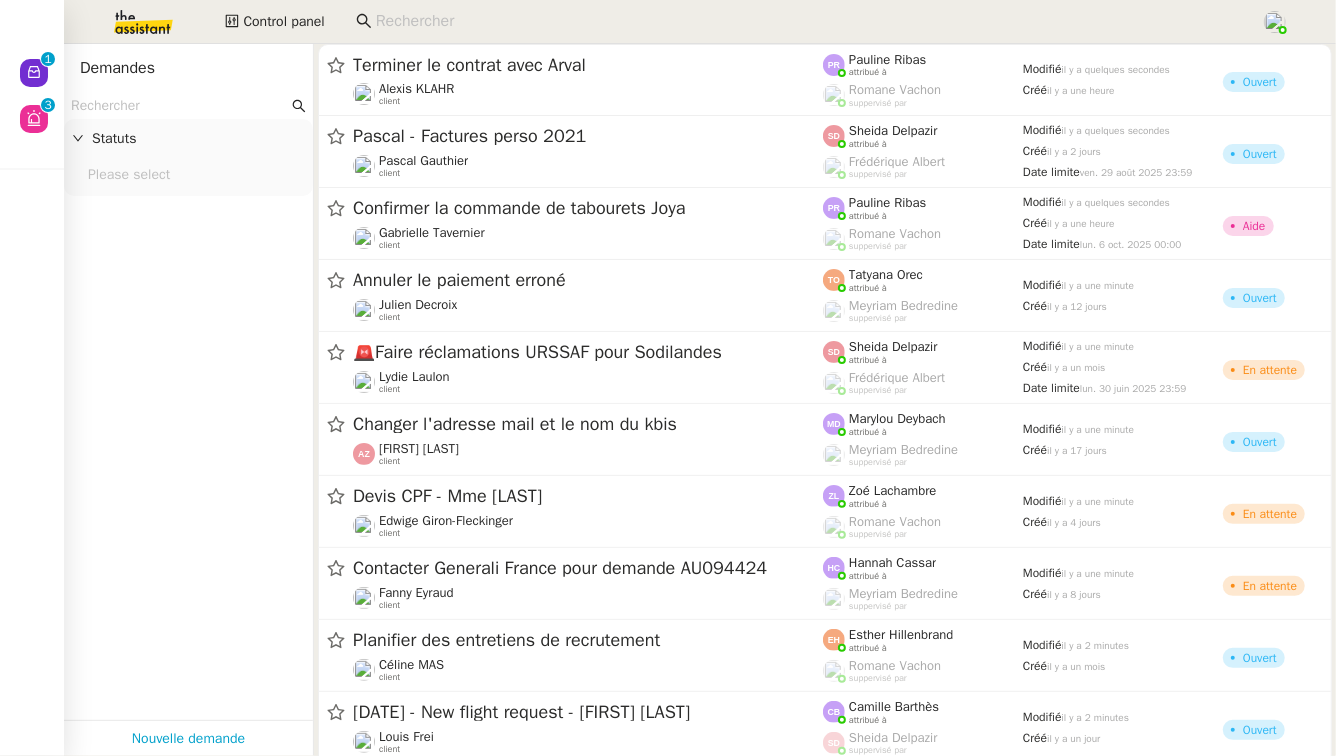 click 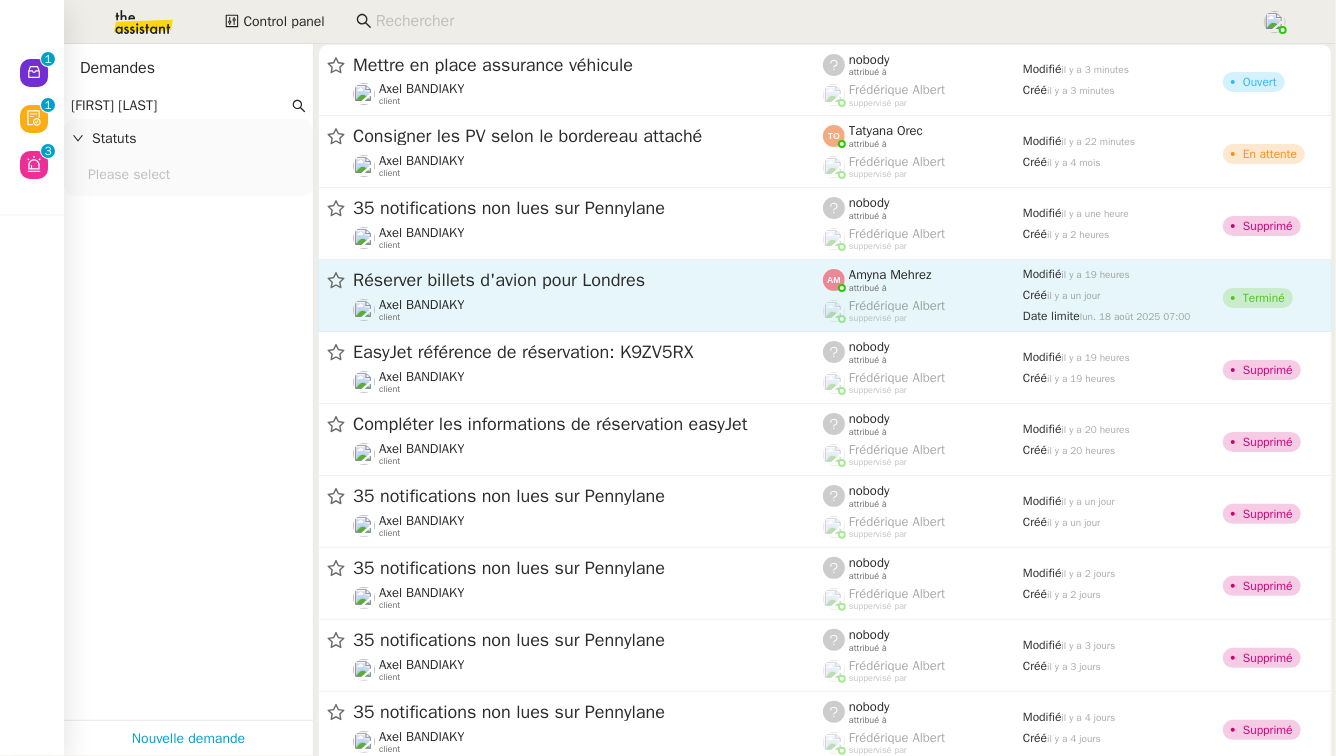 type on "[FIRST] [LAST]" 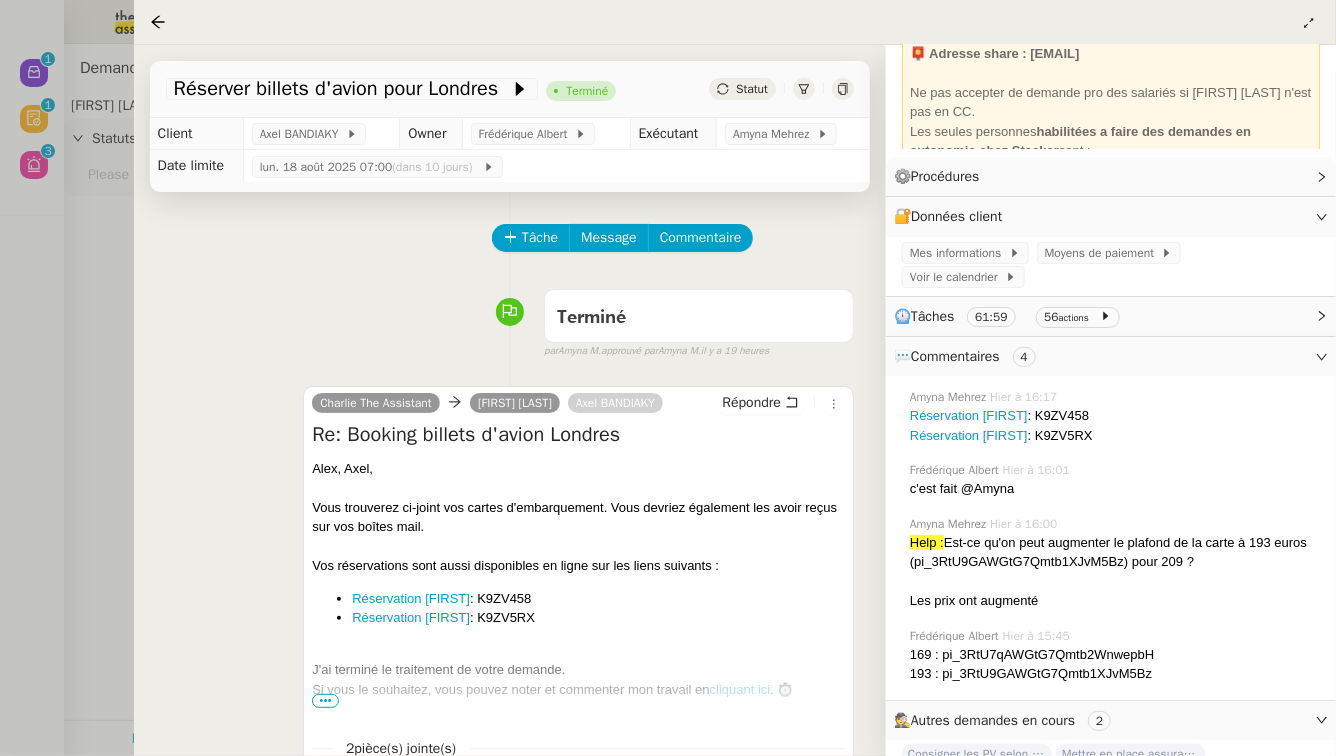 scroll, scrollTop: 137, scrollLeft: 0, axis: vertical 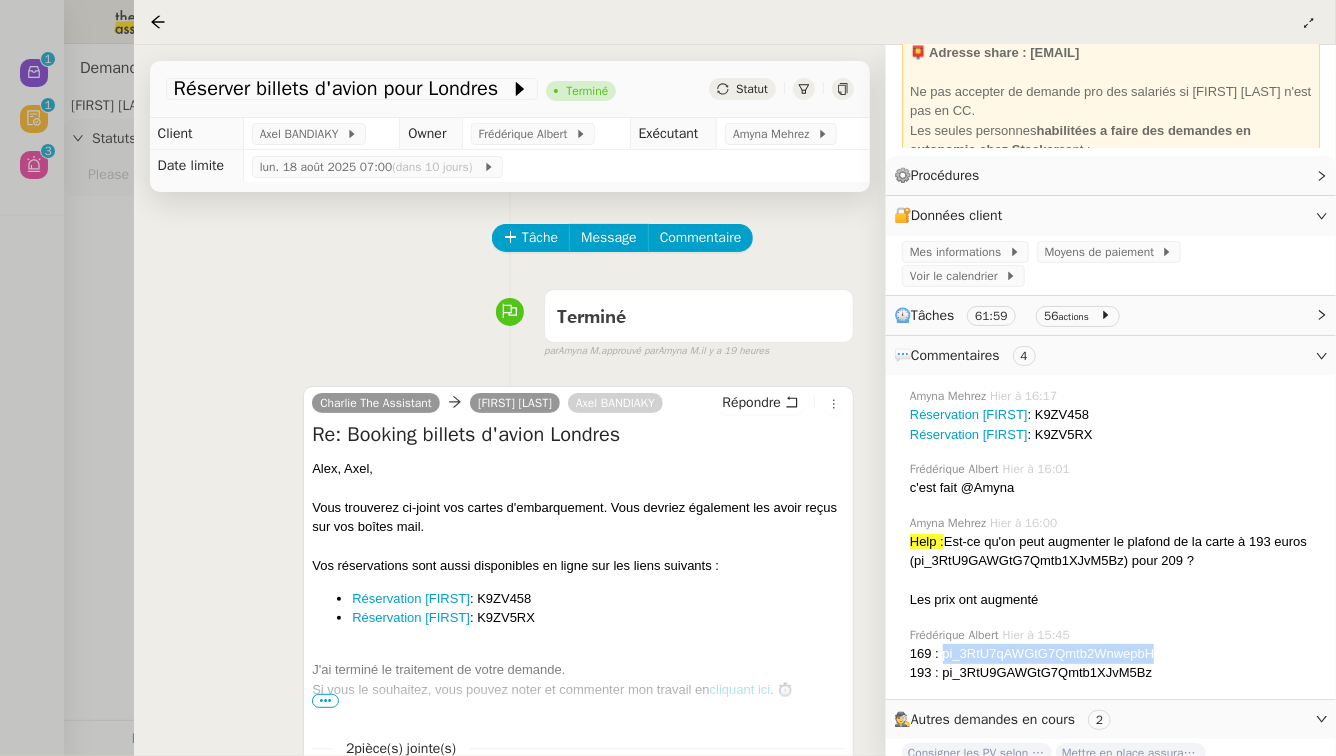 drag, startPoint x: 1167, startPoint y: 656, endPoint x: 944, endPoint y: 662, distance: 223.0807 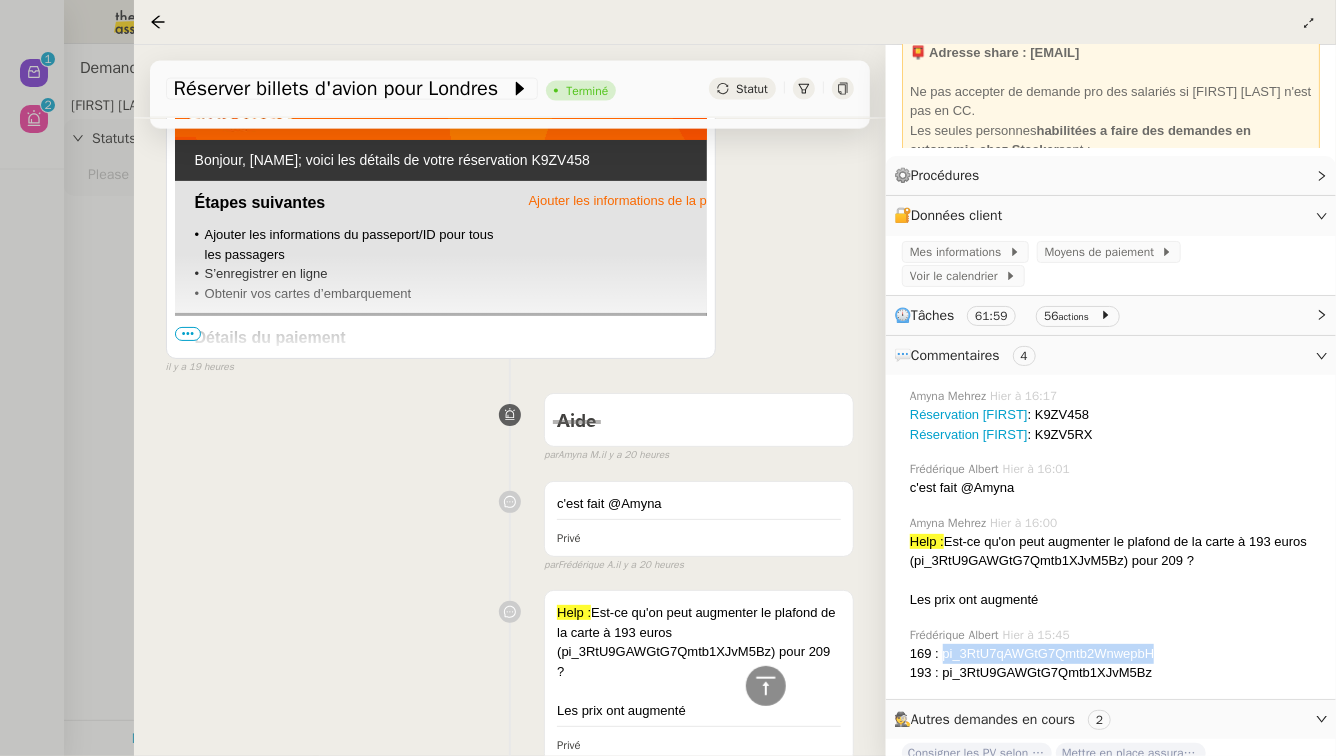 scroll, scrollTop: 1451, scrollLeft: 0, axis: vertical 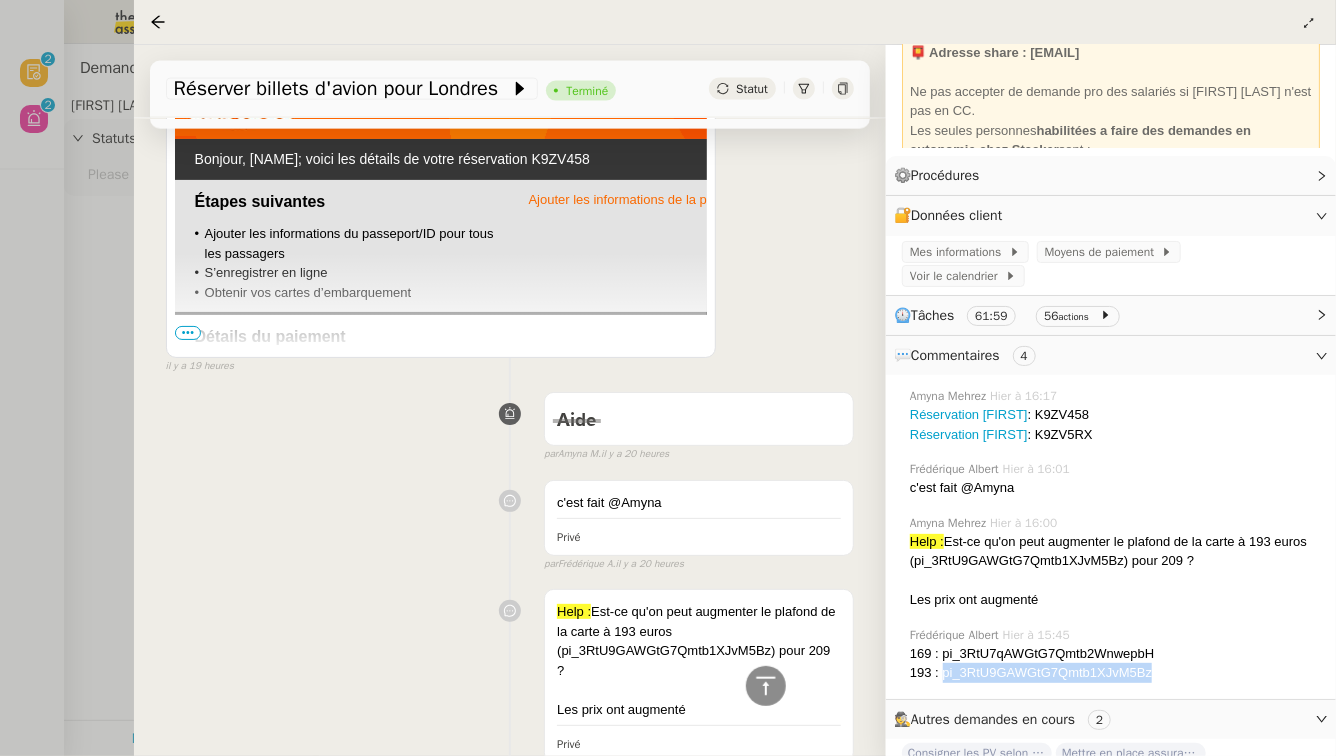 drag, startPoint x: 1176, startPoint y: 672, endPoint x: 944, endPoint y: 669, distance: 232.0194 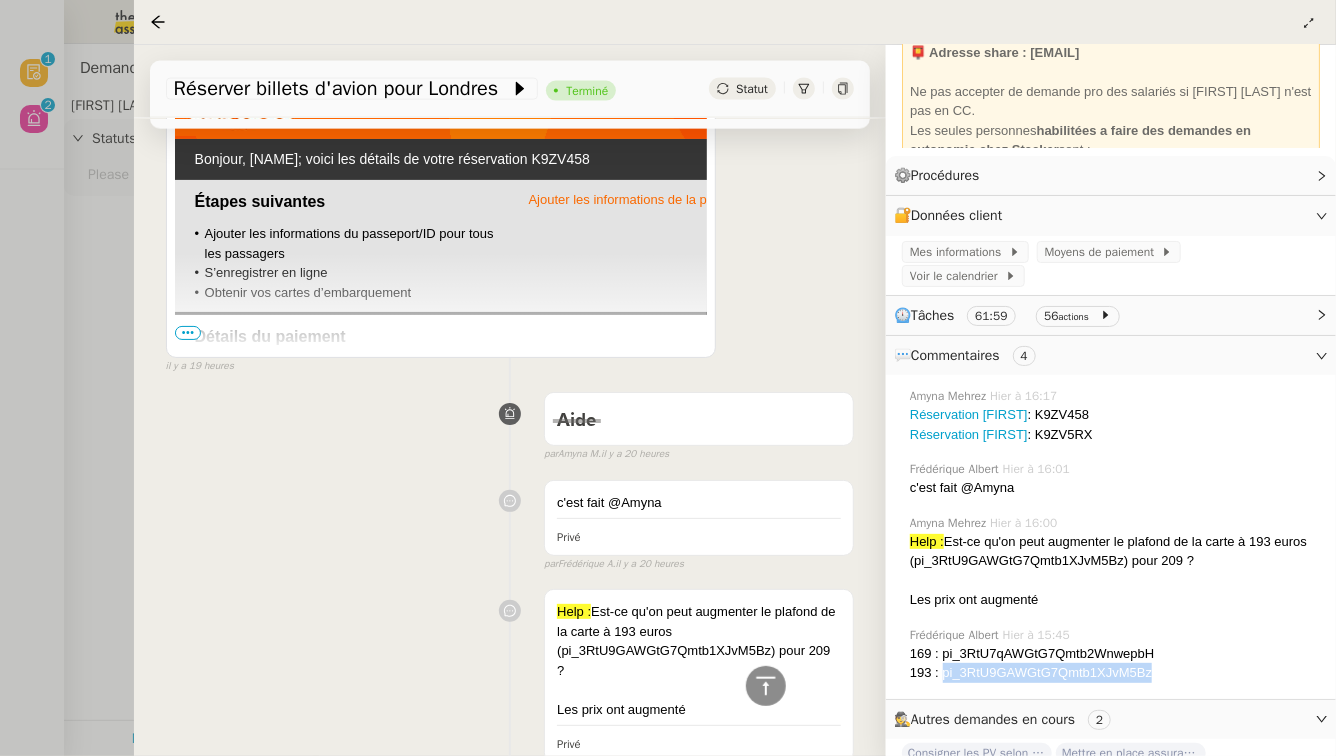 copy on "pi_3RtU9GAWGtG7Qmtb1XJvM5Bz" 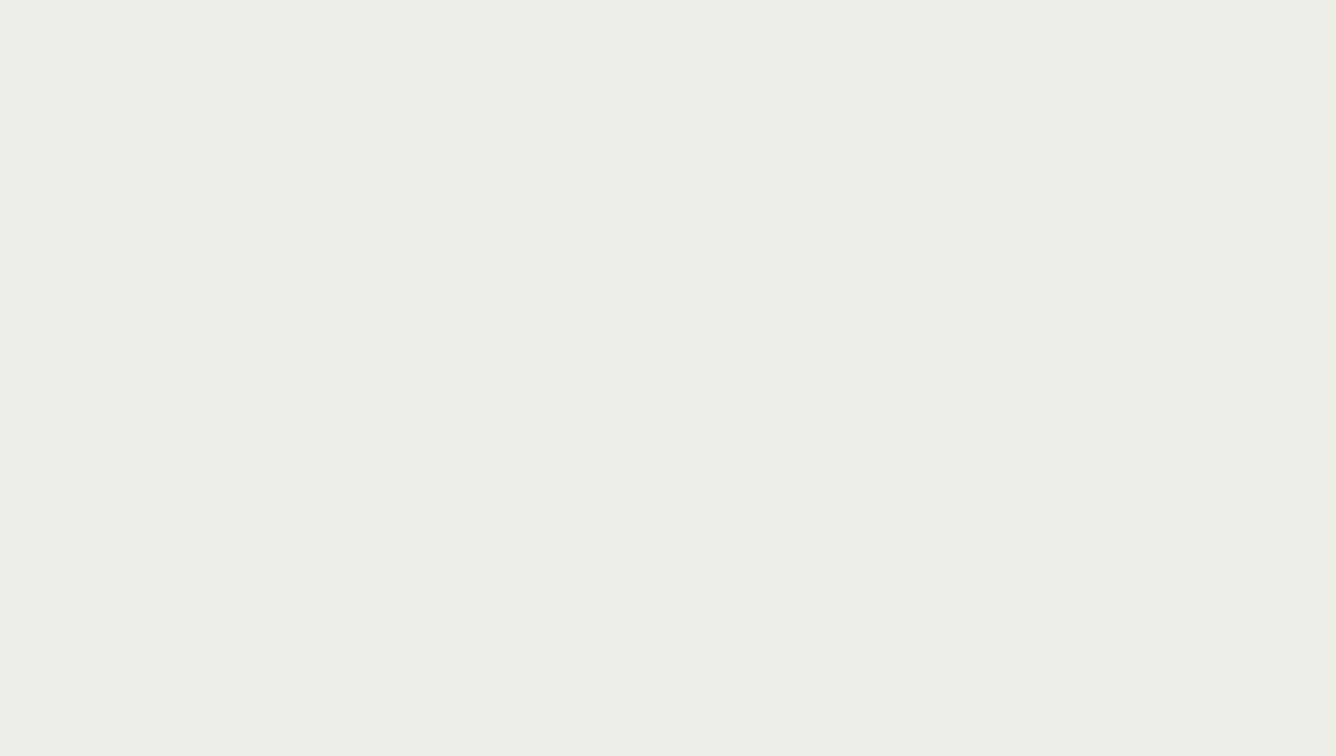 scroll, scrollTop: 0, scrollLeft: 0, axis: both 